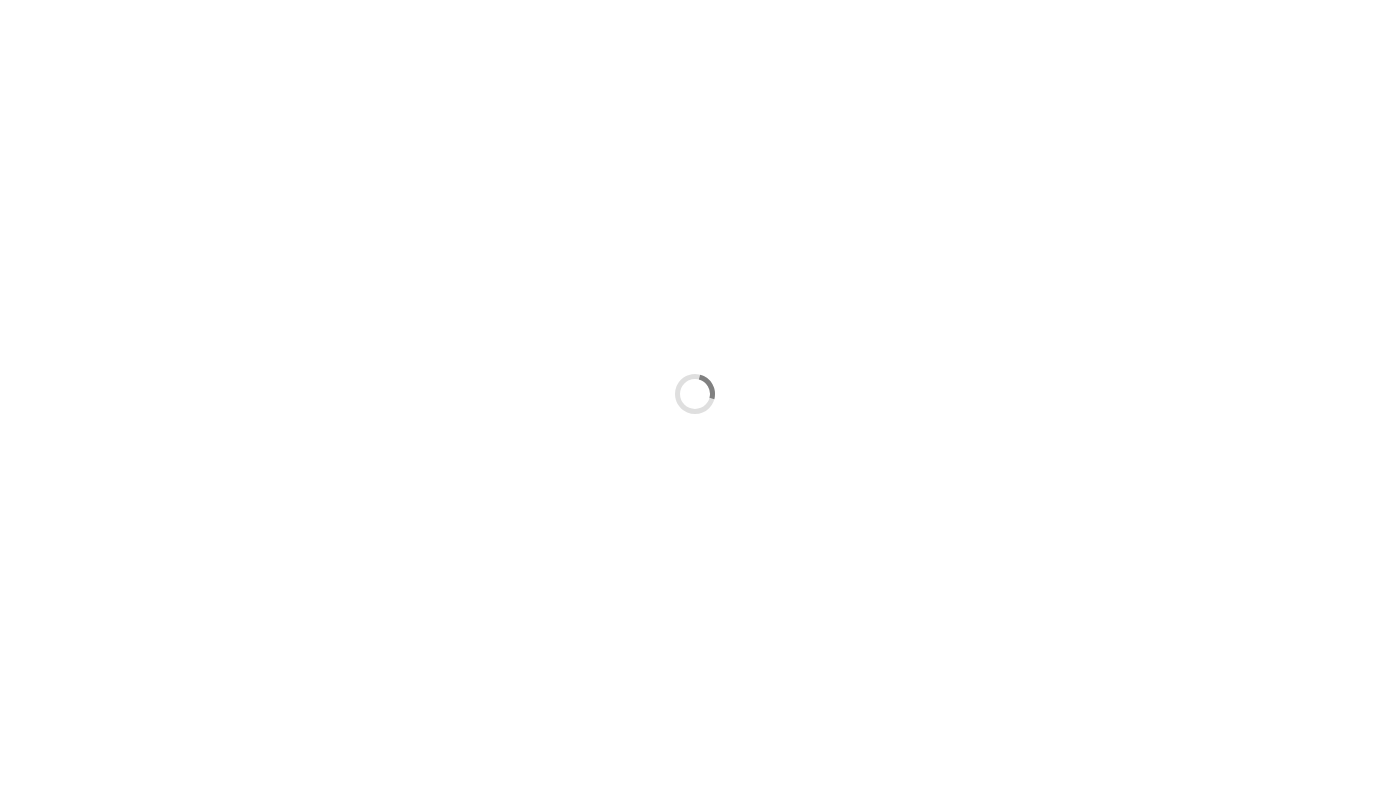 scroll, scrollTop: 0, scrollLeft: 0, axis: both 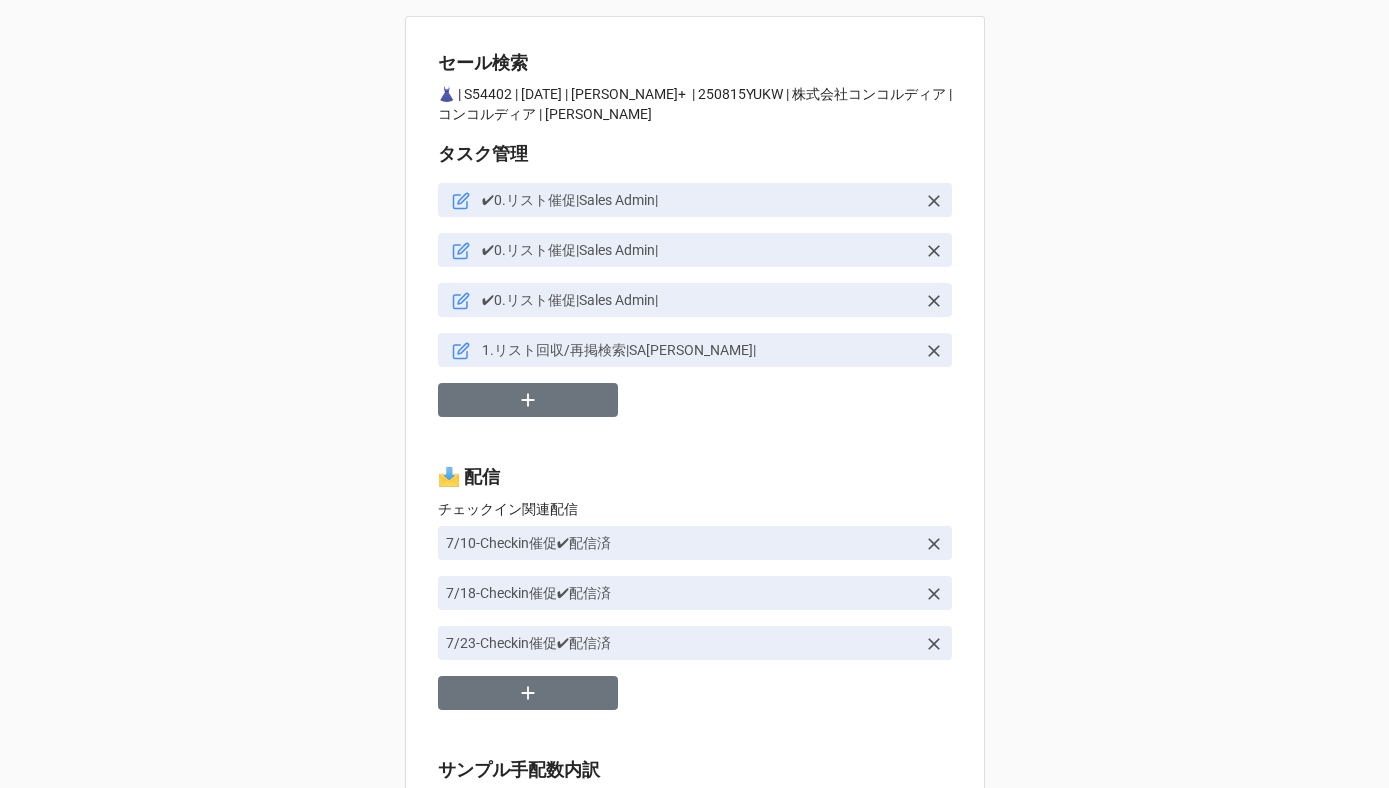 type on "x" 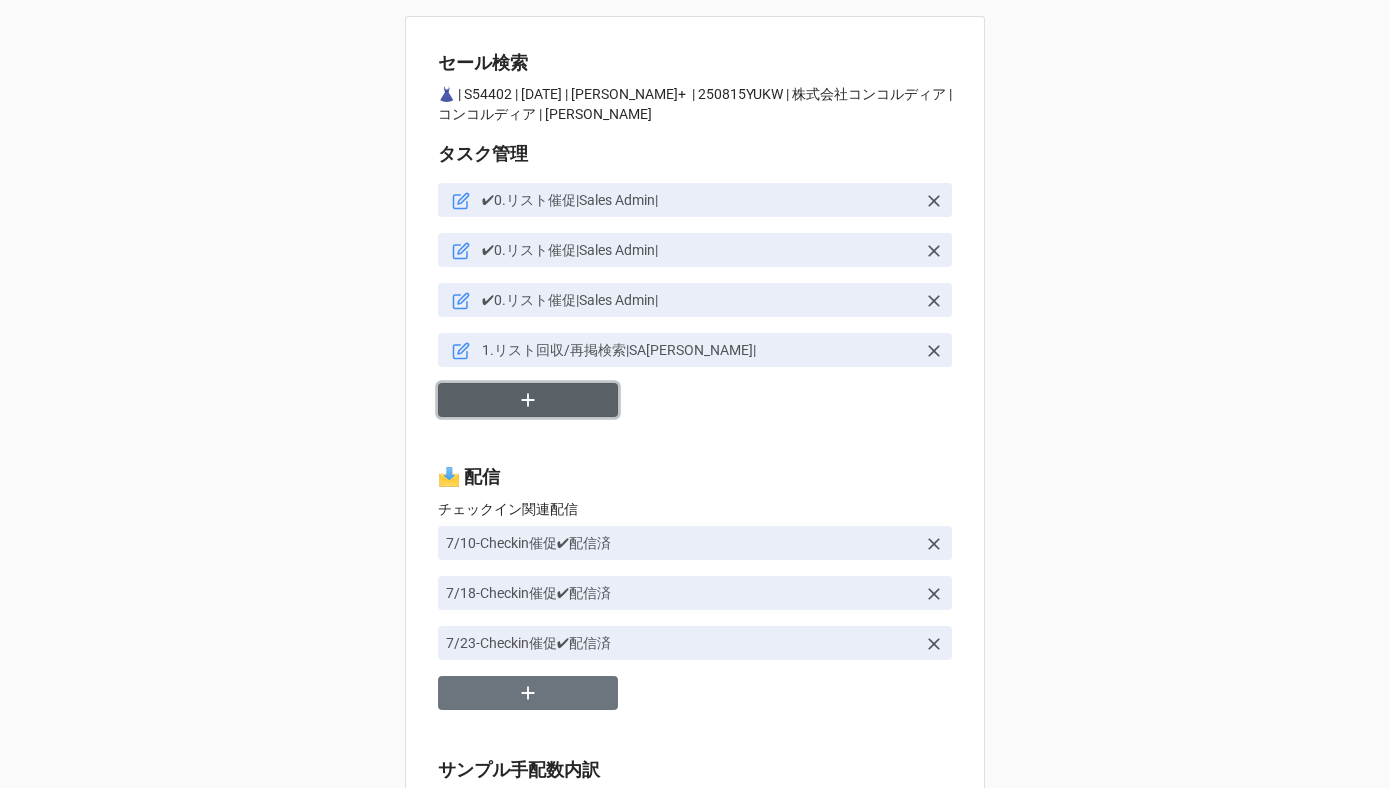 click 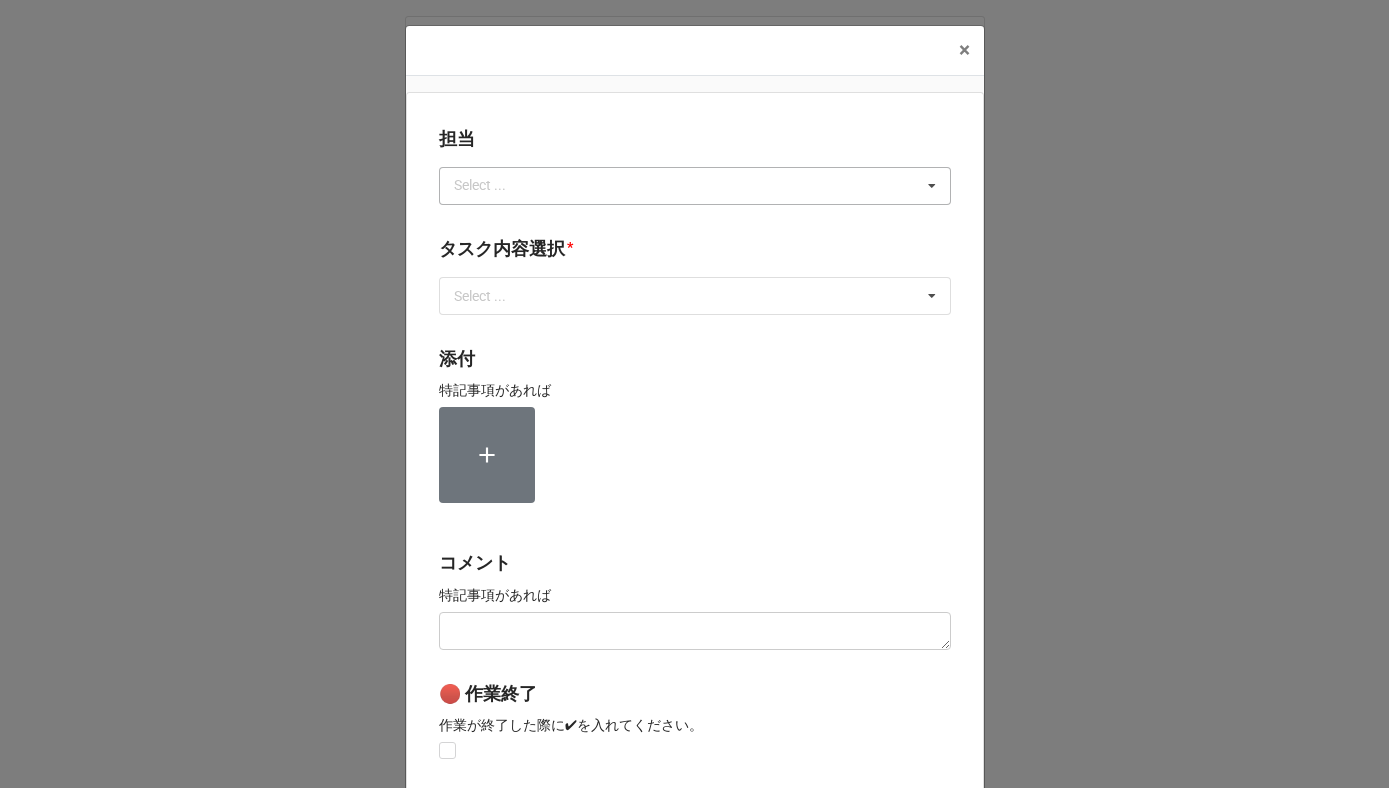 click on "Select ..." at bounding box center (492, 185) 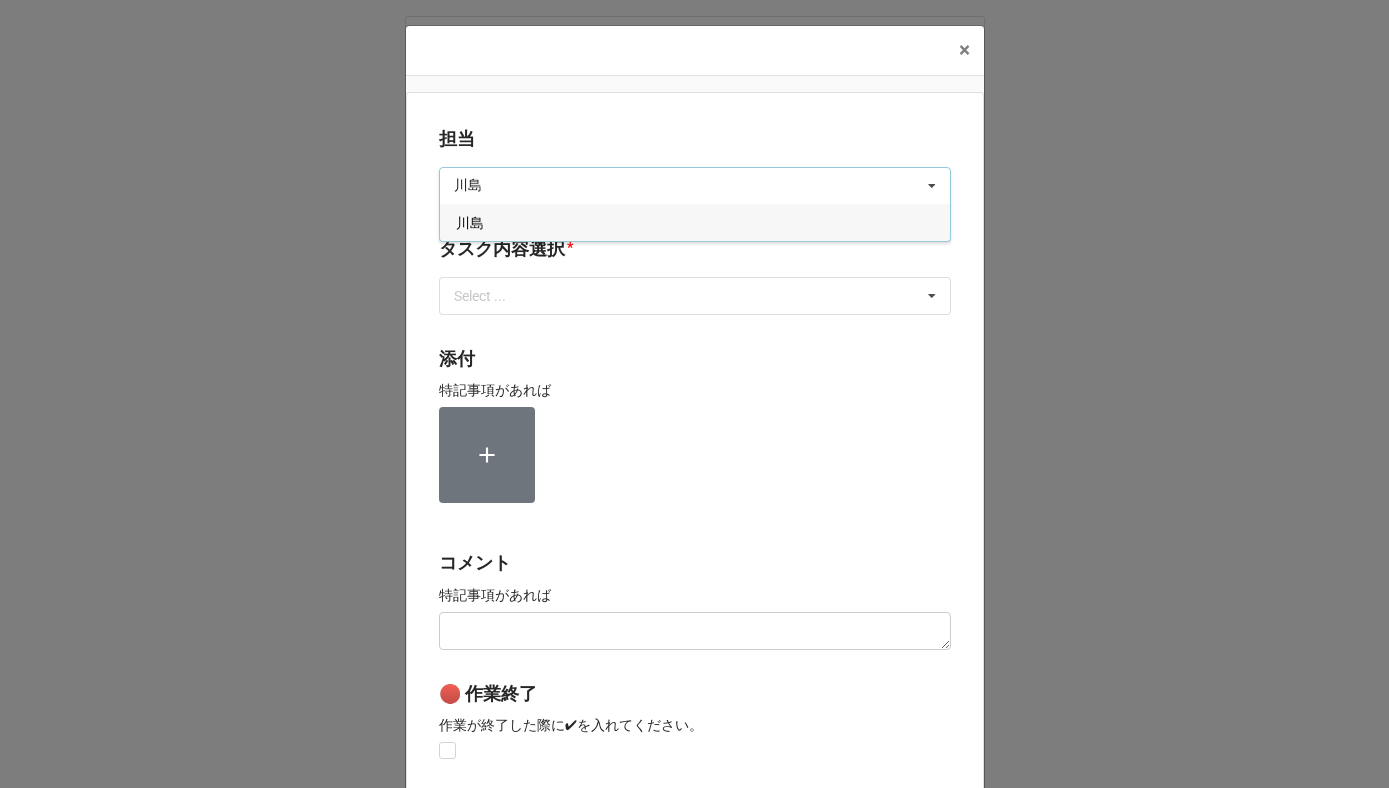 type on "川島" 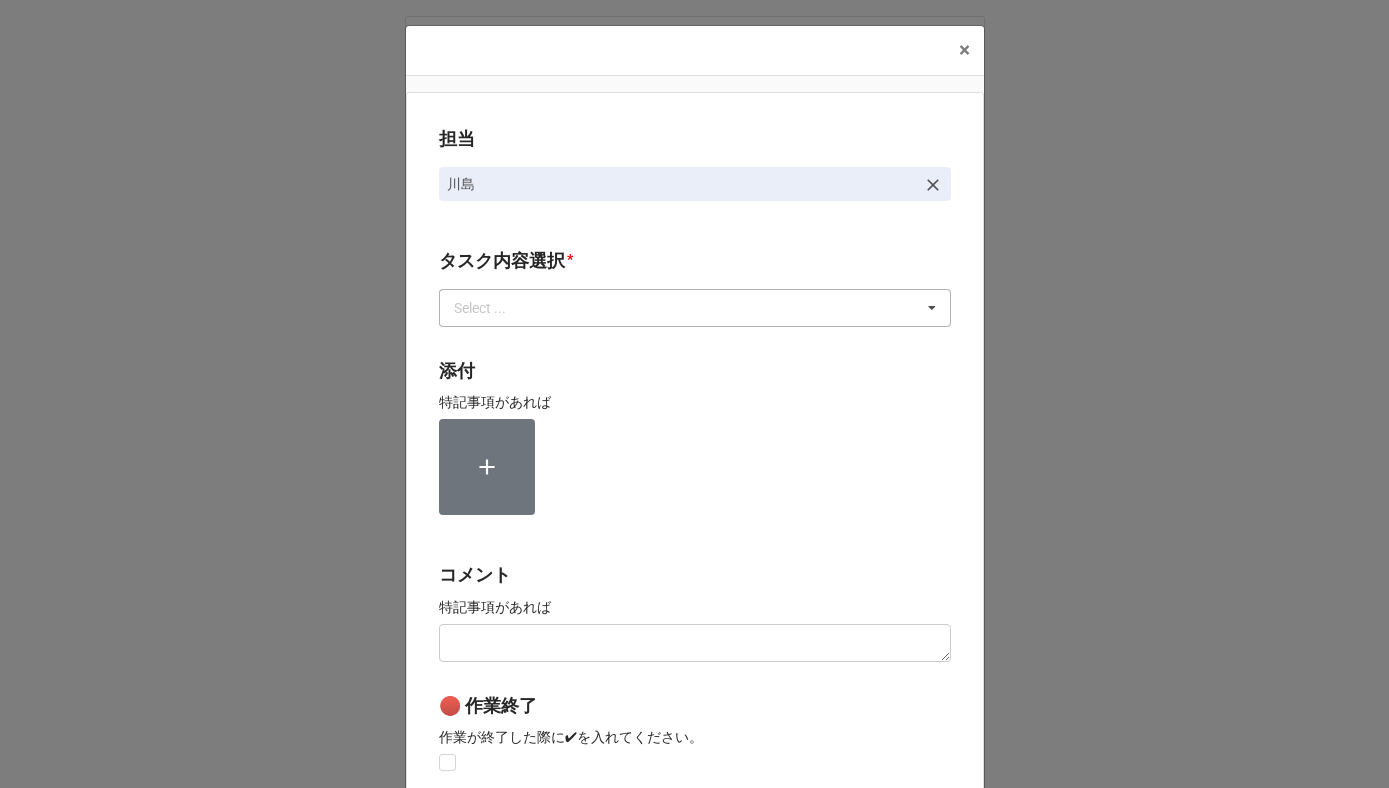 click on "Select ..." at bounding box center (492, 307) 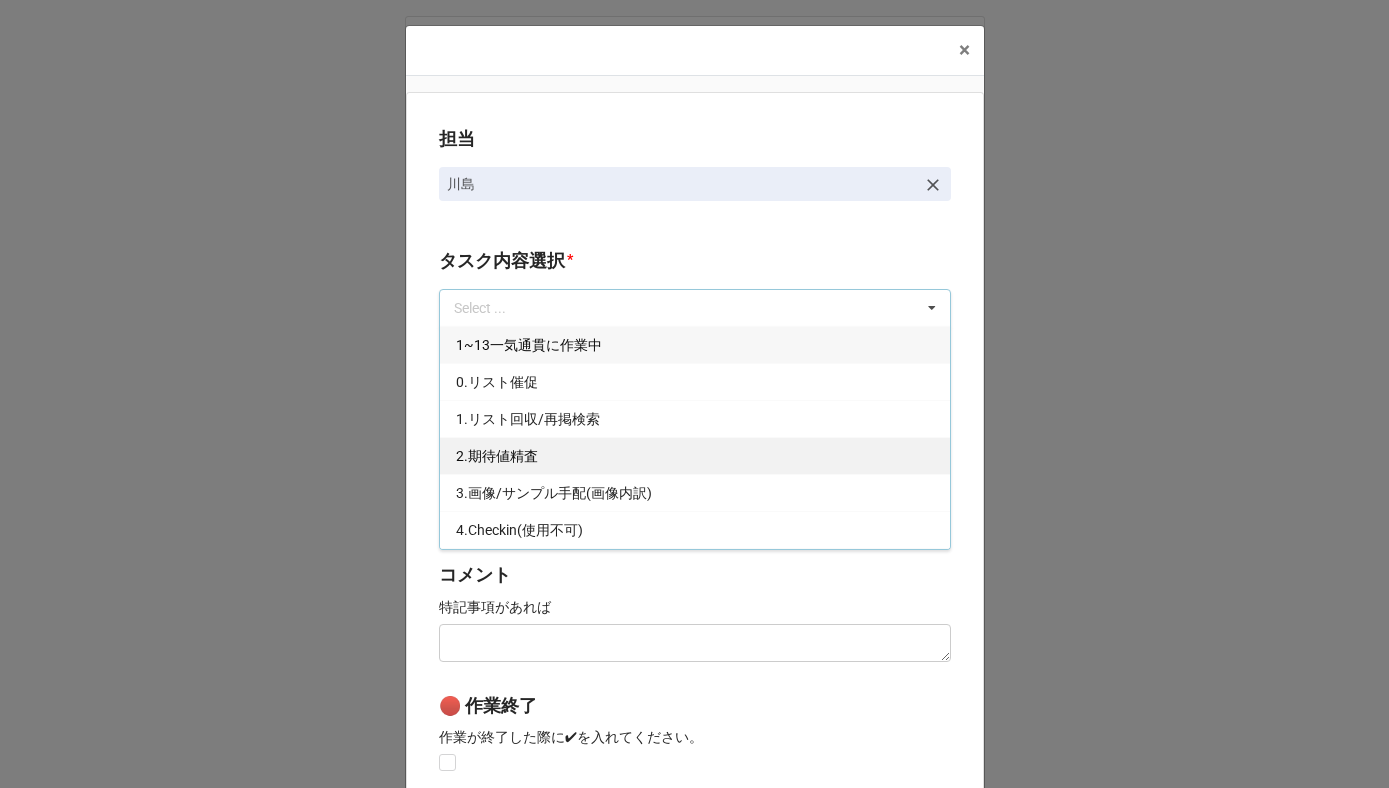 click on "2.期待値精査" at bounding box center [497, 456] 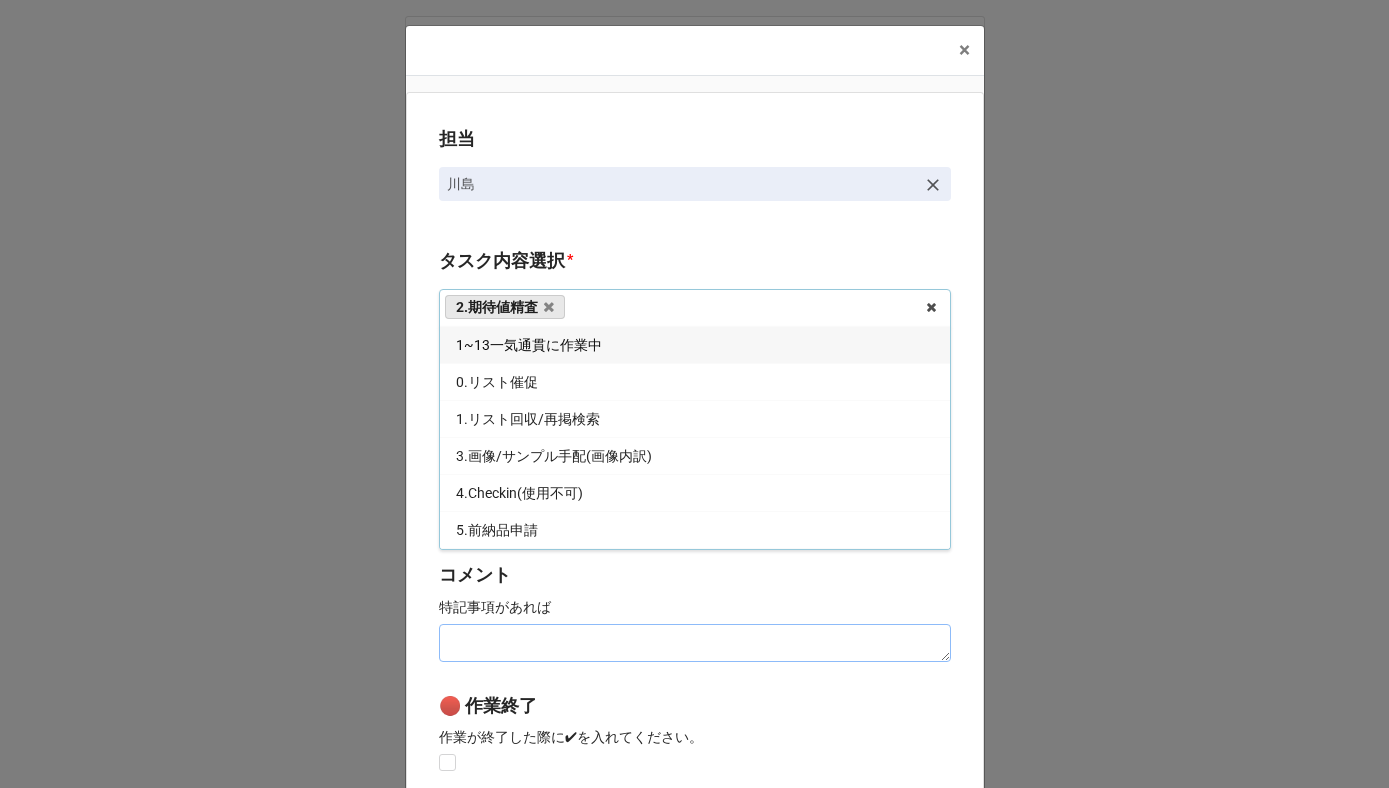 click at bounding box center [695, 643] 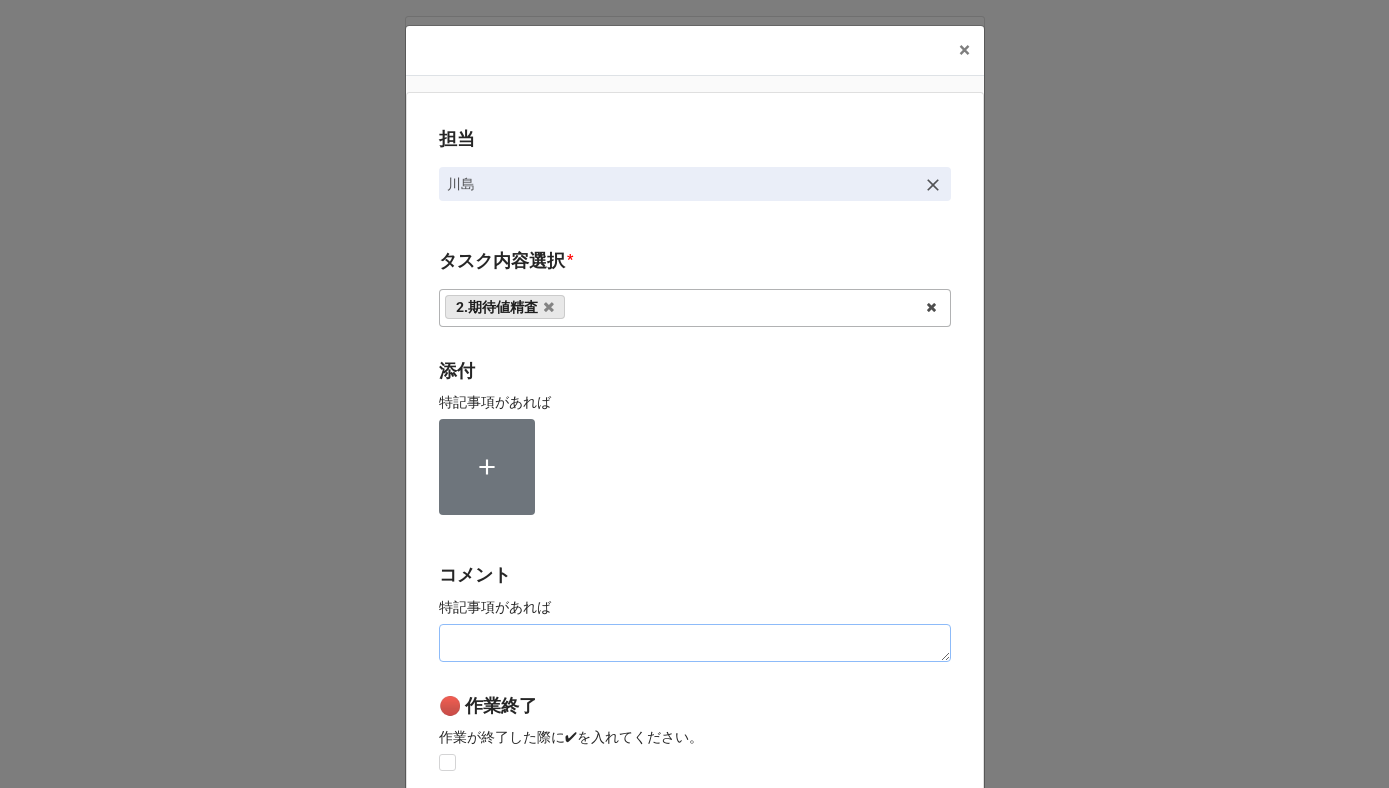 scroll, scrollTop: 0, scrollLeft: 0, axis: both 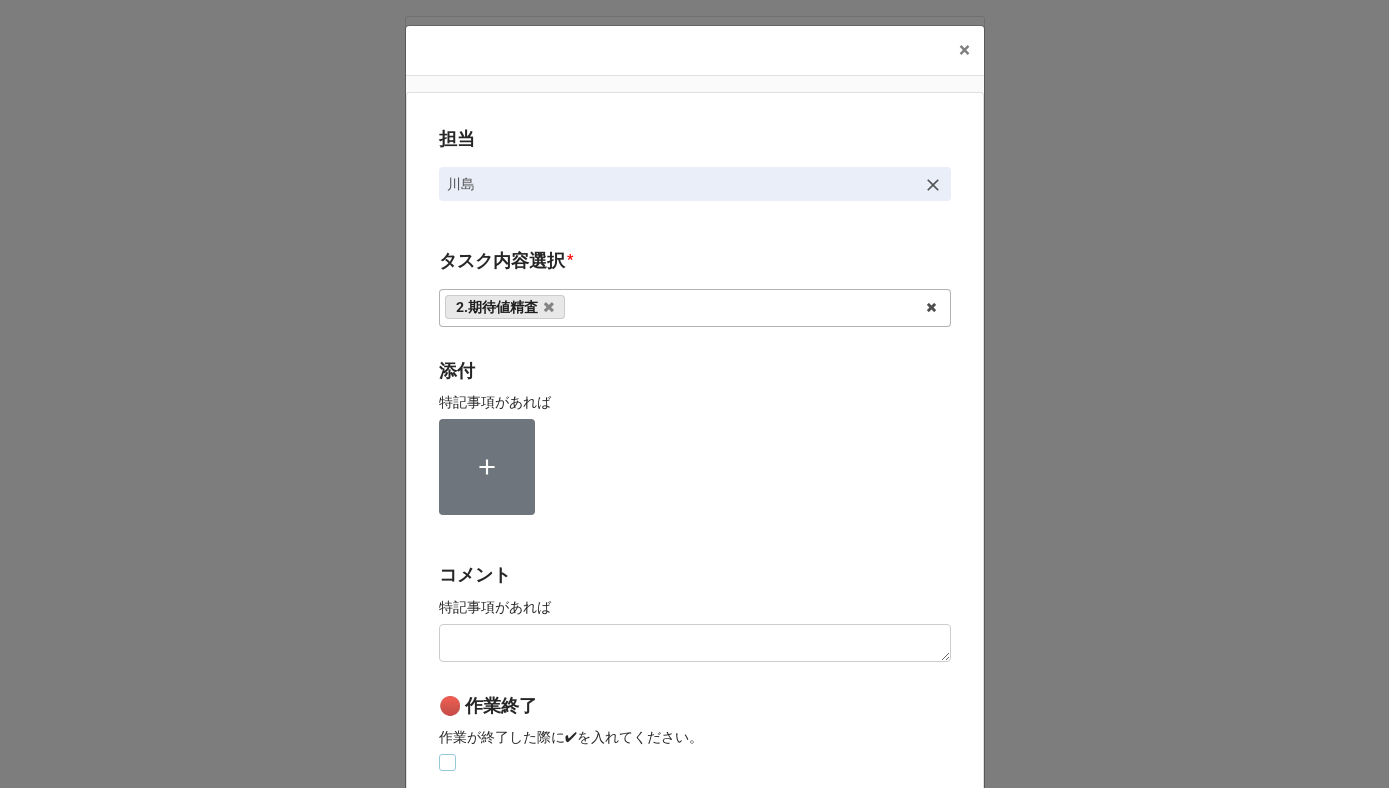 click at bounding box center (447, 754) 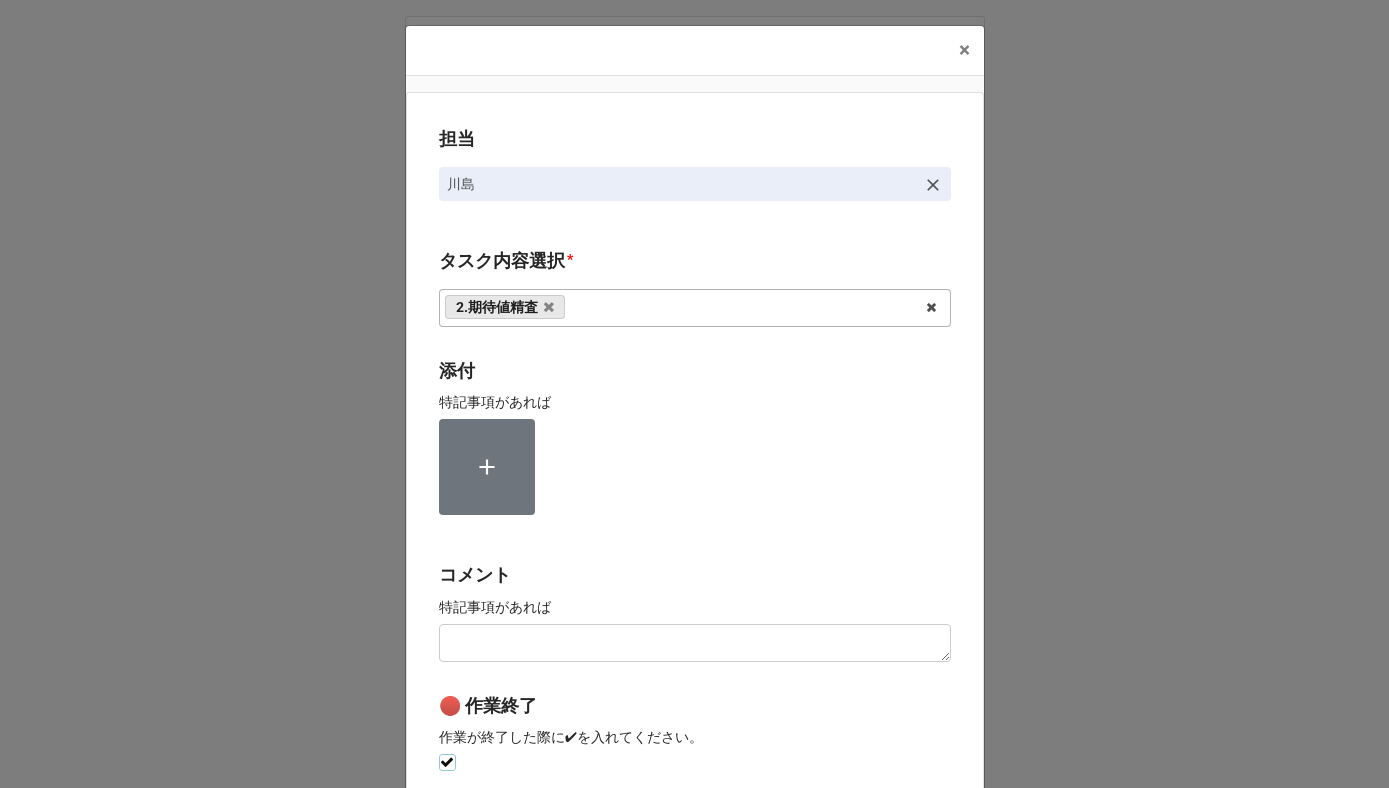 checkbox on "true" 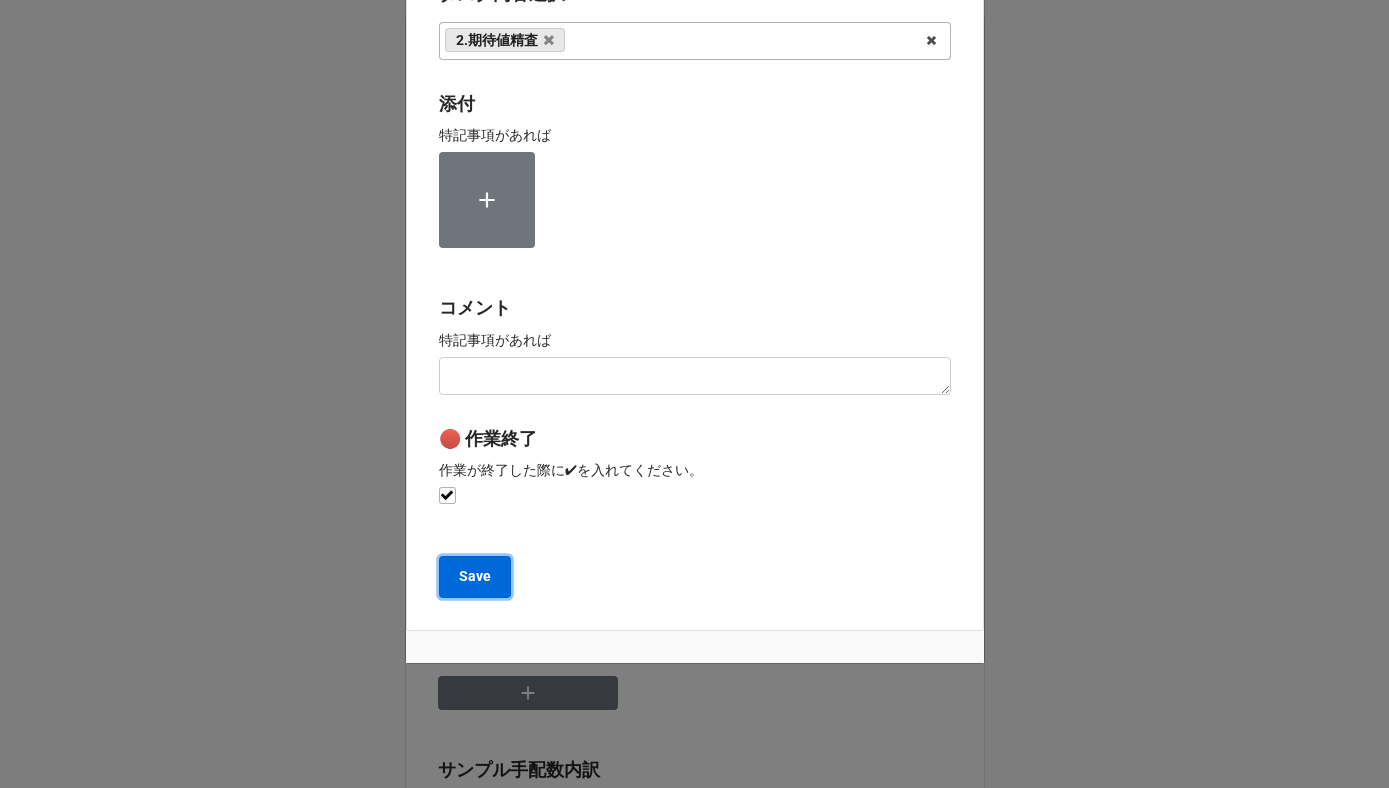 click on "Save" at bounding box center [475, 576] 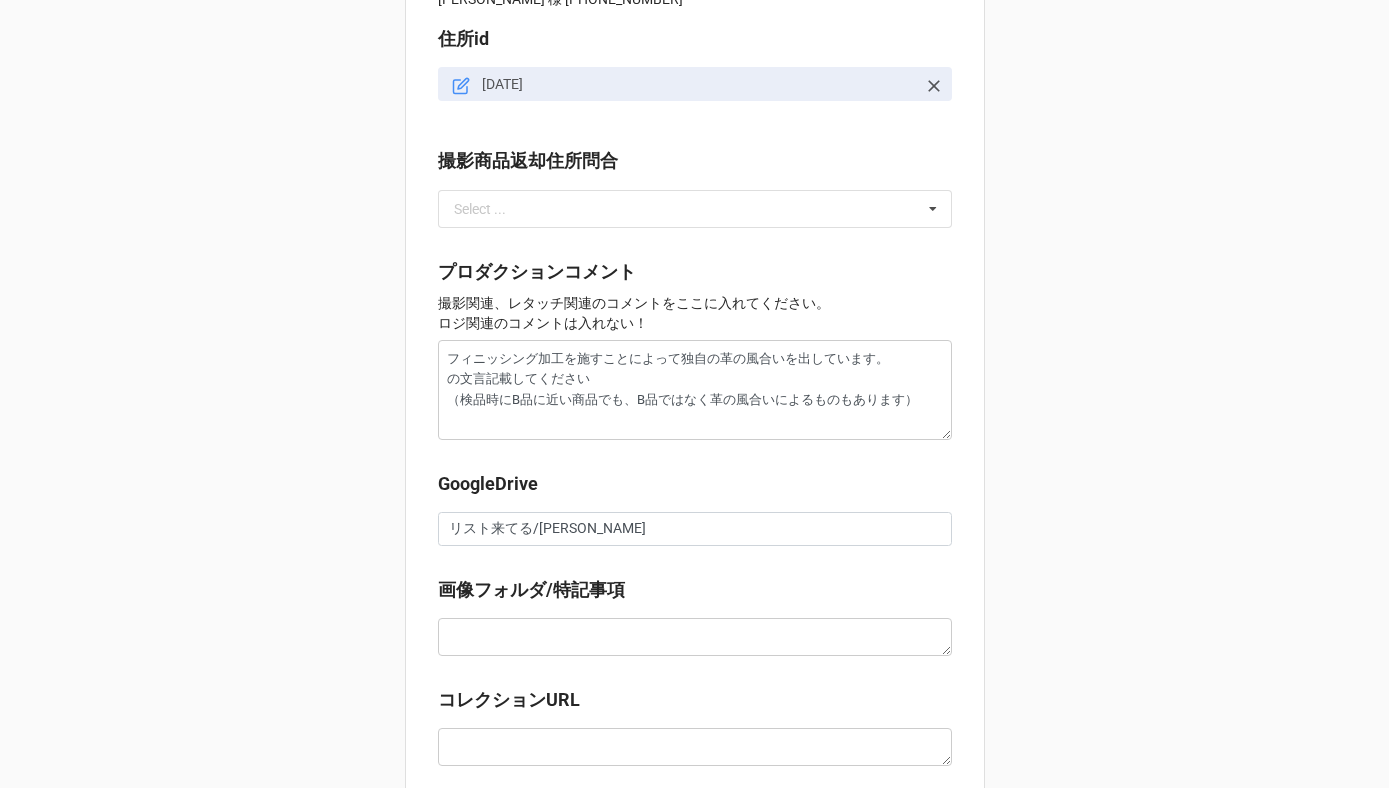 scroll, scrollTop: 2191, scrollLeft: 0, axis: vertical 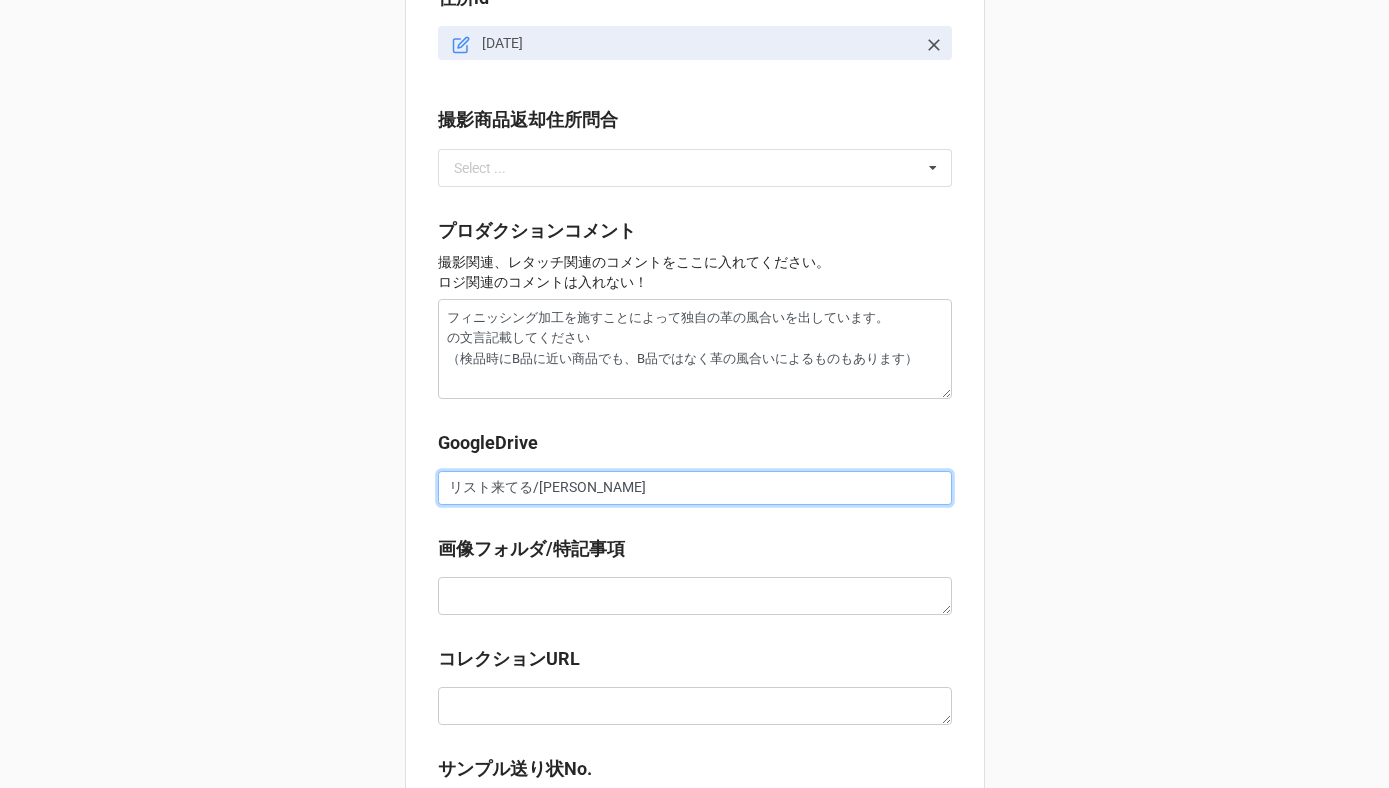 drag, startPoint x: 524, startPoint y: 491, endPoint x: 389, endPoint y: 487, distance: 135.05925 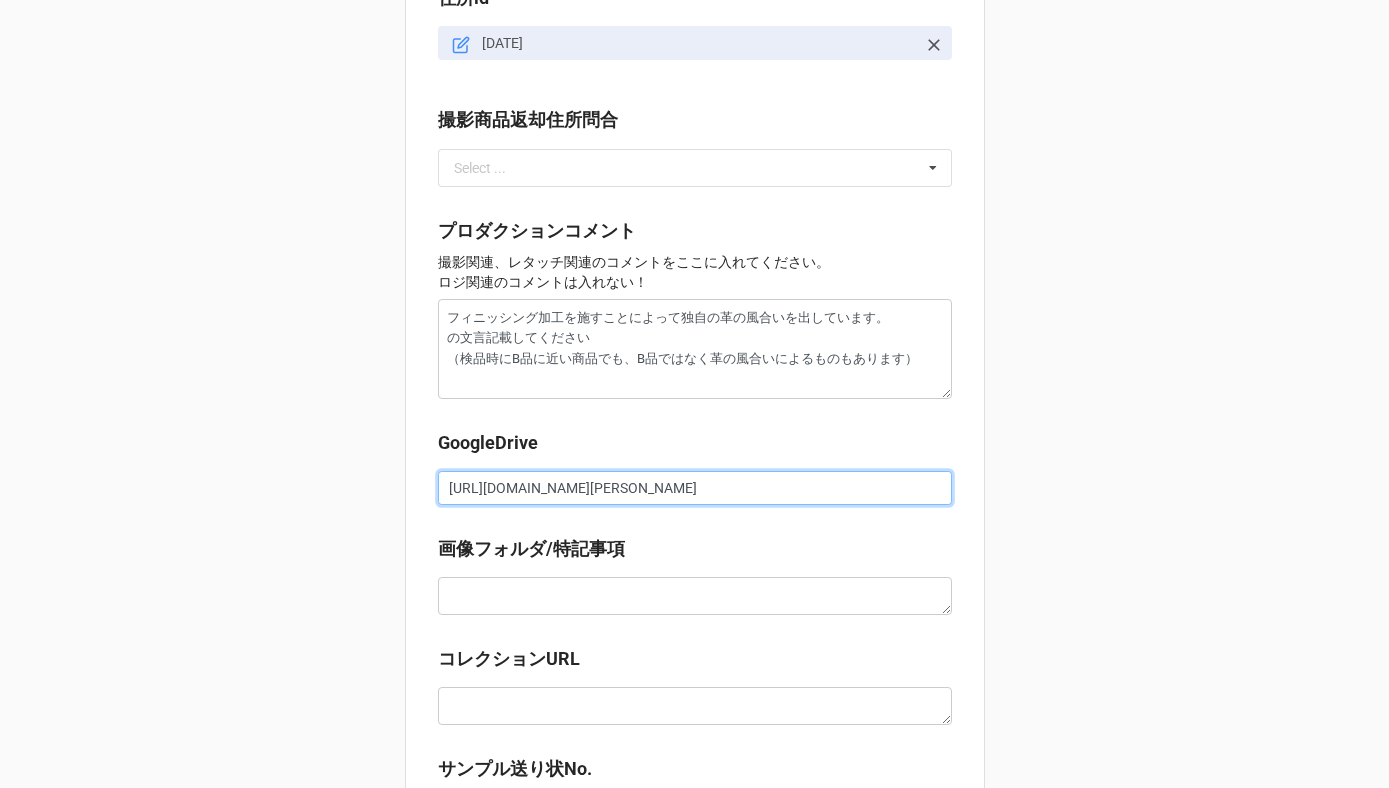 scroll, scrollTop: 0, scrollLeft: 288, axis: horizontal 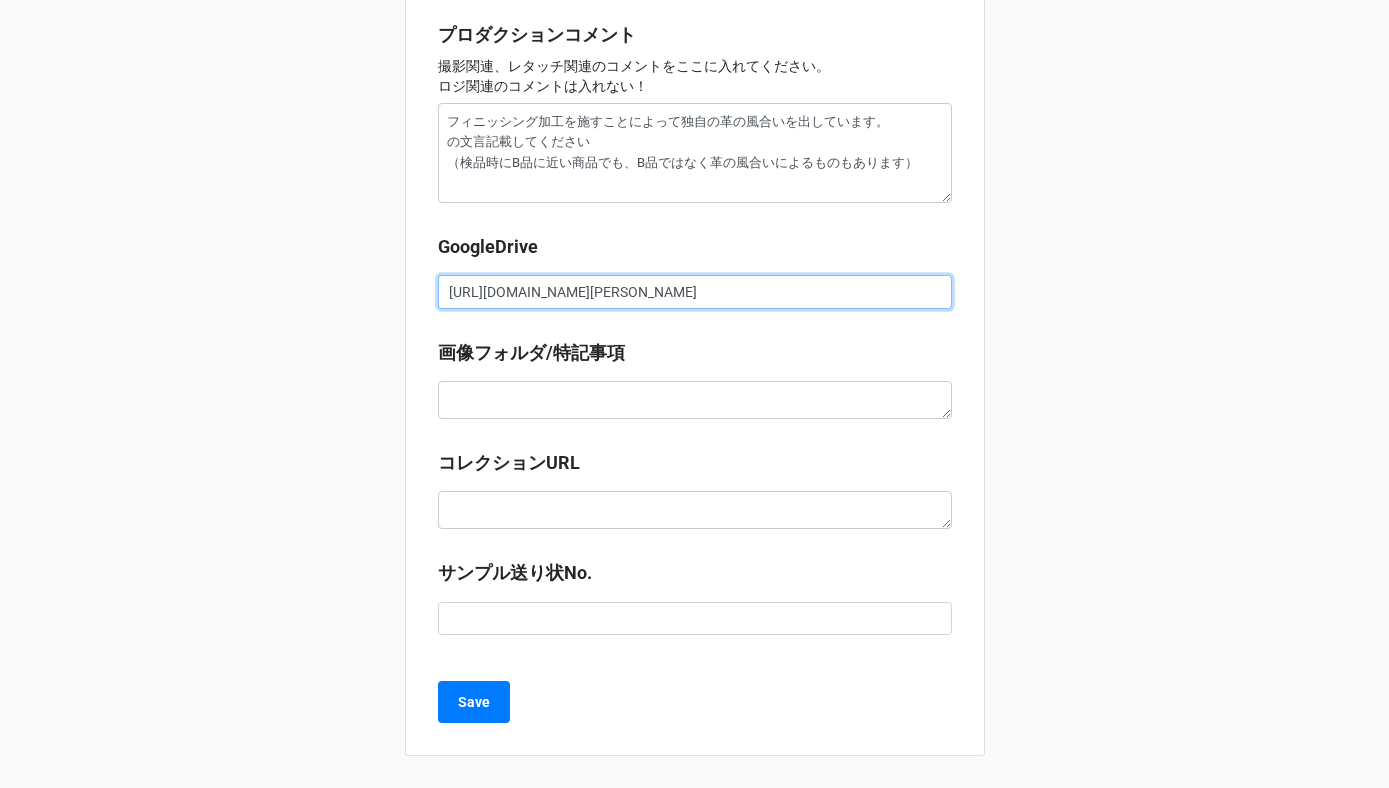 type on "https://docs.google.com/spreadsheets/d/1KT9js-jJNQNLy_cv17Io1WQQpKurElnh/edit?gid=1571425023#gid=1571425023/佐藤さん" 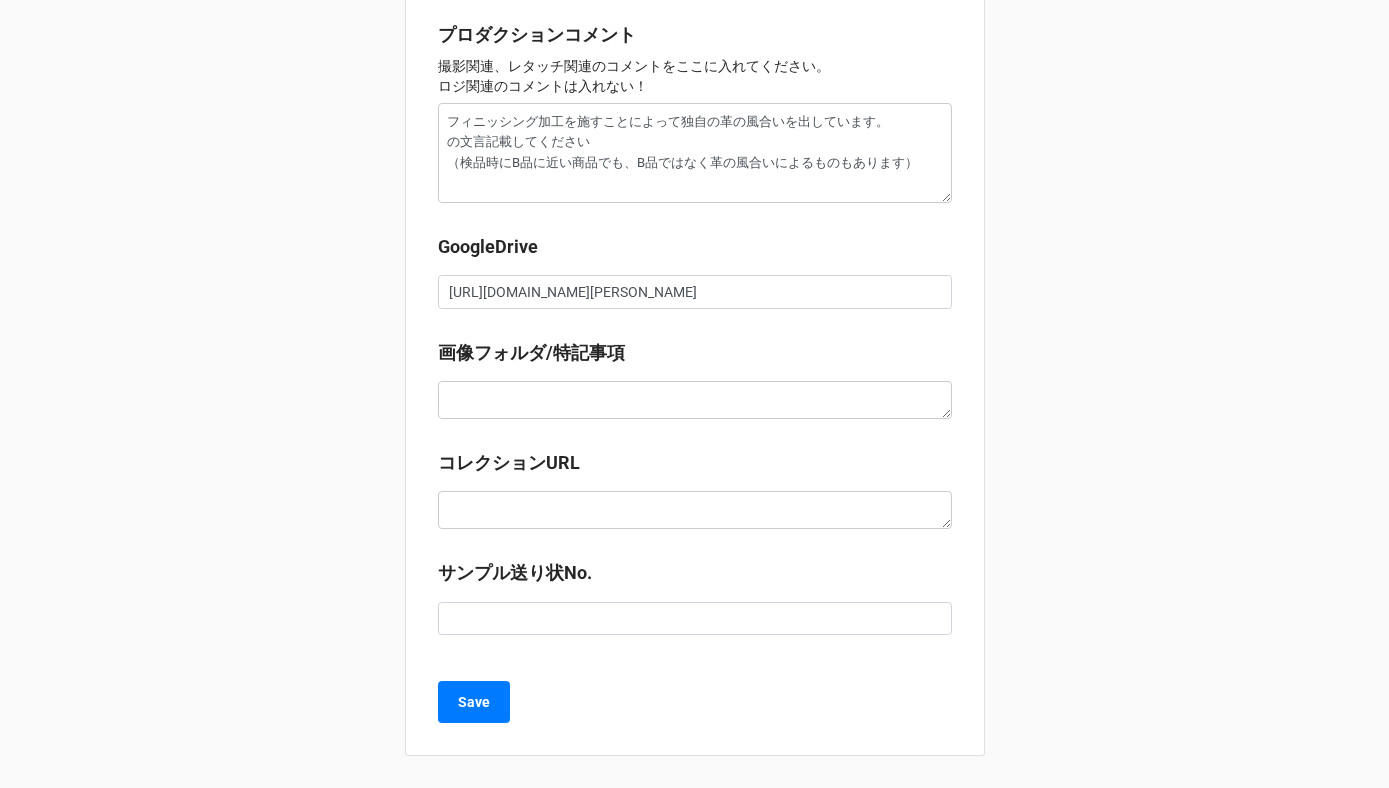 scroll, scrollTop: 0, scrollLeft: 0, axis: both 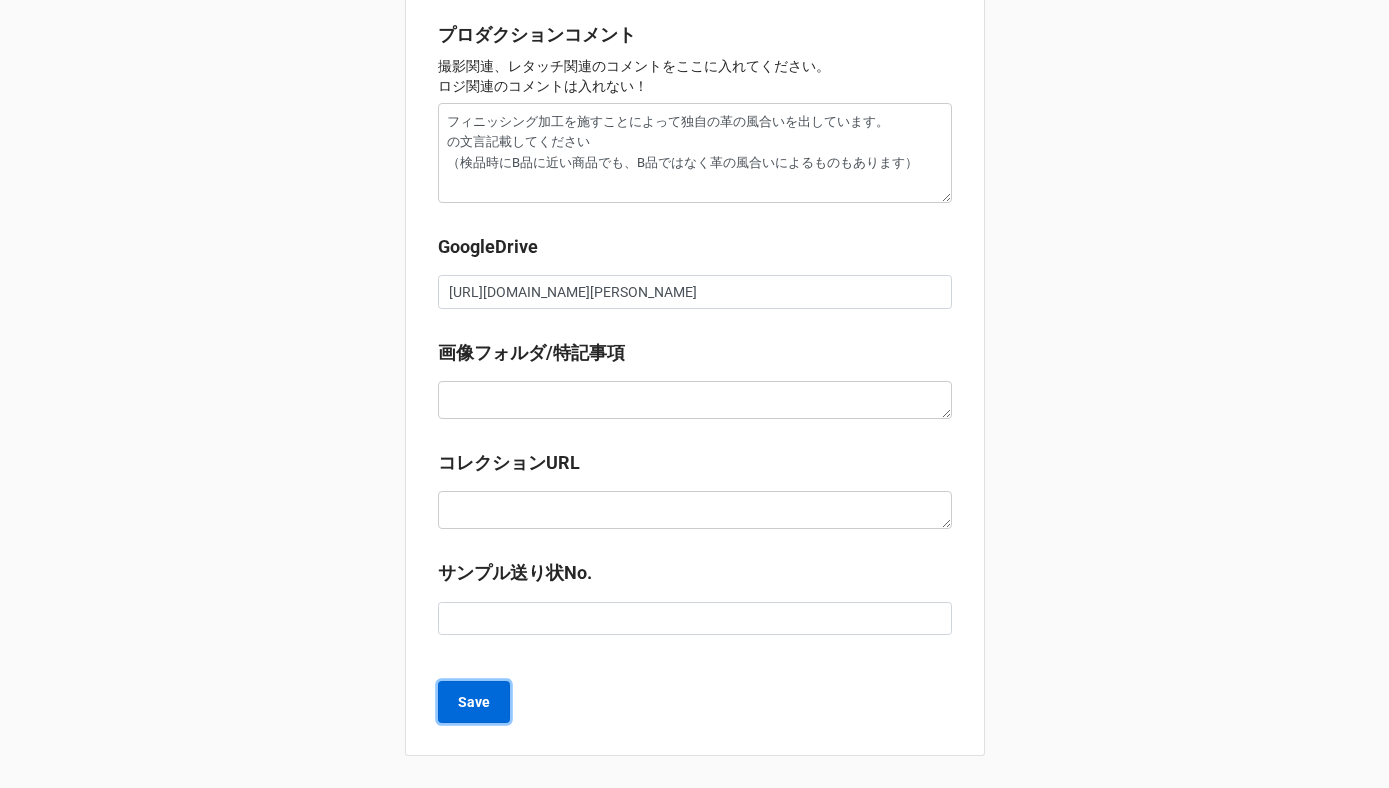 click on "Save" at bounding box center [474, 702] 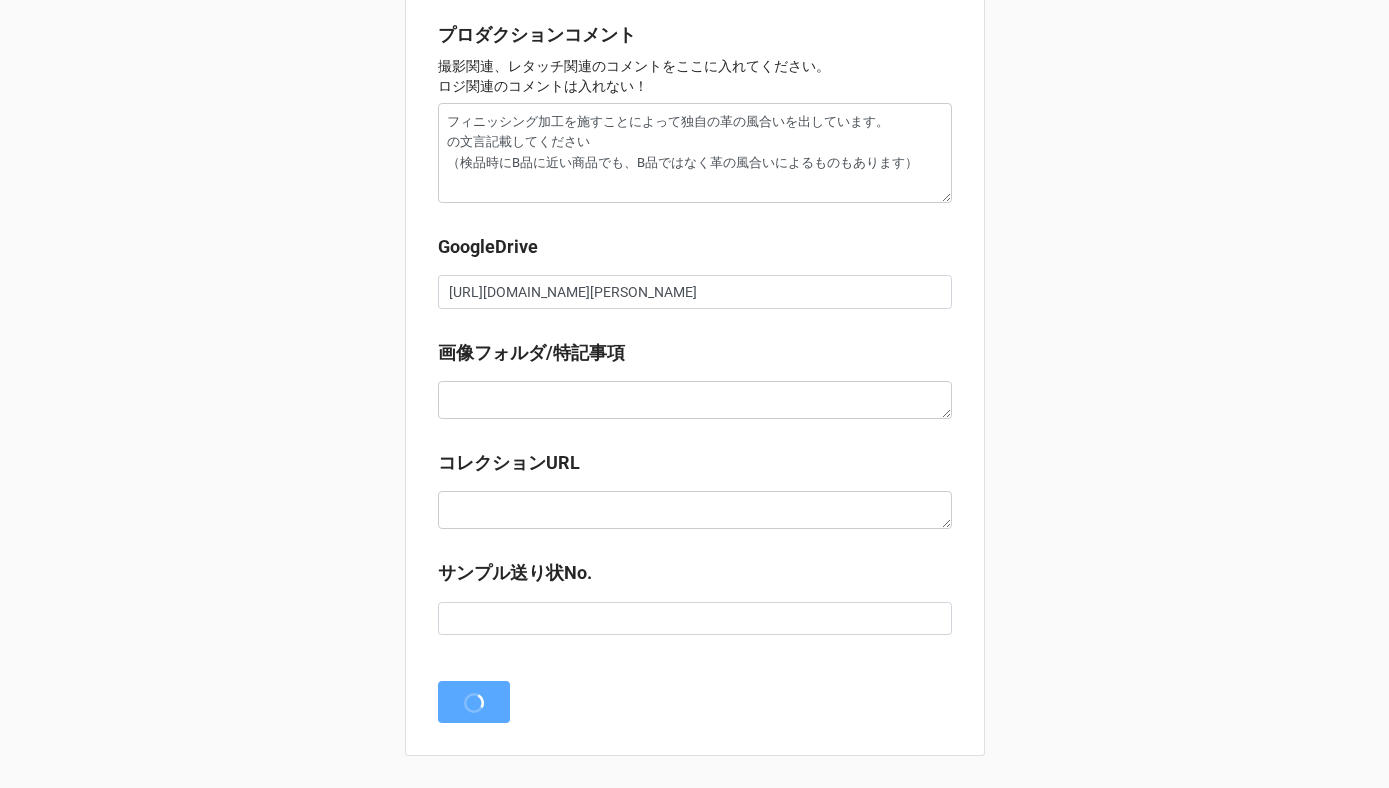 scroll, scrollTop: 0, scrollLeft: 0, axis: both 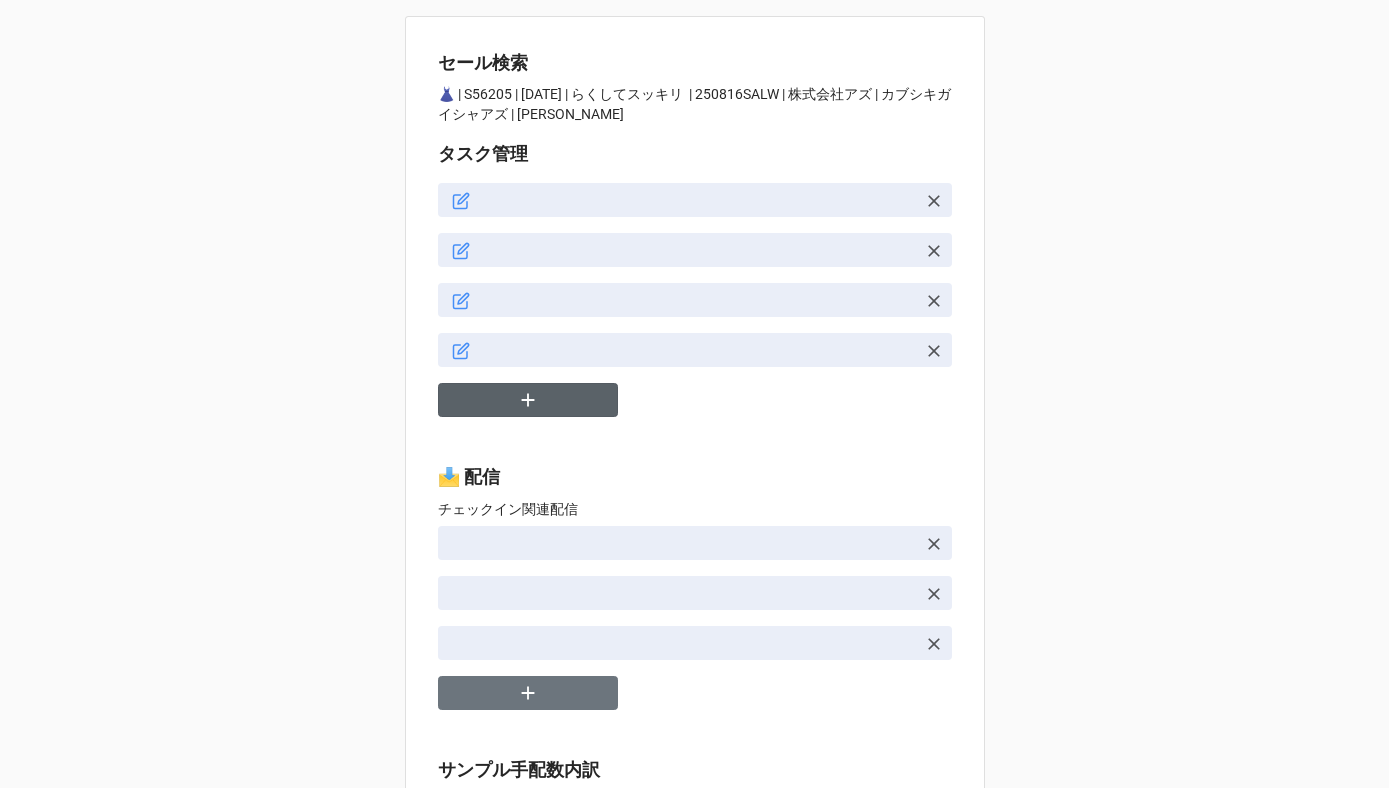 type on "x" 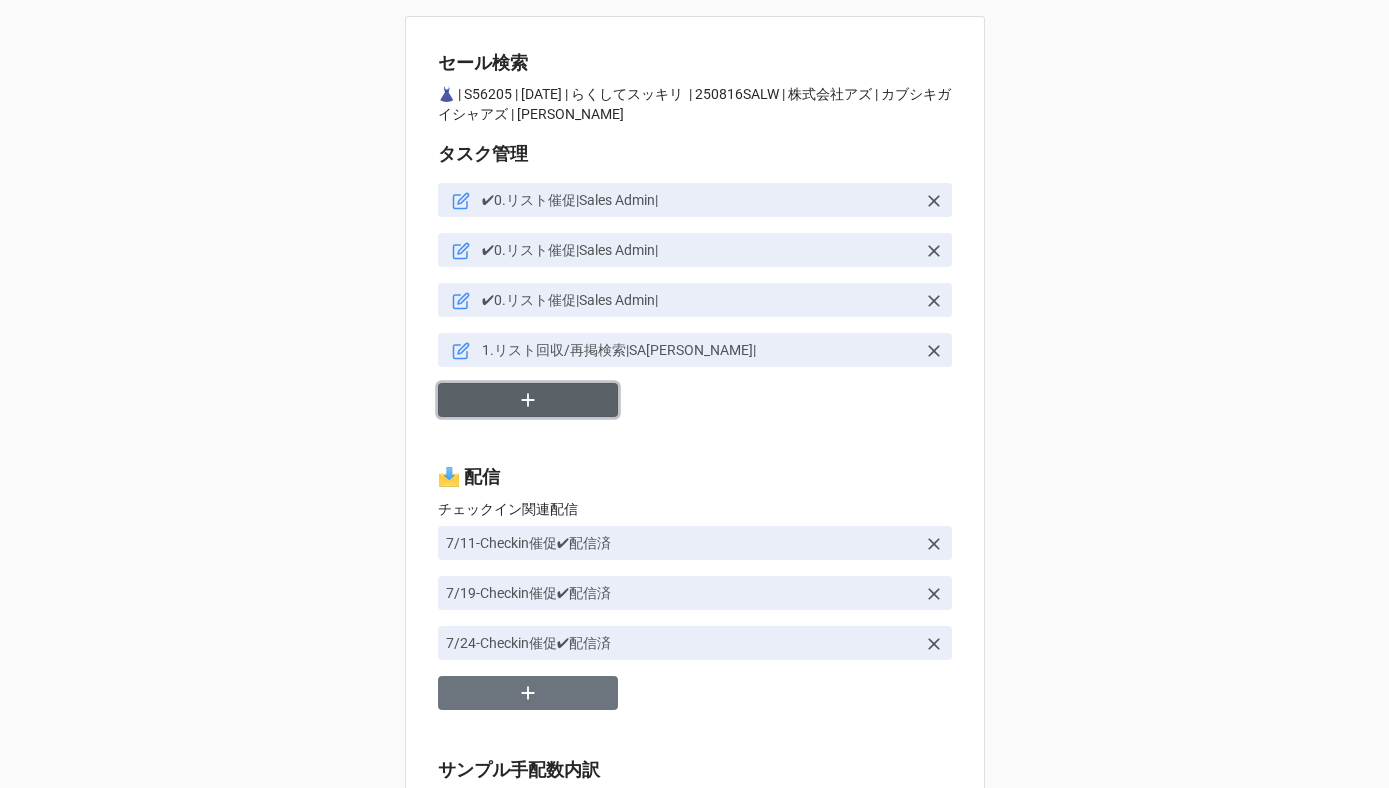 click 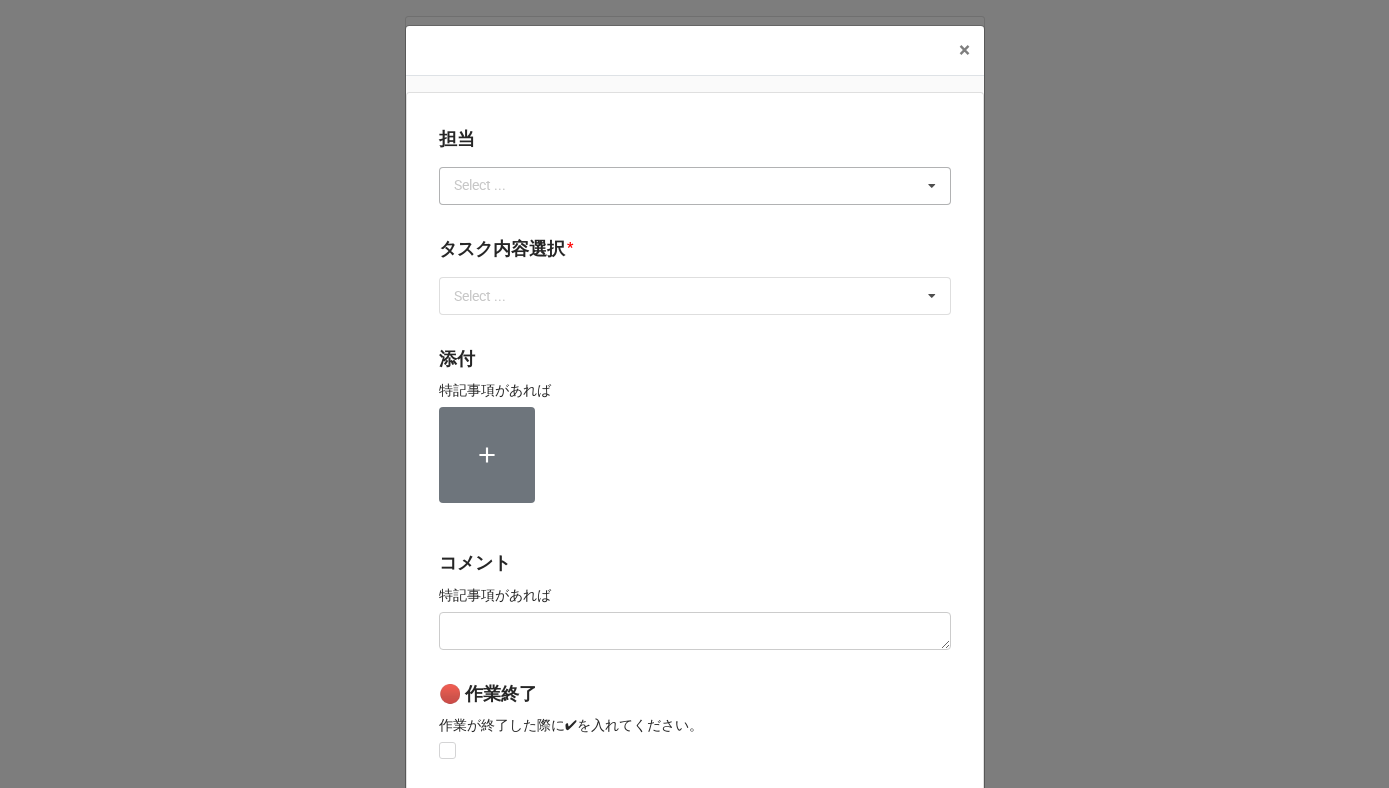click on "Select ... No results found." at bounding box center (695, 186) 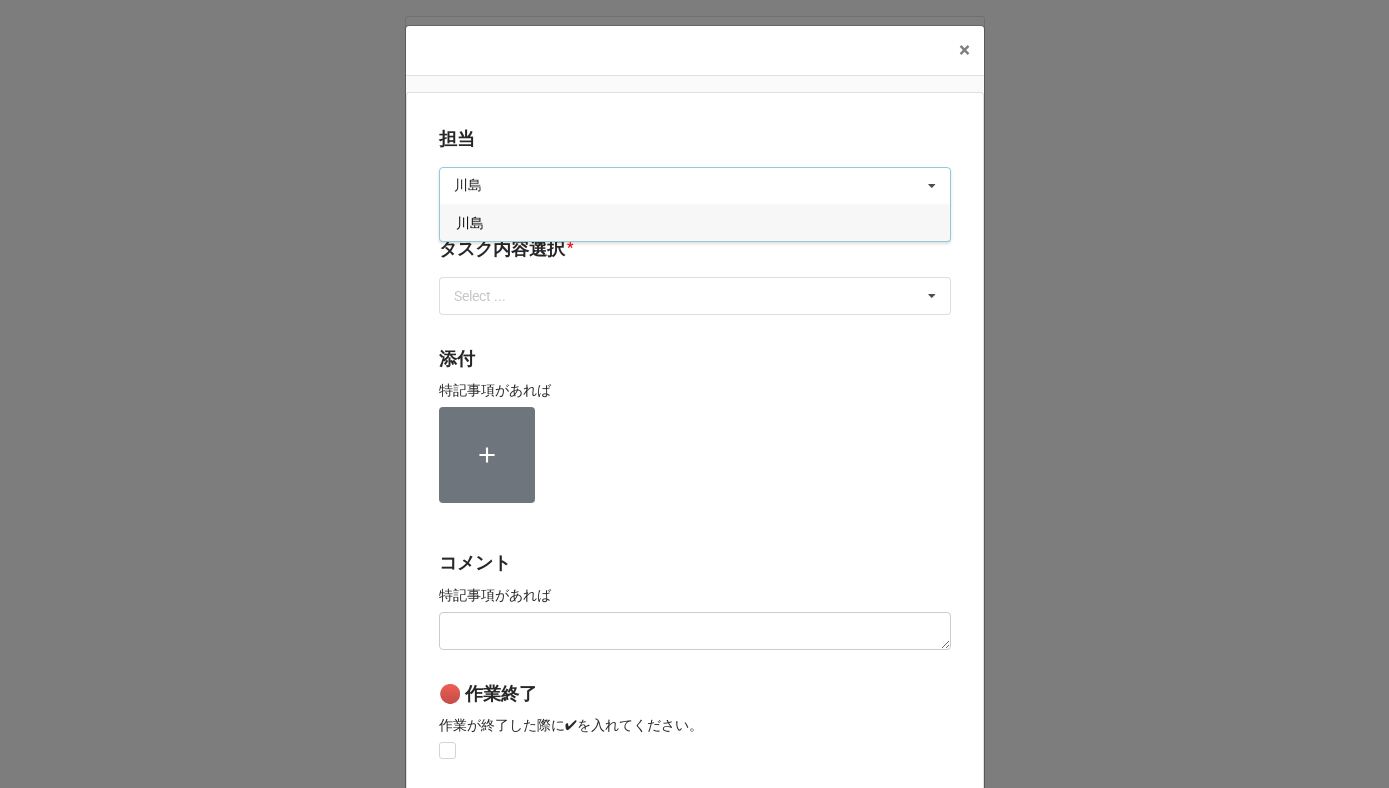 type on "川島" 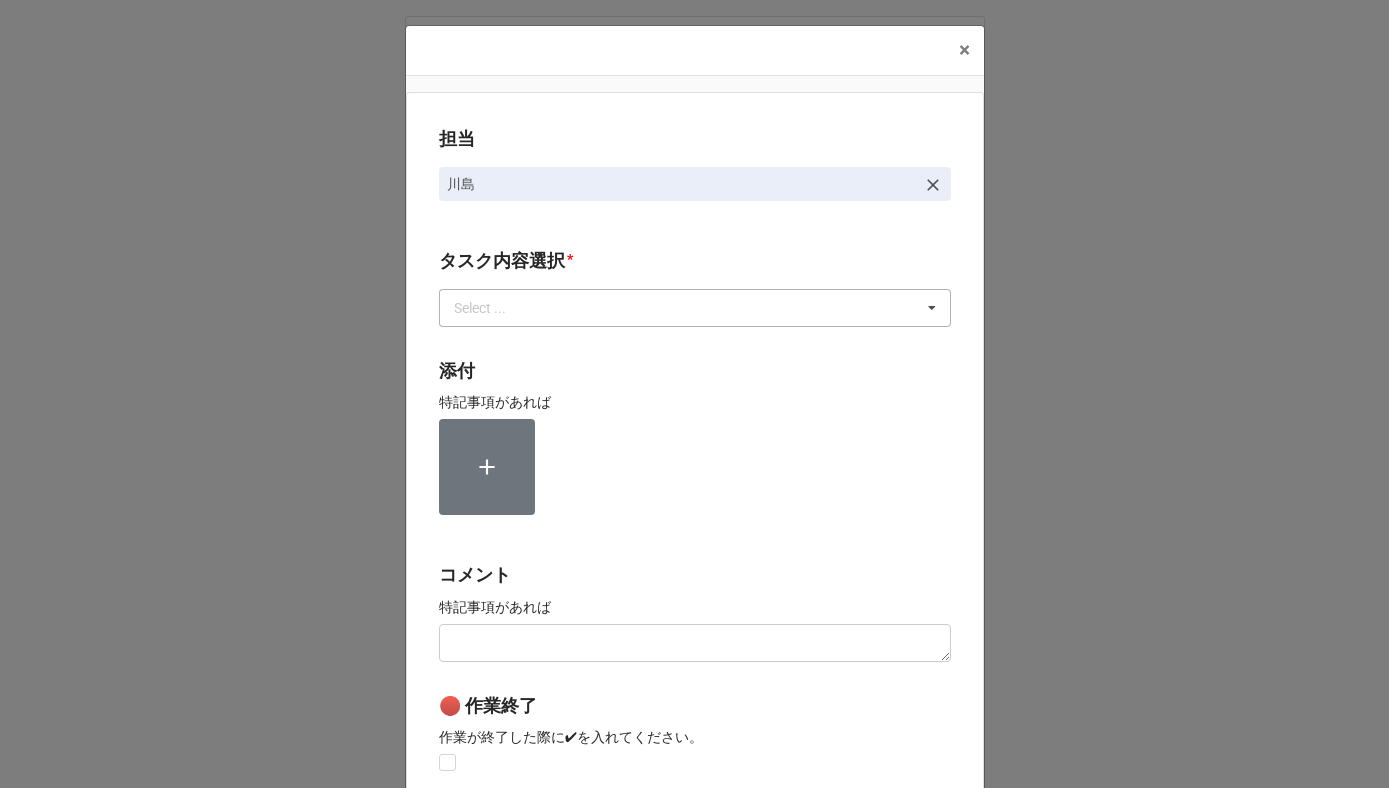 click on "Select ..." at bounding box center [492, 307] 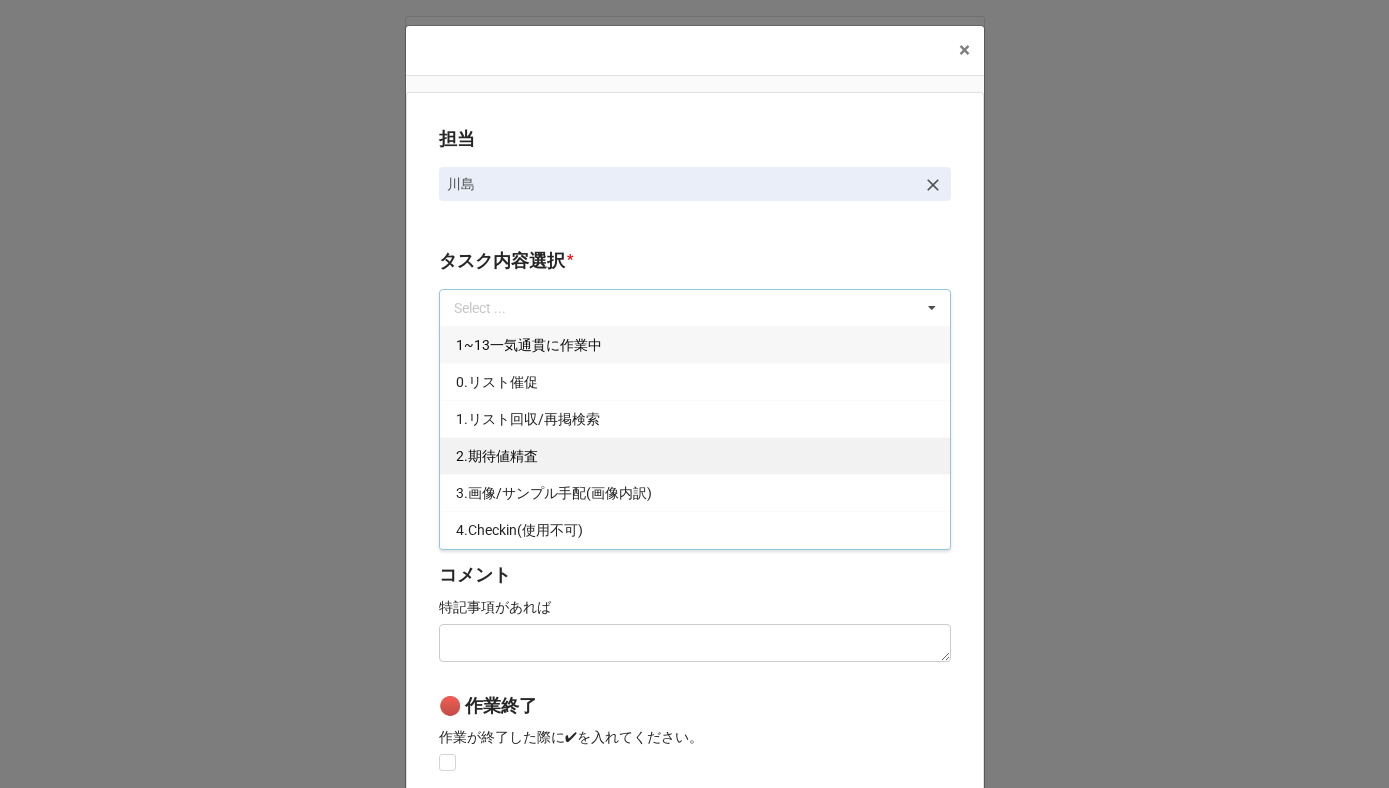 click on "2.期待値精査" at bounding box center (497, 456) 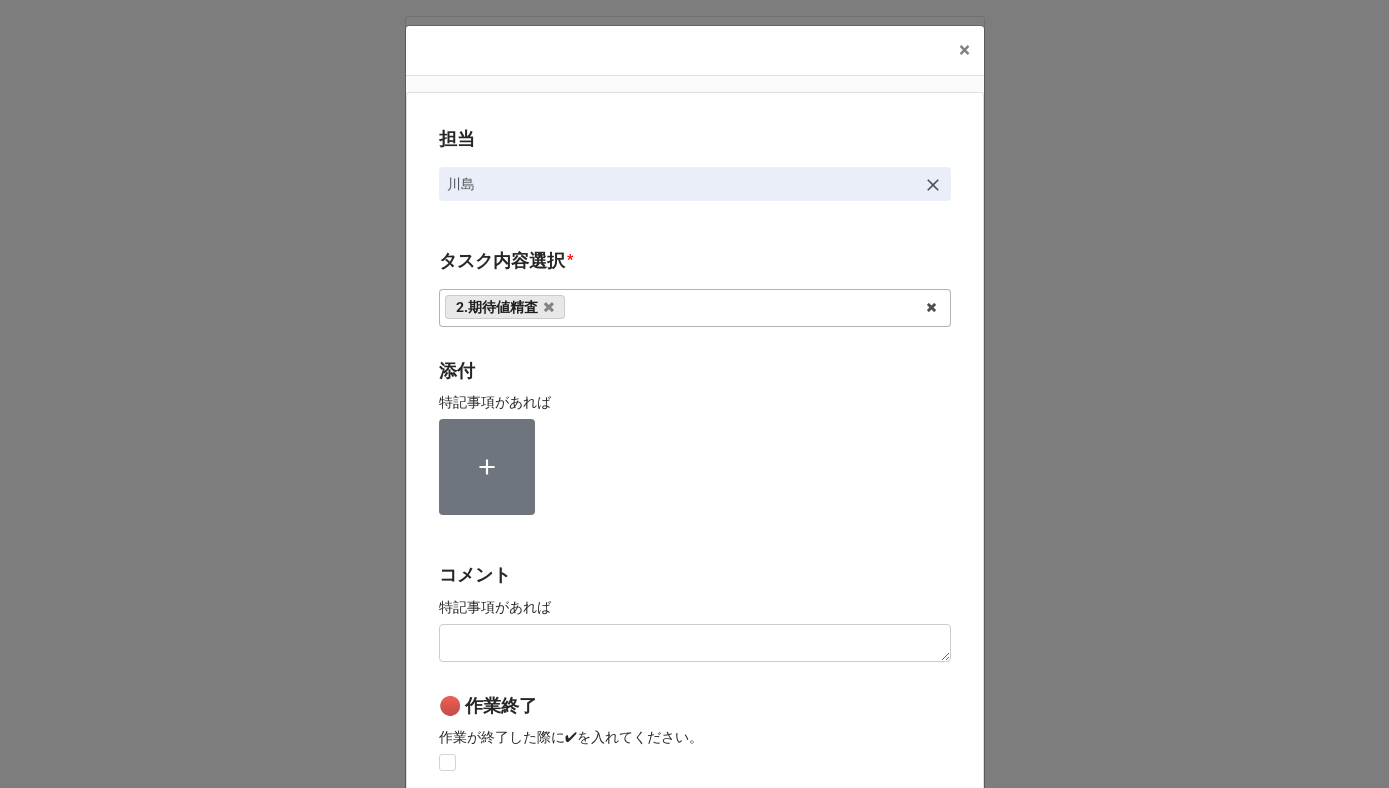 click on "担当 [PERSON_NAME][GEOGRAPHIC_DATA]内容選択 * 2.期待値精査 1~13一気通貫に作業中 0.リスト催促 1.リスト回収/再掲検索 3.画像/サンプル手配(画像内訳) 4.Checkin(使用不可) 5.前納品申請 6.コレクション土台作成 7.リネーム 8.Airtable土台作成 9.寸法情報をコレクションにアップ 10.ピッチ 11.検品報告回収 12.画像パスQC 13.最終数量反映 14.コレクションQC/反映 15.荷物探し中 *イレギュラー問題 B4Fで土台からアップまで担当する 内容更新(SALE開催に影響なし) 添付 特記事項があれば
コメント 特記事項があれば
🔴 作業終了 作業が終了した際に✔︎を入れてください。
Save" at bounding box center (695, 495) 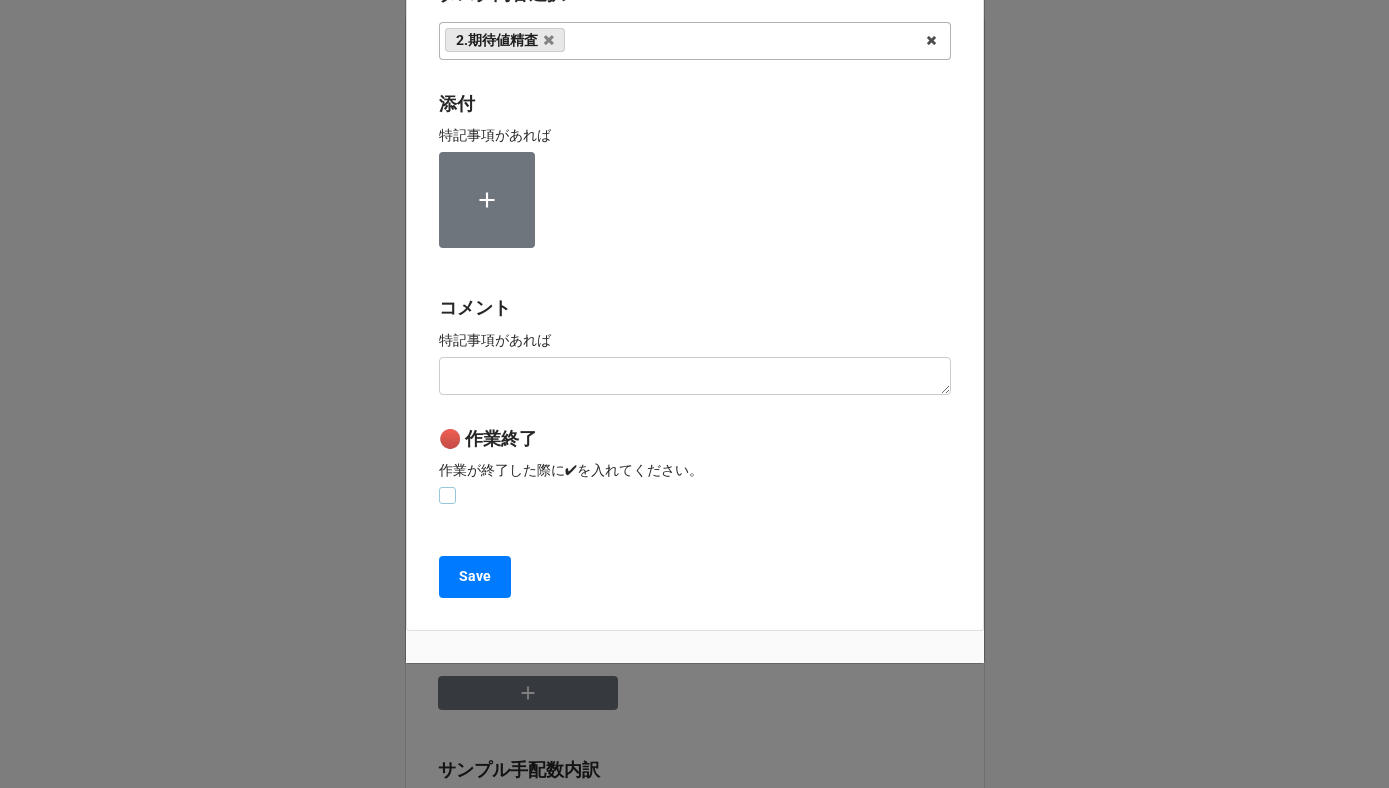 click at bounding box center (447, 487) 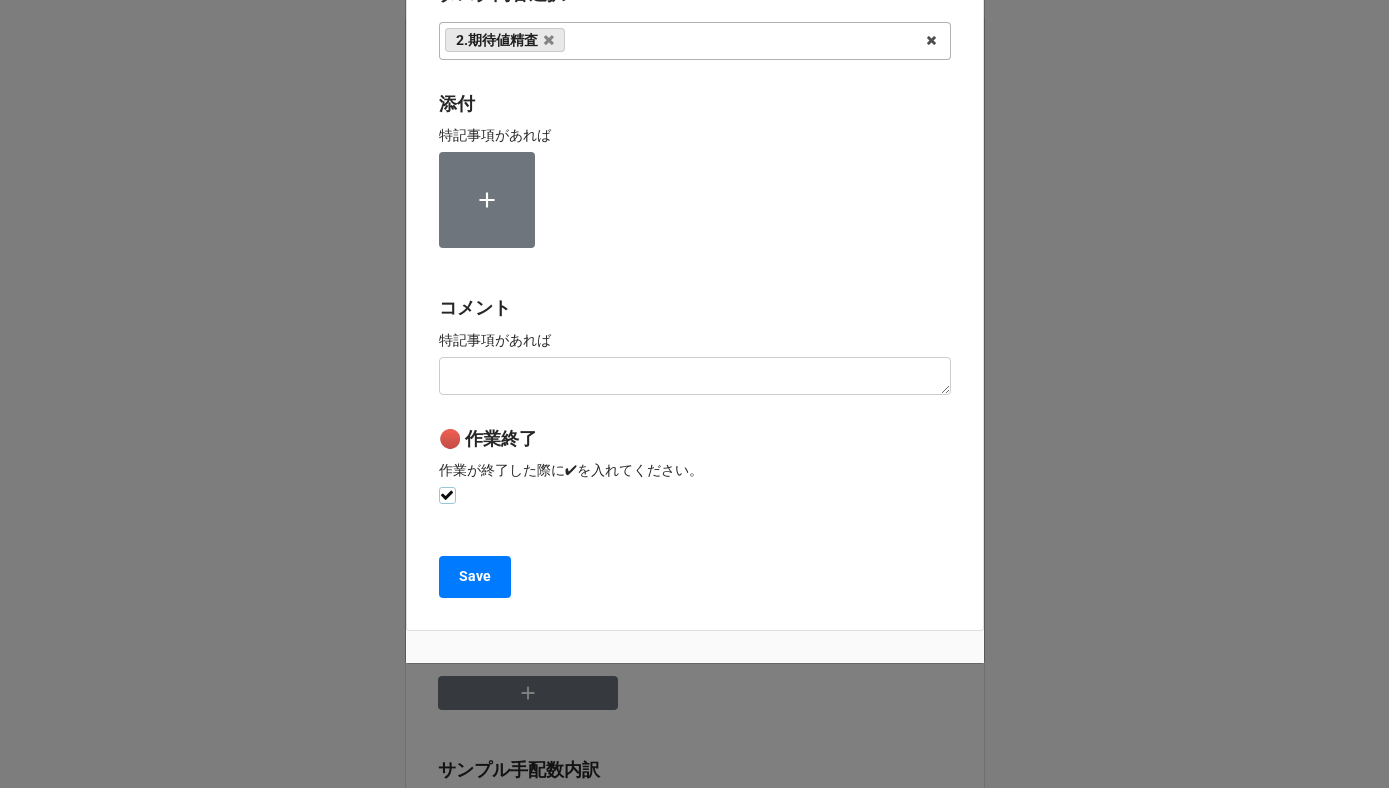 checkbox on "true" 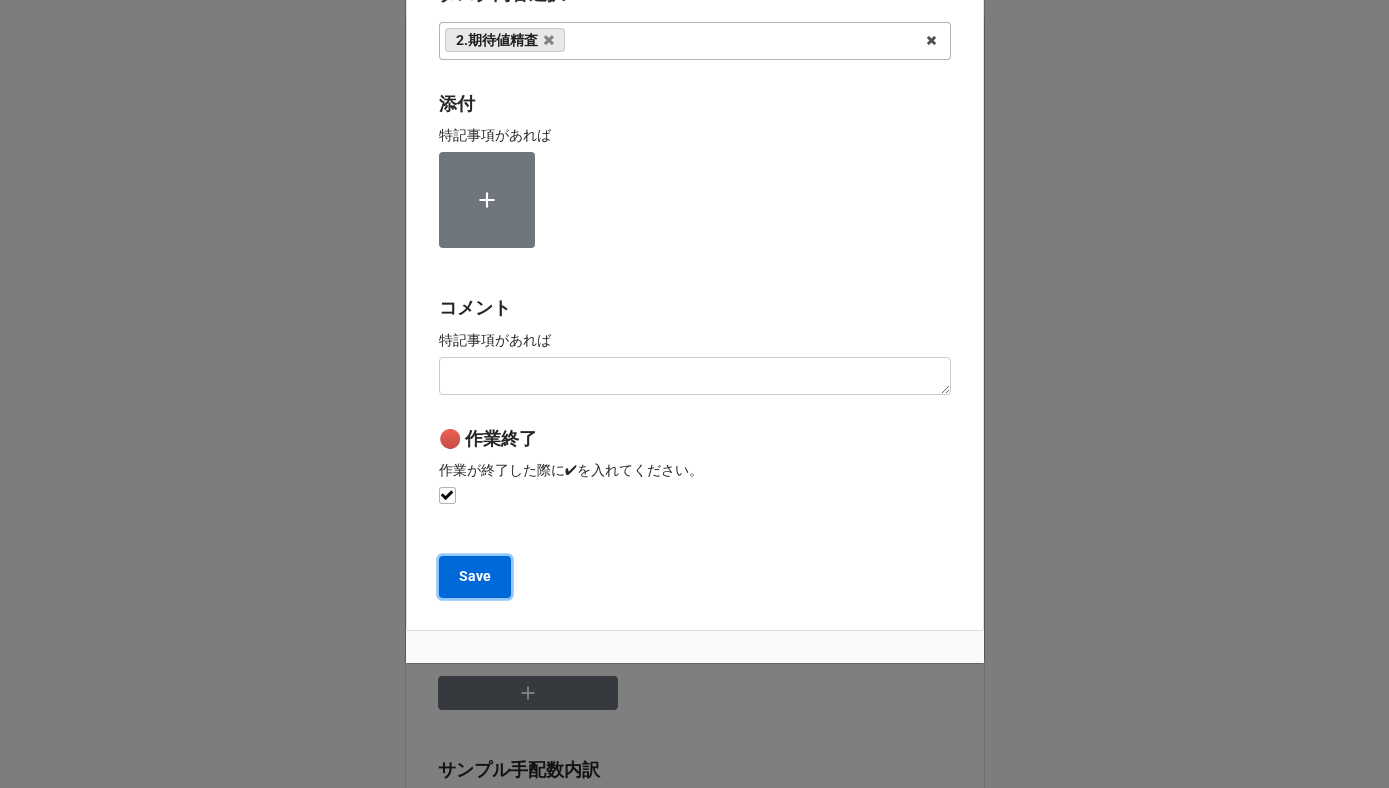 click on "Save" at bounding box center [475, 577] 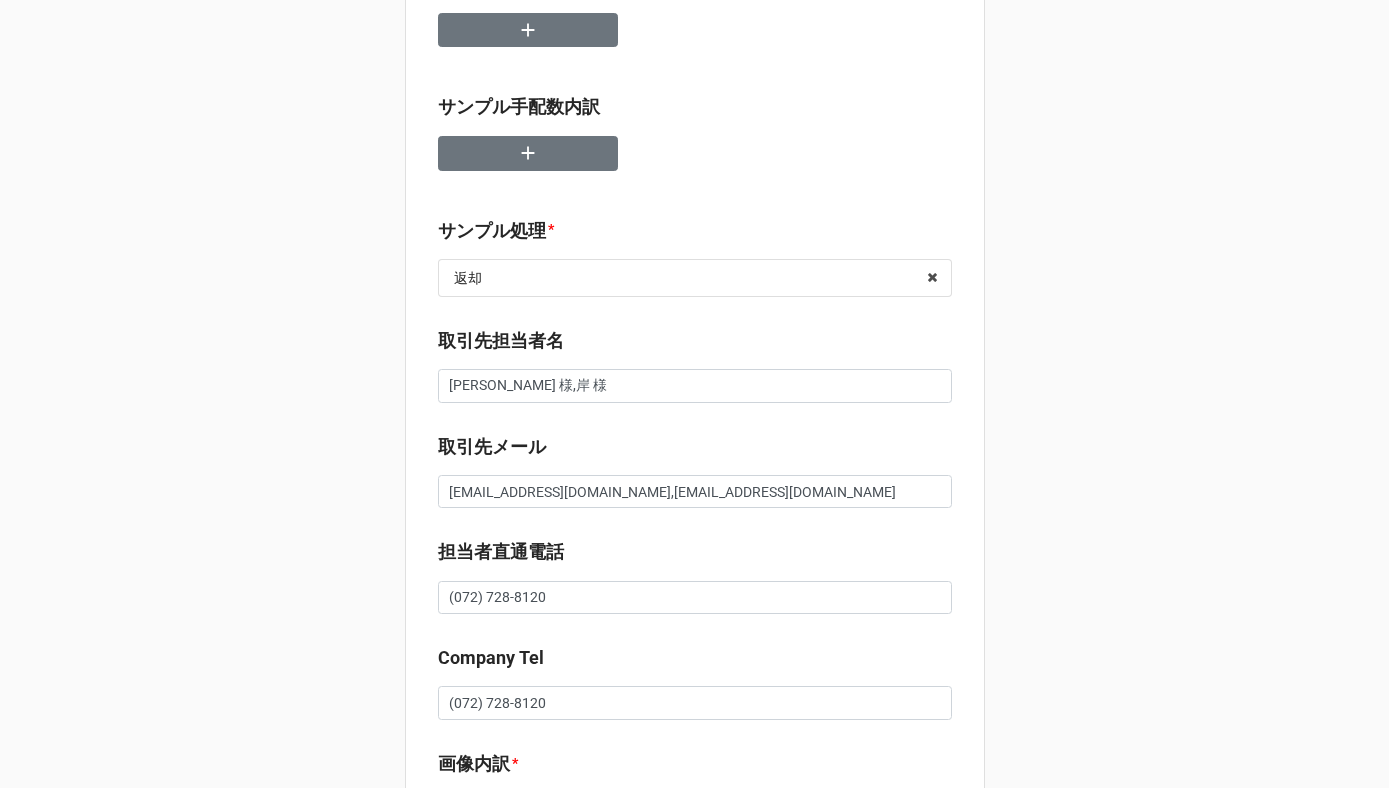 scroll, scrollTop: 715, scrollLeft: 0, axis: vertical 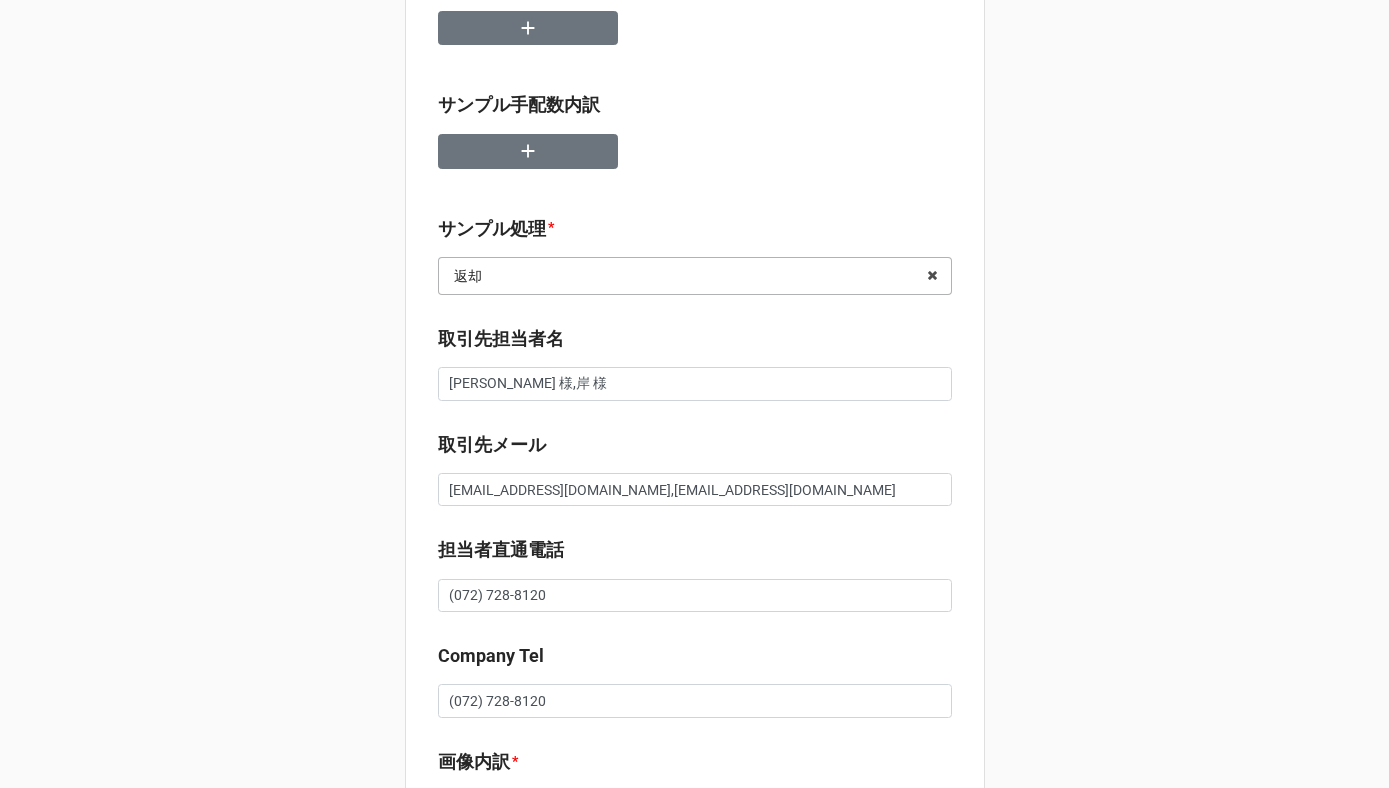 click at bounding box center [696, 276] 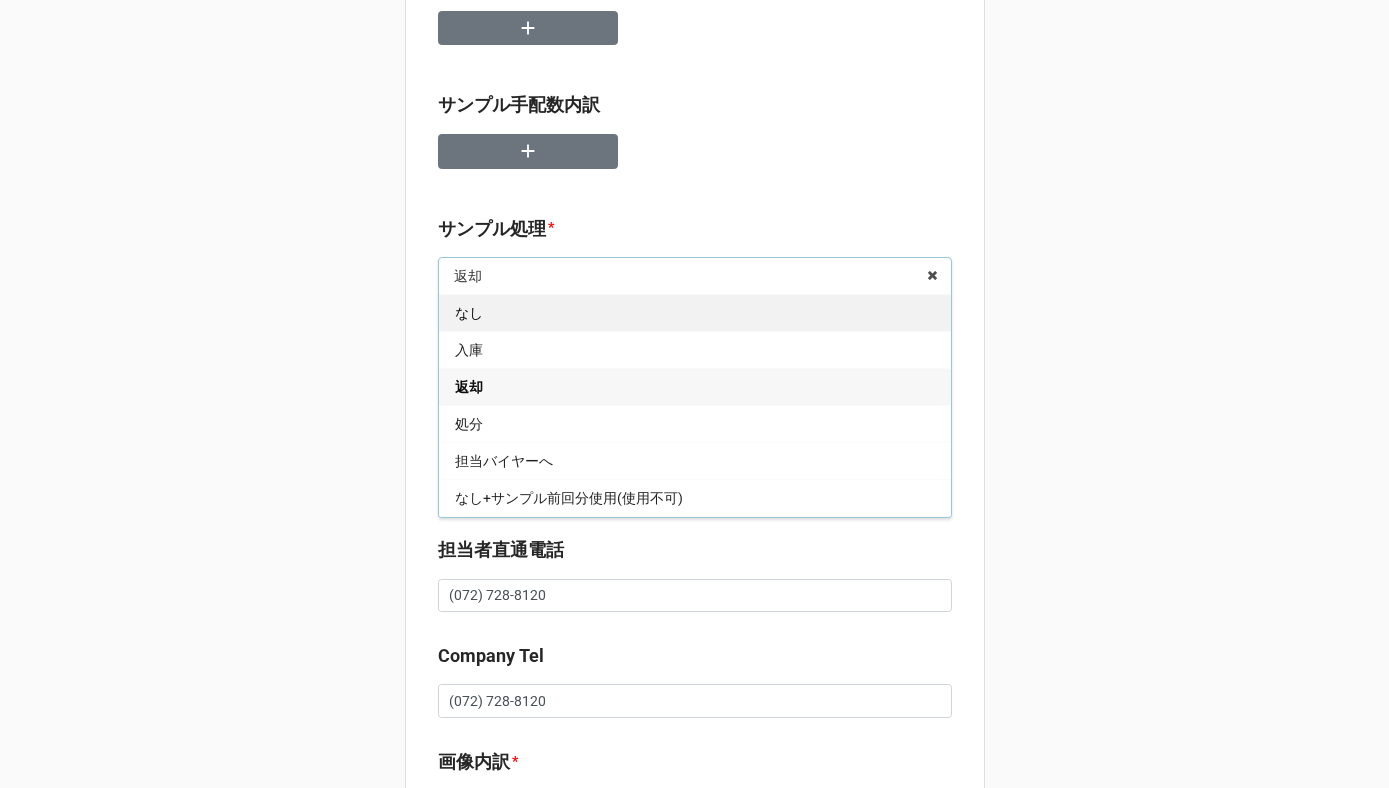 click on "なし" at bounding box center [695, 312] 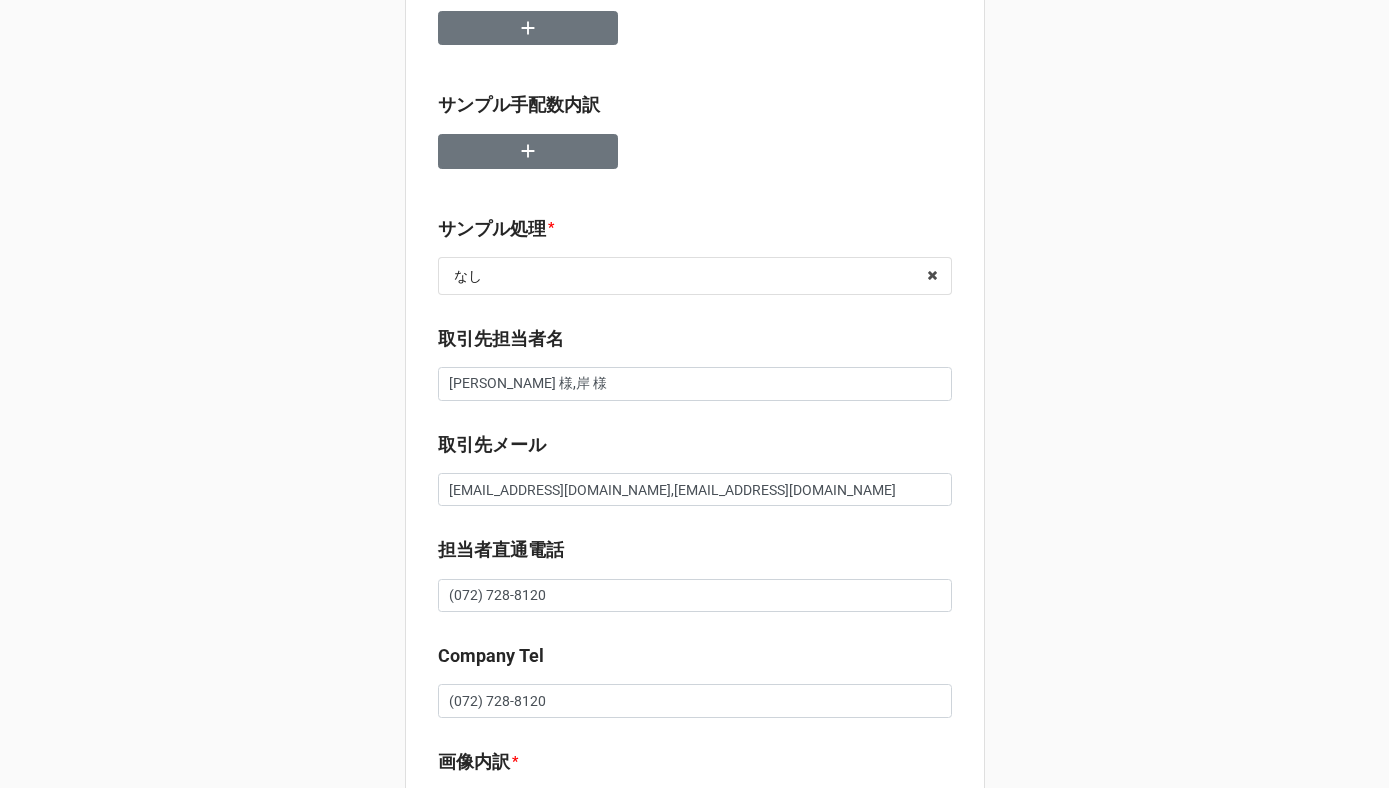 click on "セール検索 👗 | S56205 | 08/16 (土) | らくしてスッキリ  | 250816SALW | 株式会社アズ | カブシキガイシャアズ | 川島 タスク管理 ✔︎0.リスト催促|Sales Admin| ✔︎0.リスト催促|Sales Admin| ✔︎0.リスト催促|Sales Admin| 1.リスト回収/再掲検索|SA佐藤| ✔︎2.期待値精査|川島| 📩 配信 チェックイン関連配信
7/11-Checkin催促✔︎配信済 7/19-Checkin催促✔︎配信済 7/24-Checkin催促✔︎配信済 サンプル手配数内訳 サンプル処理 * なし なし 入庫 返却 処分 担当バイヤーへ なし+サンプル前回分使用(使用不可) 返却-撮影後すぐに(使用不可) 絶対返却(使用不可) 返却,入庫(使用不可) 返却,処分 入庫,返却 入庫,なし なし,入庫 返却,なし 返却,入庫 なし,返却 取引先担当者名 細川 様,岸 様 取引先メール mhosokawa@ascorp.co.jp,mkishi@ascorp.co.jp 担当者直通電話 (072) 728-8120 Company Tel (072) 728-8120 画像内訳 *" at bounding box center (695, 879) 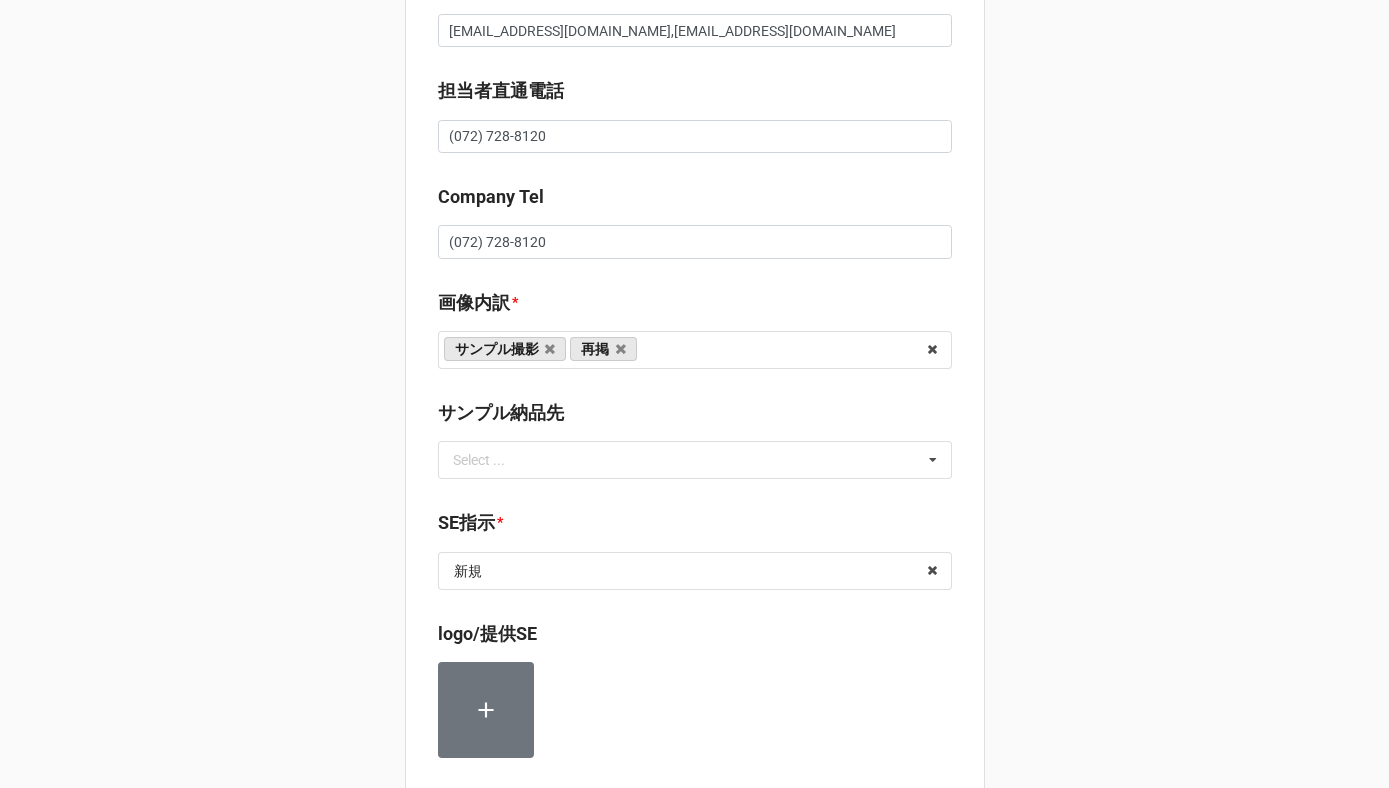 scroll, scrollTop: 1179, scrollLeft: 0, axis: vertical 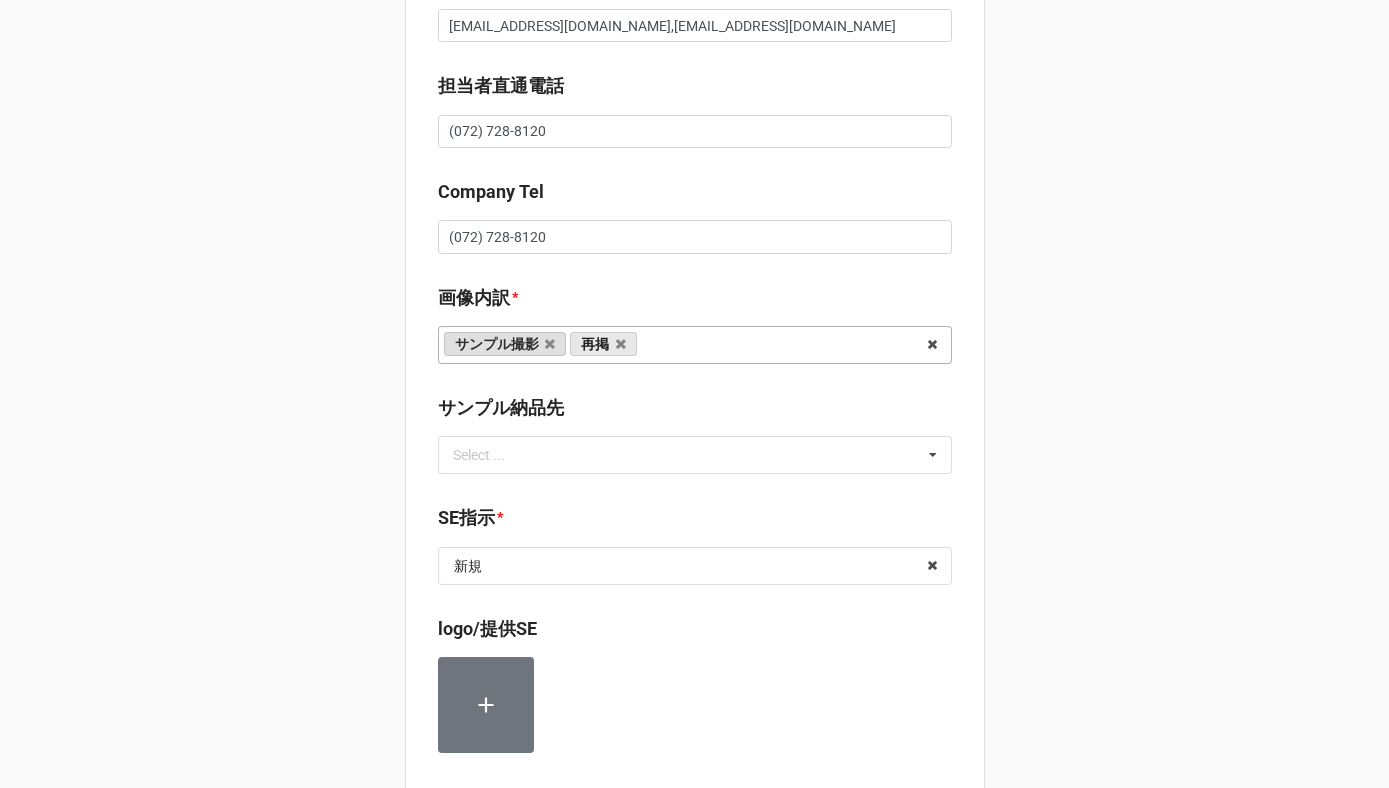 click on "サンプル撮影" at bounding box center [505, 344] 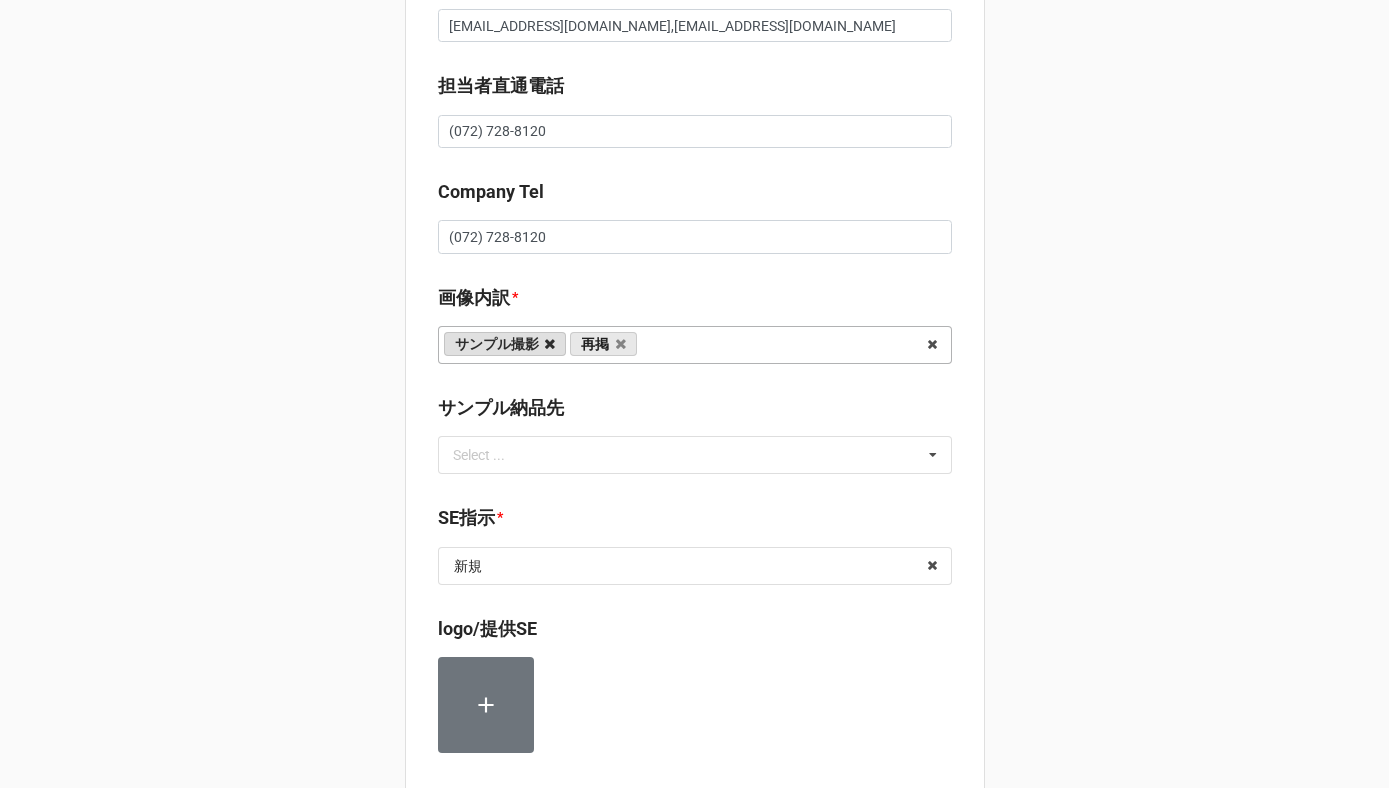 click at bounding box center (550, 344) 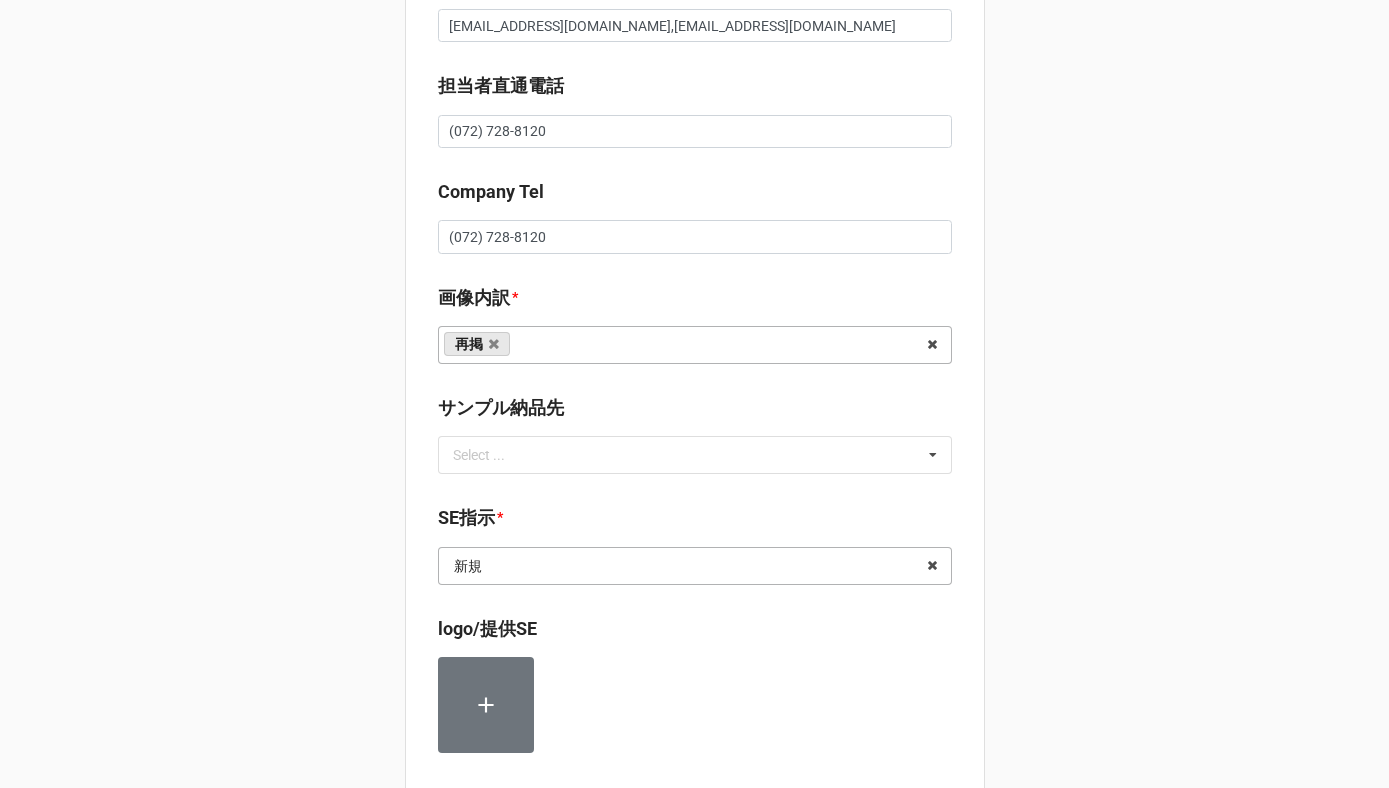 click at bounding box center [696, 566] 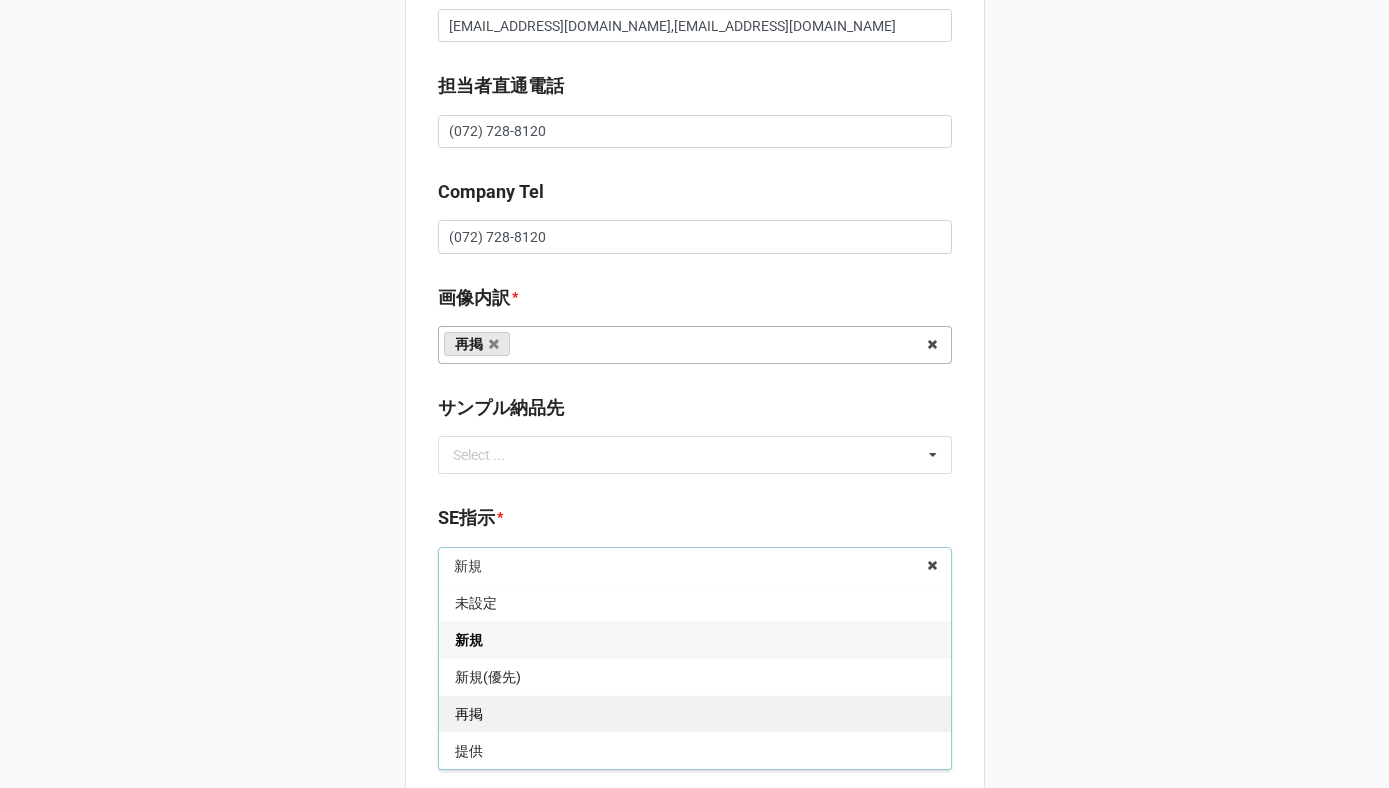 click on "再掲" at bounding box center [695, 713] 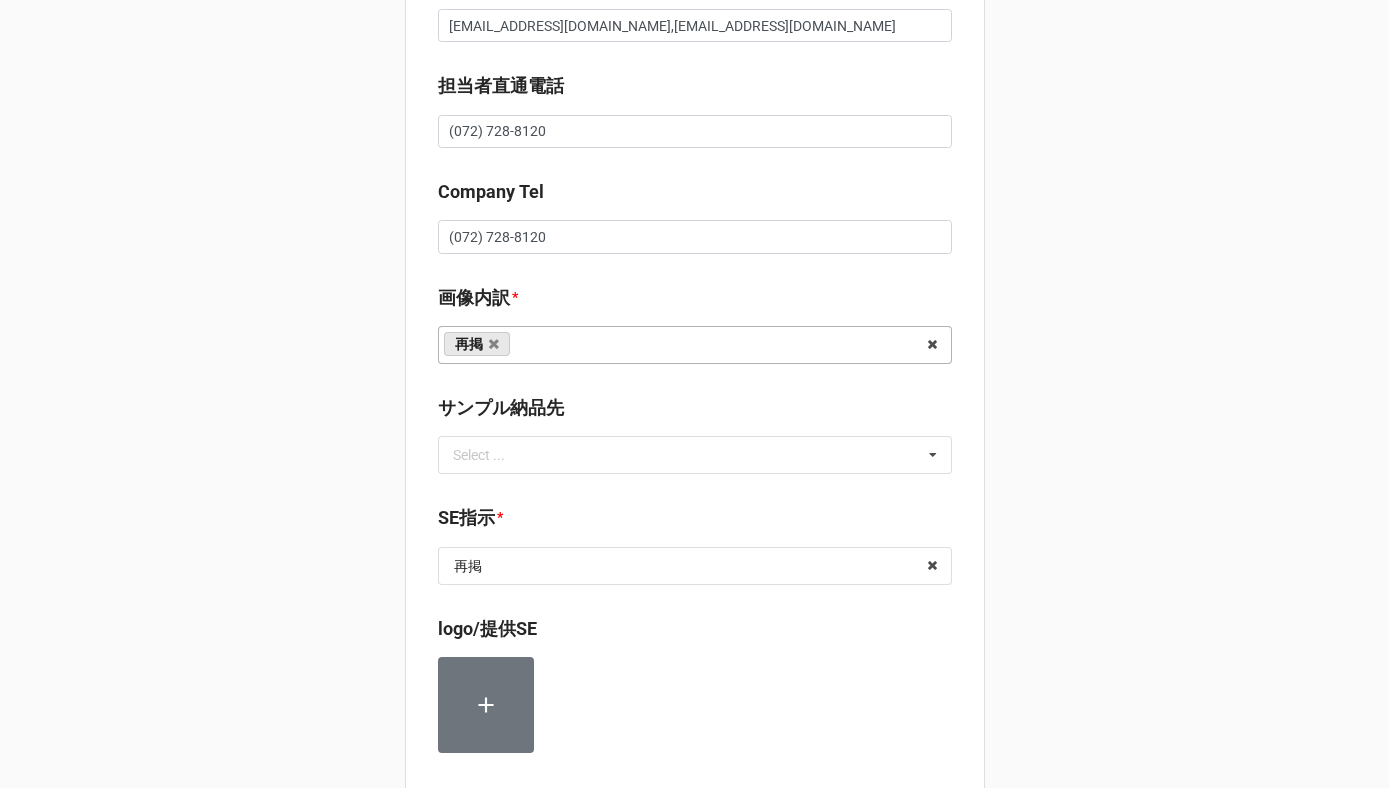 click on "セール検索 👗 | S56205 | 08/16 (土) | らくしてスッキリ  | 250816SALW | 株式会社アズ | カブシキガイシャアズ | 川島 タスク管理 ✔︎0.リスト催促|Sales Admin| ✔︎0.リスト催促|Sales Admin| ✔︎0.リスト催促|Sales Admin| 1.リスト回収/再掲検索|SA佐藤| ✔︎2.期待値精査|川島| 📩 配信 チェックイン関連配信
7/11-Checkin催促✔︎配信済 7/19-Checkin催促✔︎配信済 7/24-Checkin催促✔︎配信済 サンプル手配数内訳 サンプル処理 * なし なし 入庫 返却 処分 担当バイヤーへ なし+サンプル前回分使用(使用不可) 返却-撮影後すぐに(使用不可) 絶対返却(使用不可) 返却,入庫(使用不可) 返却,処分 入庫,返却 入庫,なし なし,入庫 返却,なし 返却,入庫 なし,返却 取引先担当者名 細川 様,岸 様 取引先メール mhosokawa@ascorp.co.jp,mkishi@ascorp.co.jp 担当者直通電話 (072) 728-8120 Company Tel (072) 728-8120 画像内訳 *" at bounding box center [695, 415] 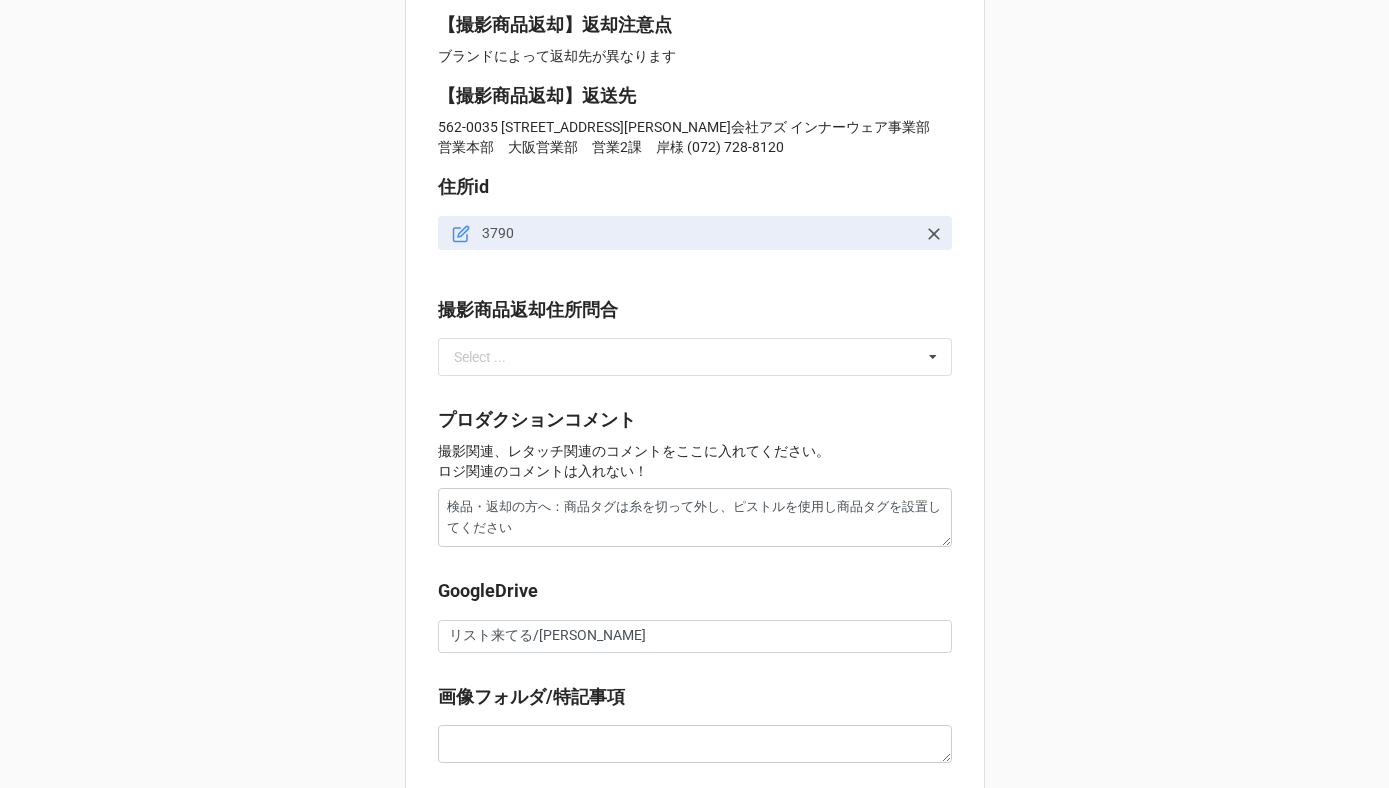 scroll, scrollTop: 2096, scrollLeft: 0, axis: vertical 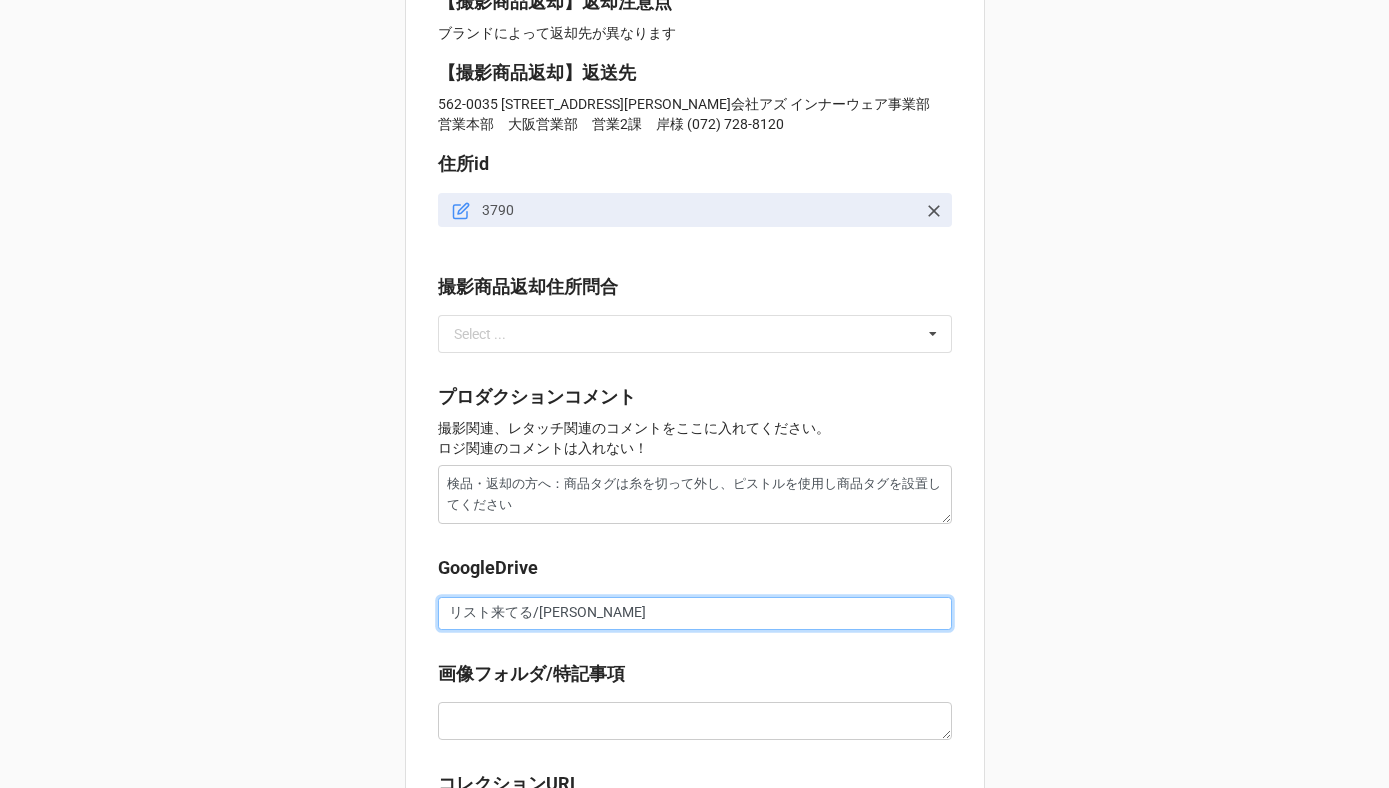 drag, startPoint x: 527, startPoint y: 618, endPoint x: 373, endPoint y: 610, distance: 154.20766 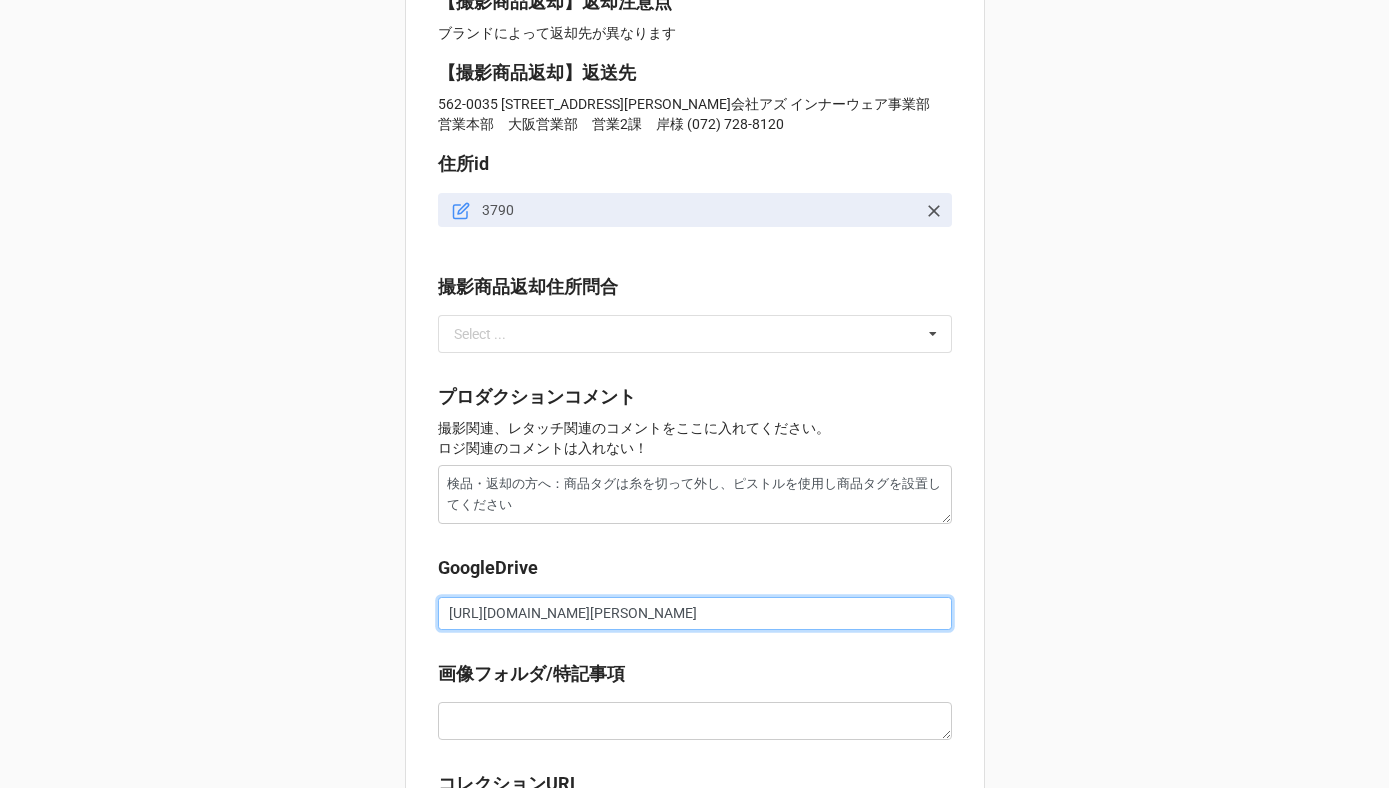 scroll, scrollTop: 0, scrollLeft: 307, axis: horizontal 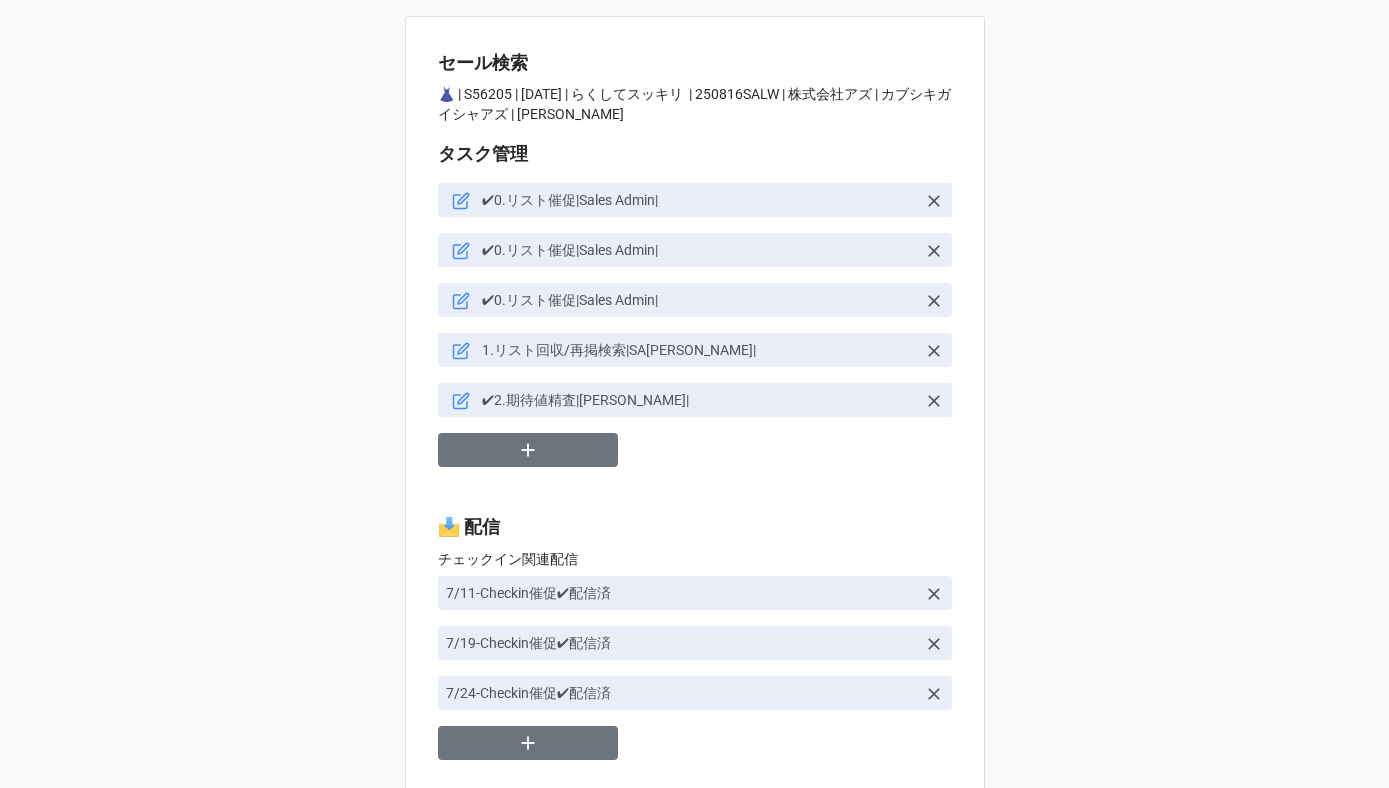 type on "https://docs.google.com/spreadsheets/d/1cYHN8vLJRvyadCcbGwivI8wxcfRPMxN9/edit?gid=2091173285#gid=2091173285/佐藤さん" 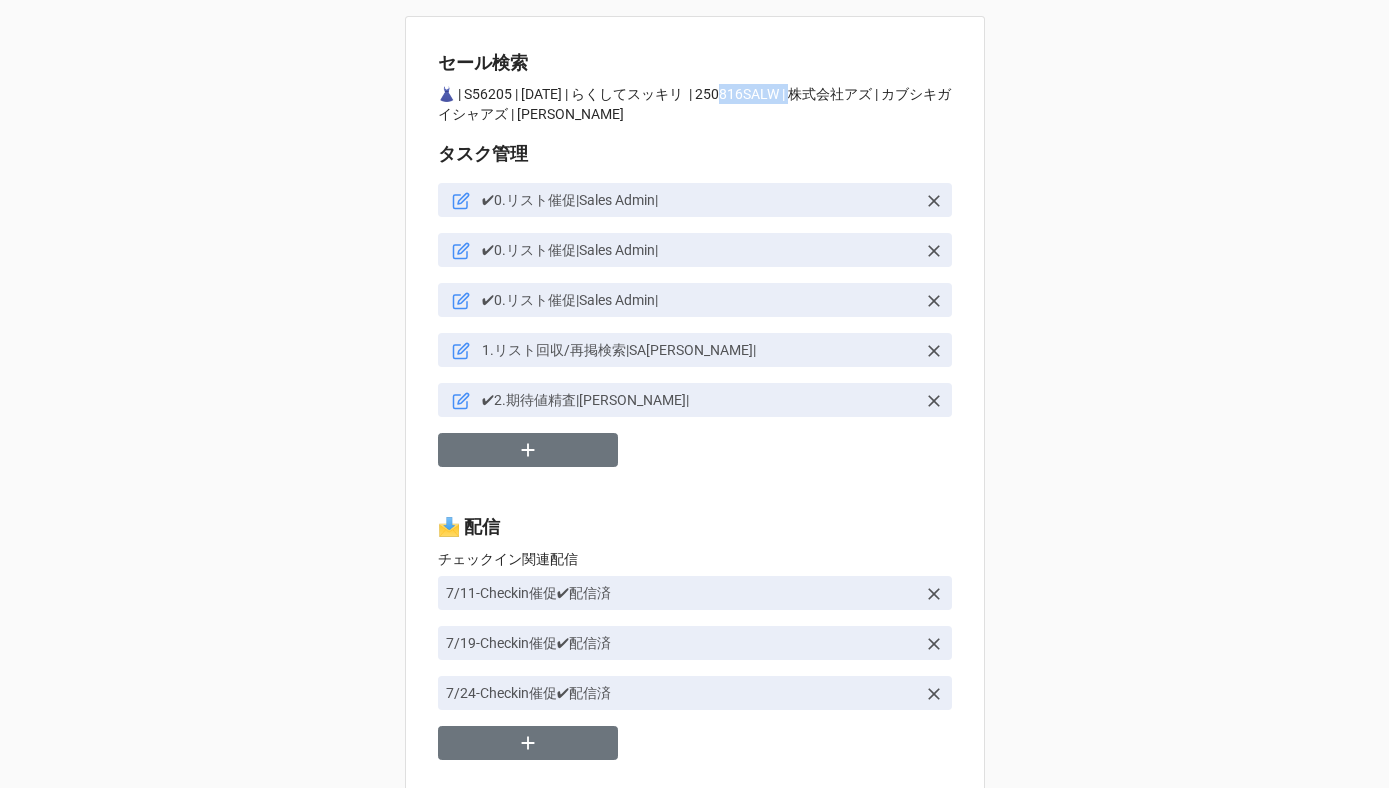 click on "👗 | S56205 | 08/16 (土) | らくしてスッキリ  | 250816SALW | 株式会社アズ | カブシキガイシャアズ | 川島" at bounding box center [695, 104] 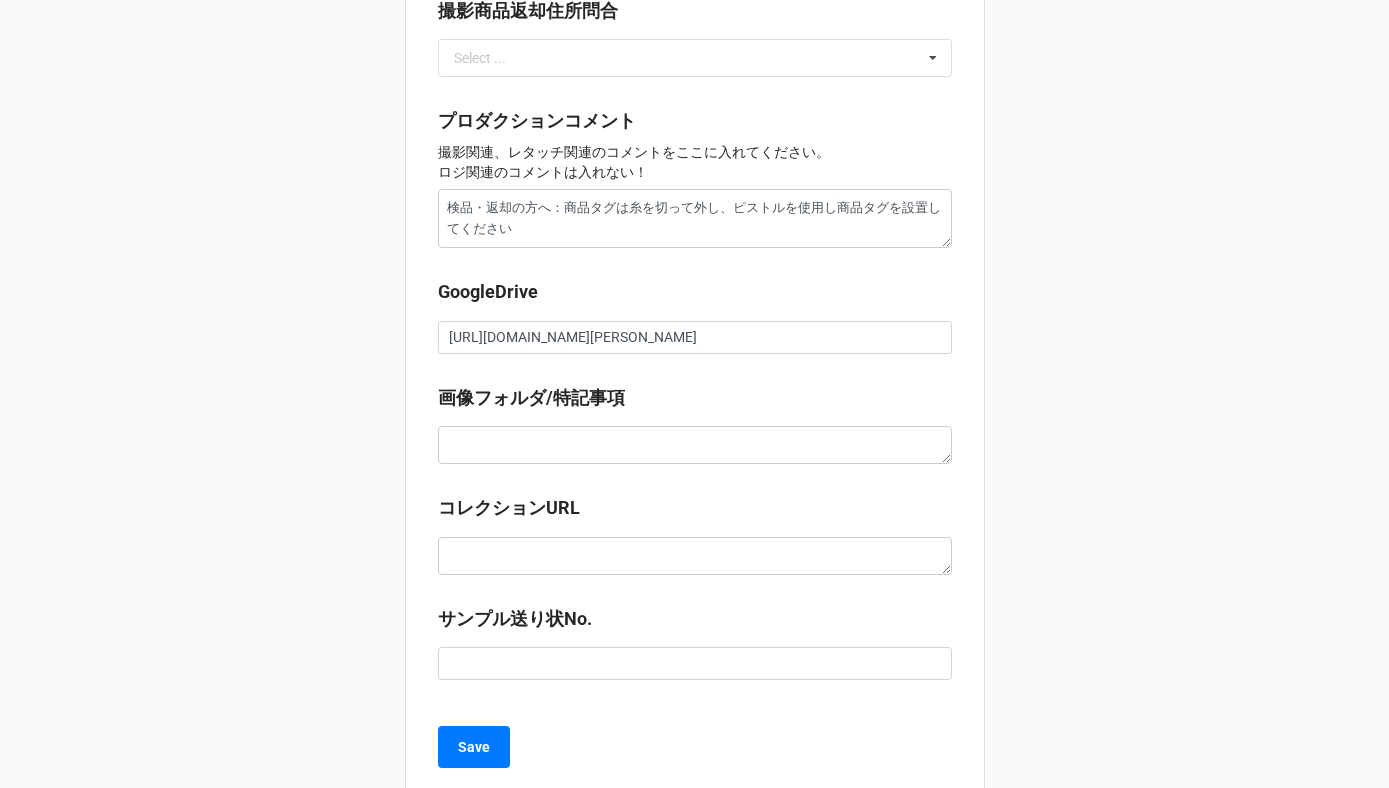 scroll, scrollTop: 2419, scrollLeft: 0, axis: vertical 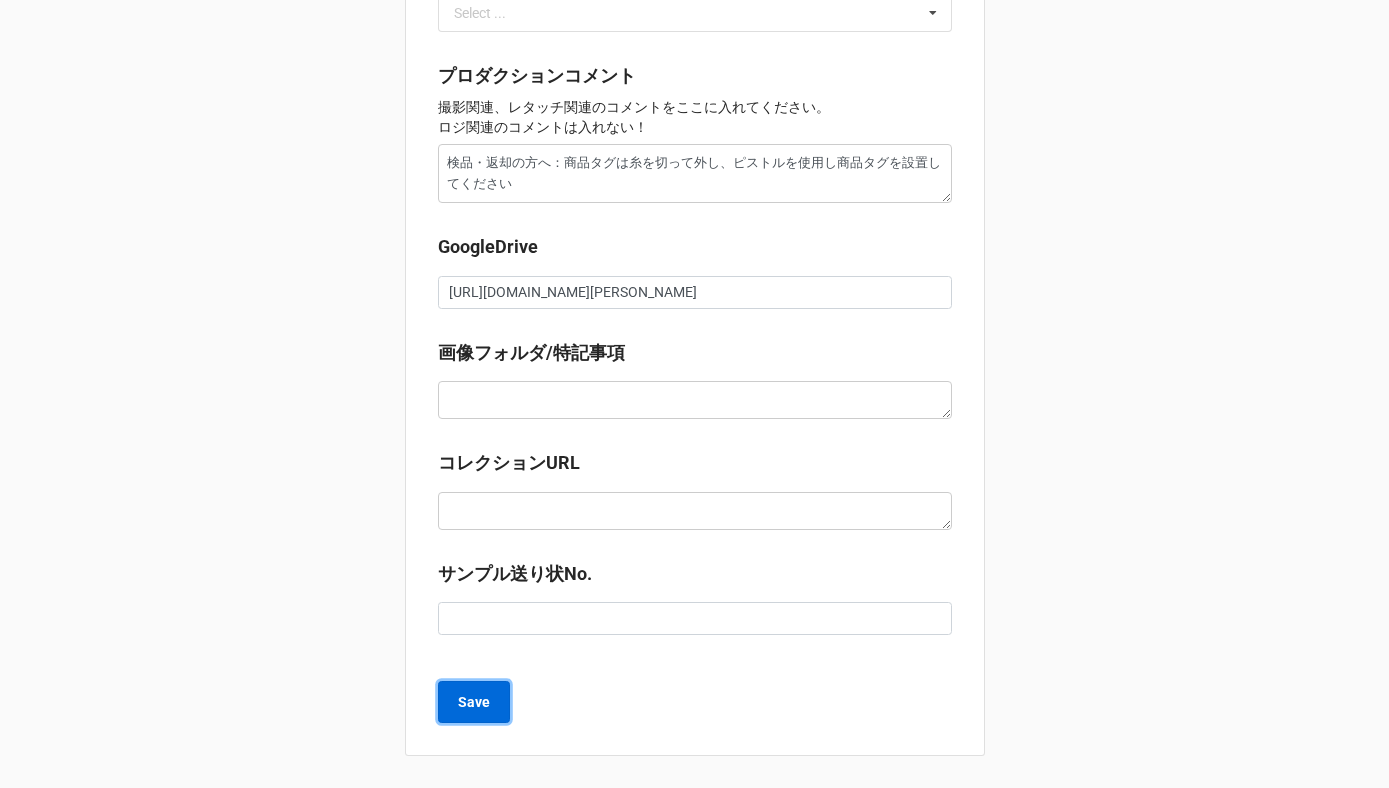 click on "Save" at bounding box center (474, 702) 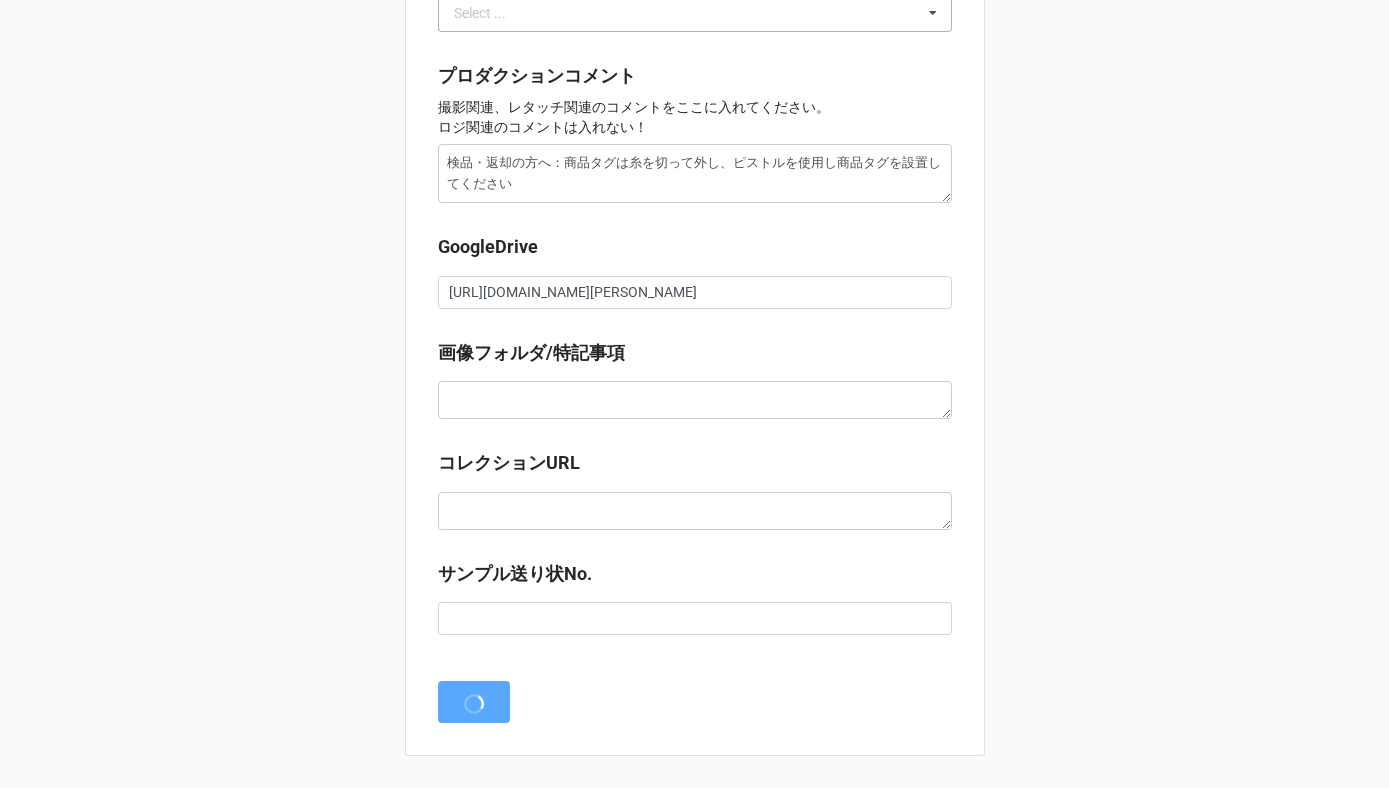 scroll, scrollTop: 0, scrollLeft: 0, axis: both 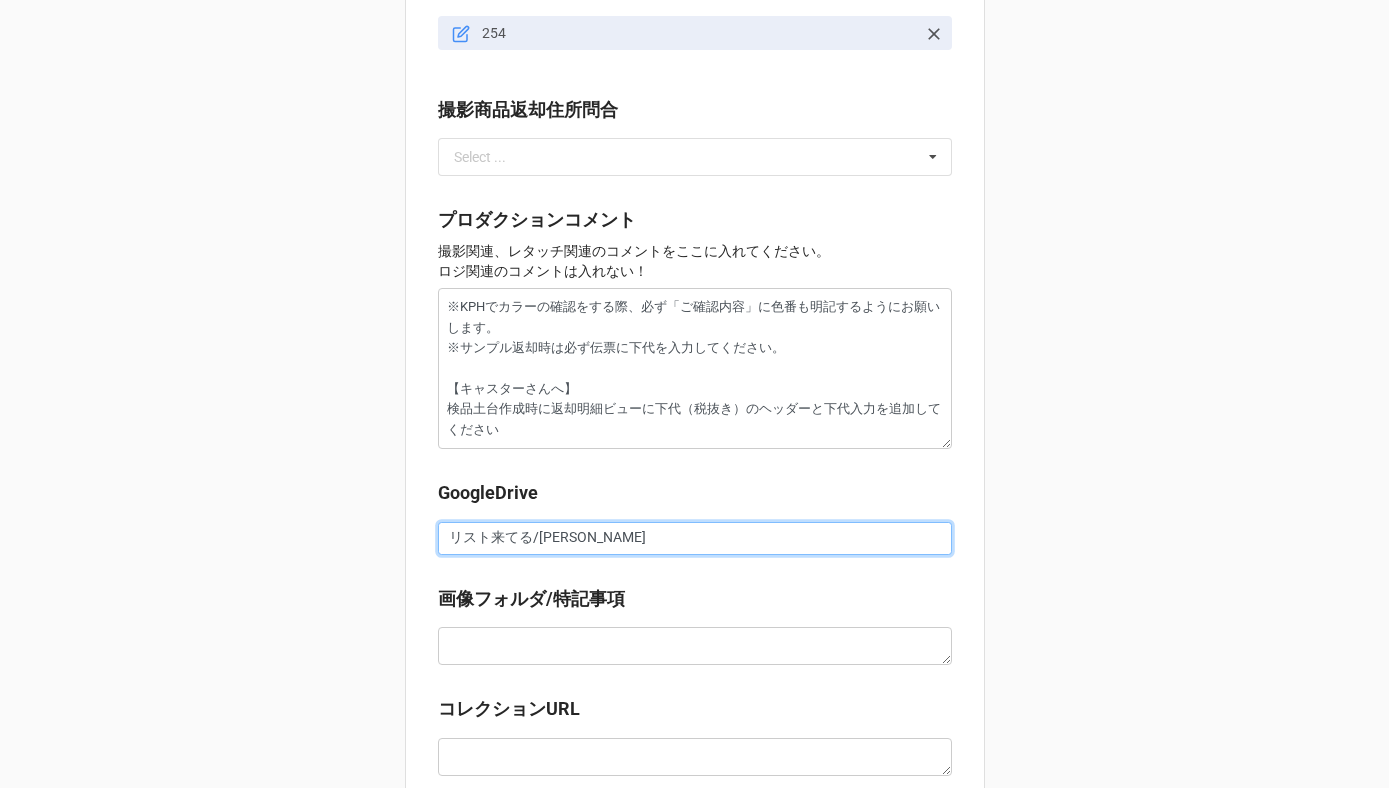 drag, startPoint x: 525, startPoint y: 525, endPoint x: 421, endPoint y: 517, distance: 104.307236 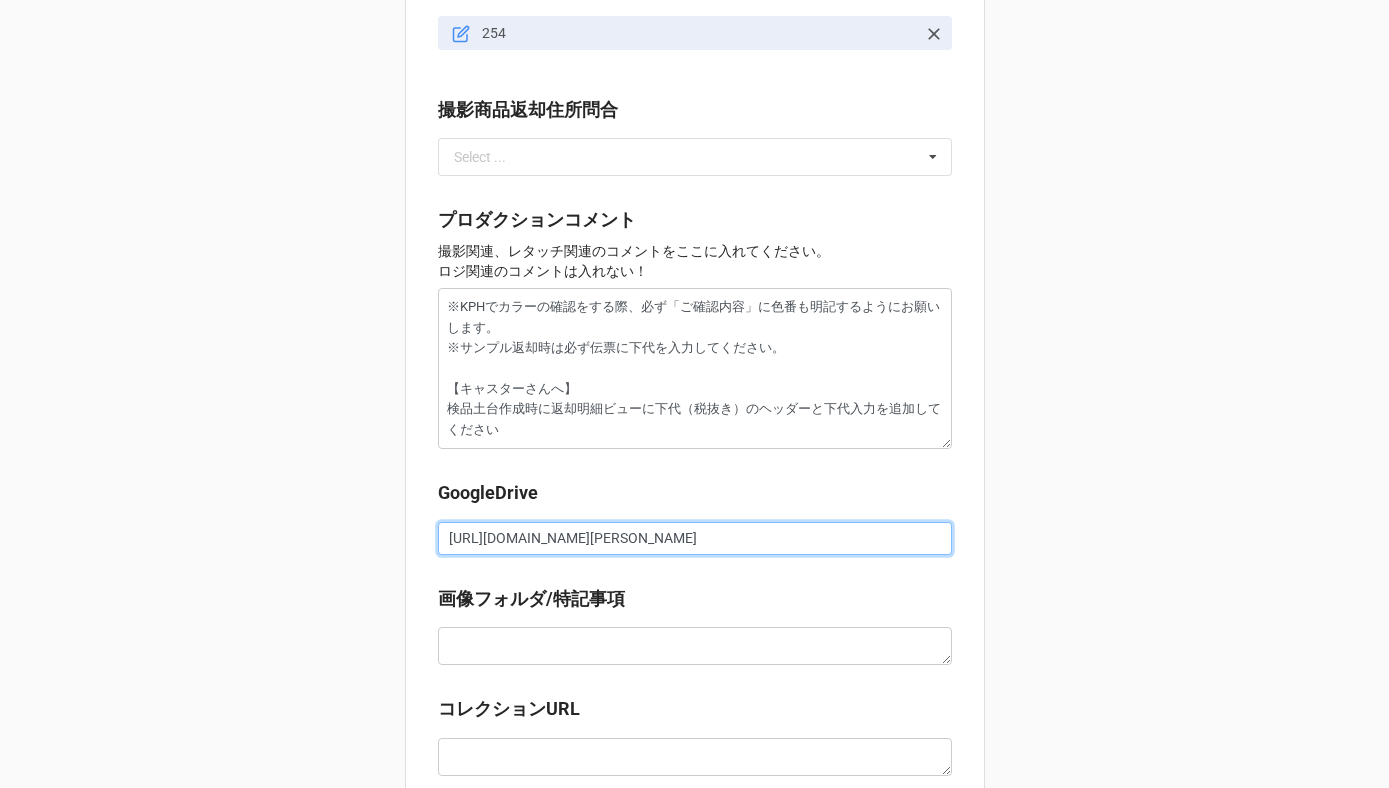 scroll, scrollTop: 0, scrollLeft: 308, axis: horizontal 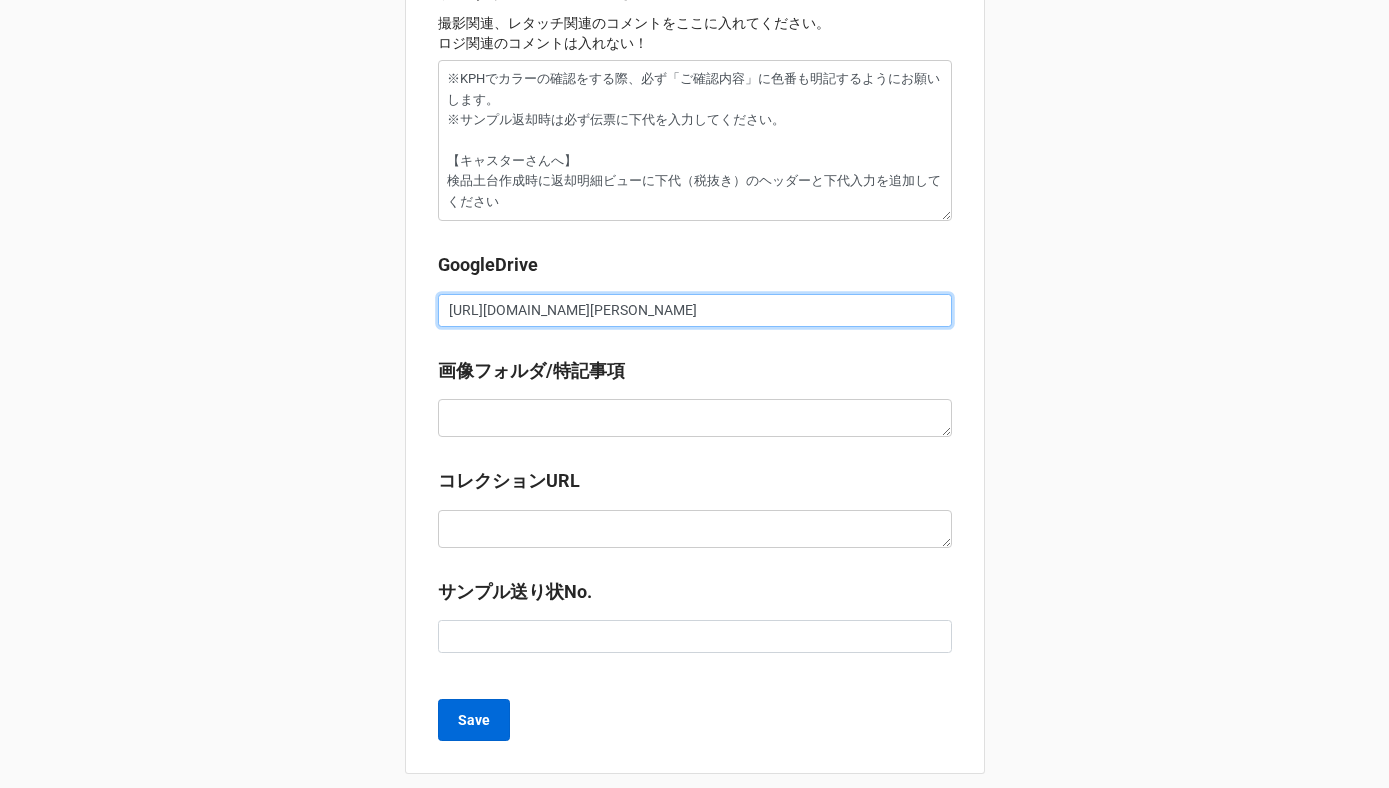 type on "https://docs.google.com/spreadsheets/d/1cXJcYHUPYR7VCWR0i5SSjTC7ripQa_Qp/edit?gid=1748857742#gid=1748857742/佐藤さん" 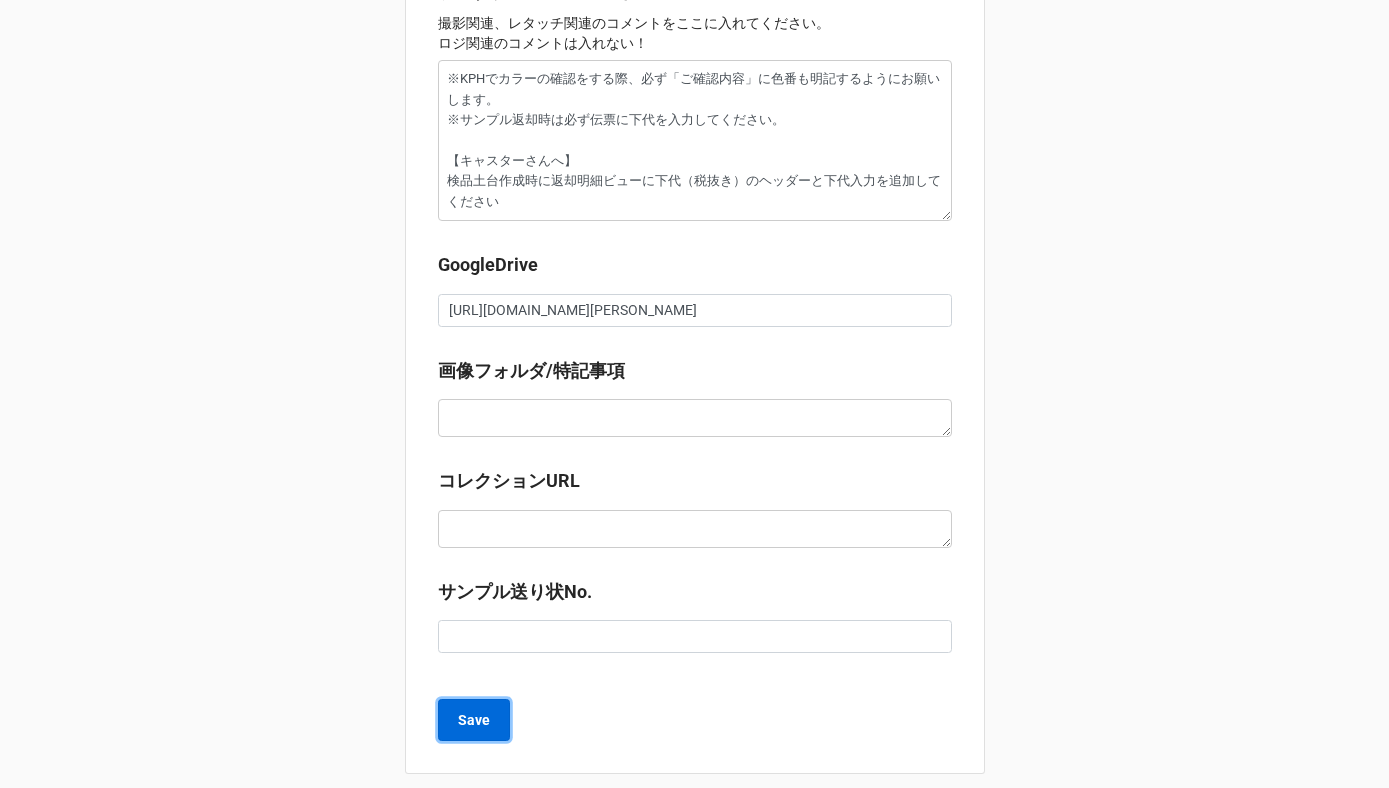 scroll, scrollTop: 0, scrollLeft: 0, axis: both 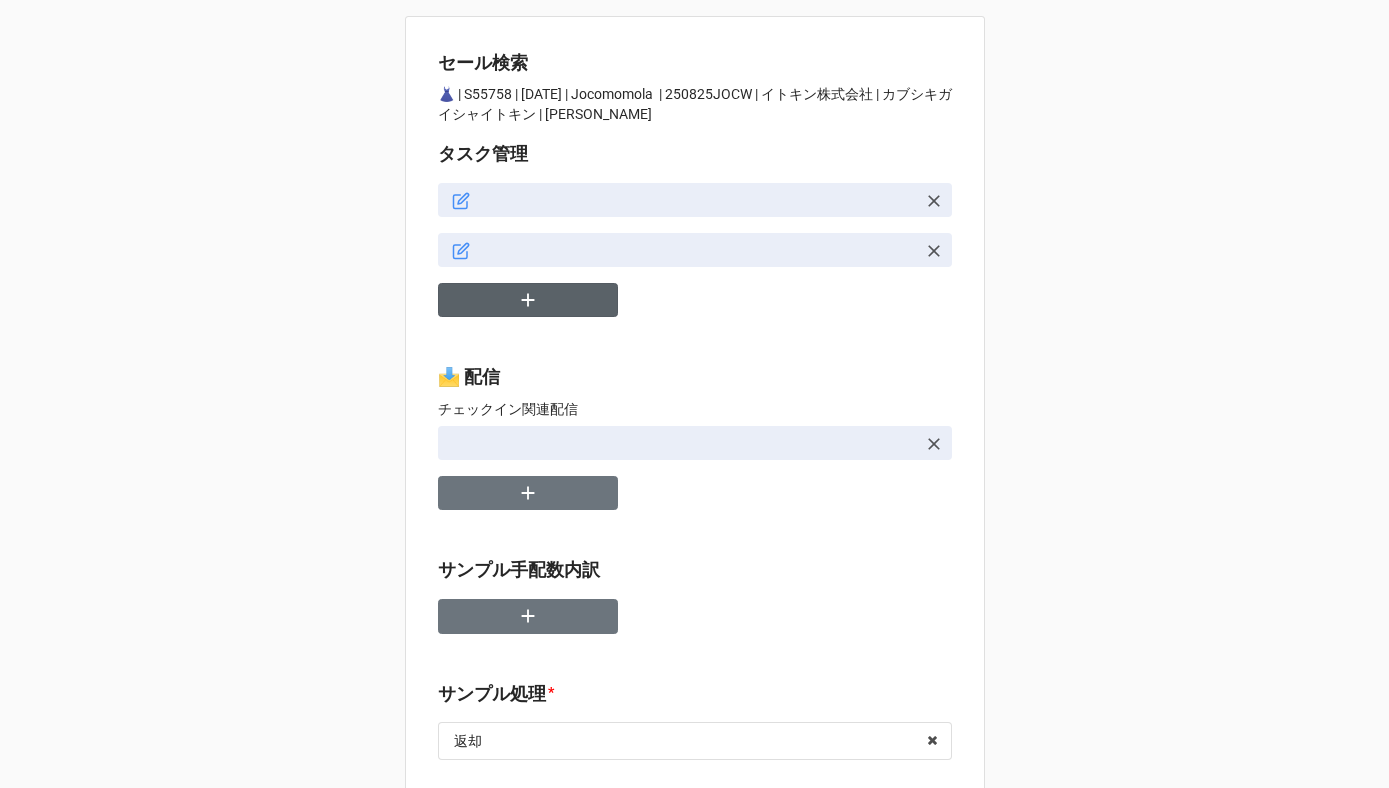 type on "x" 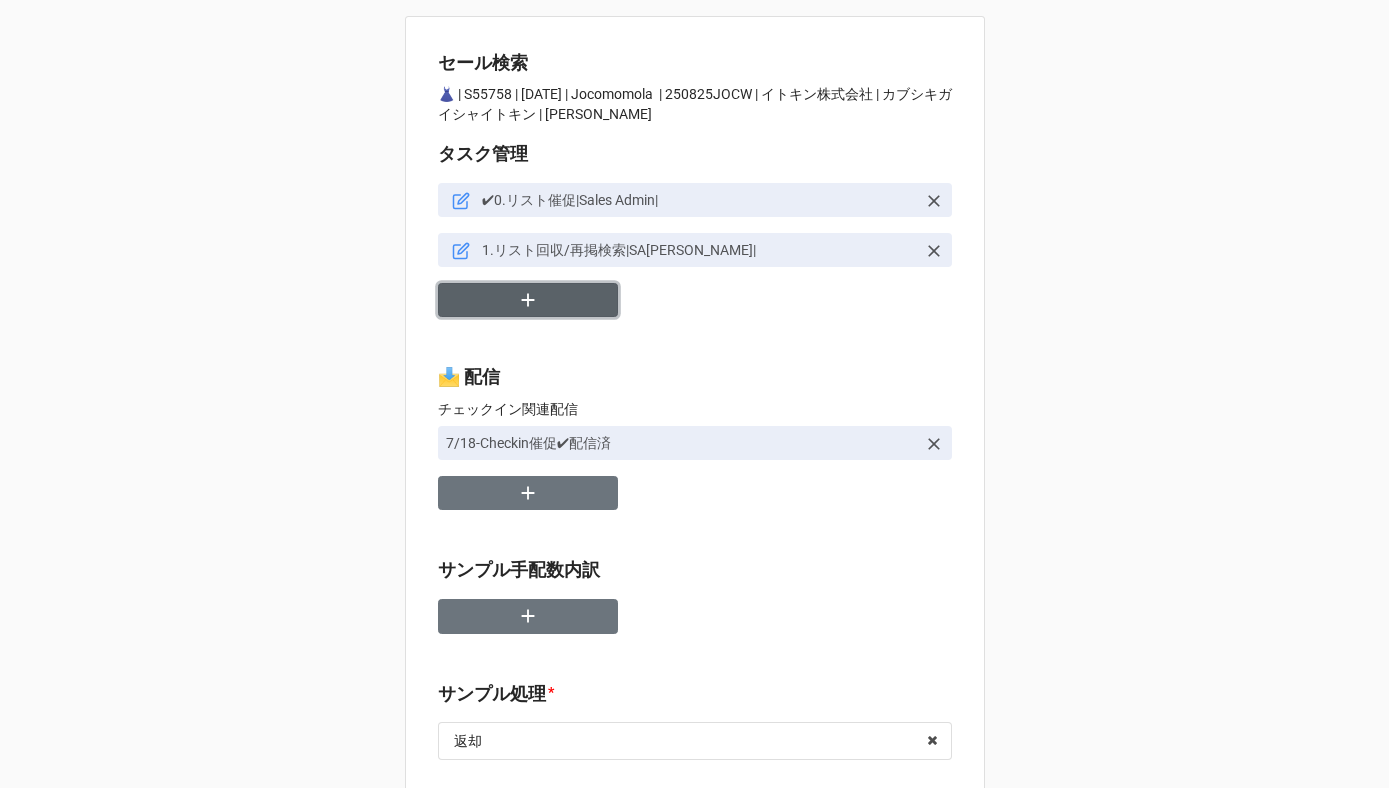 click 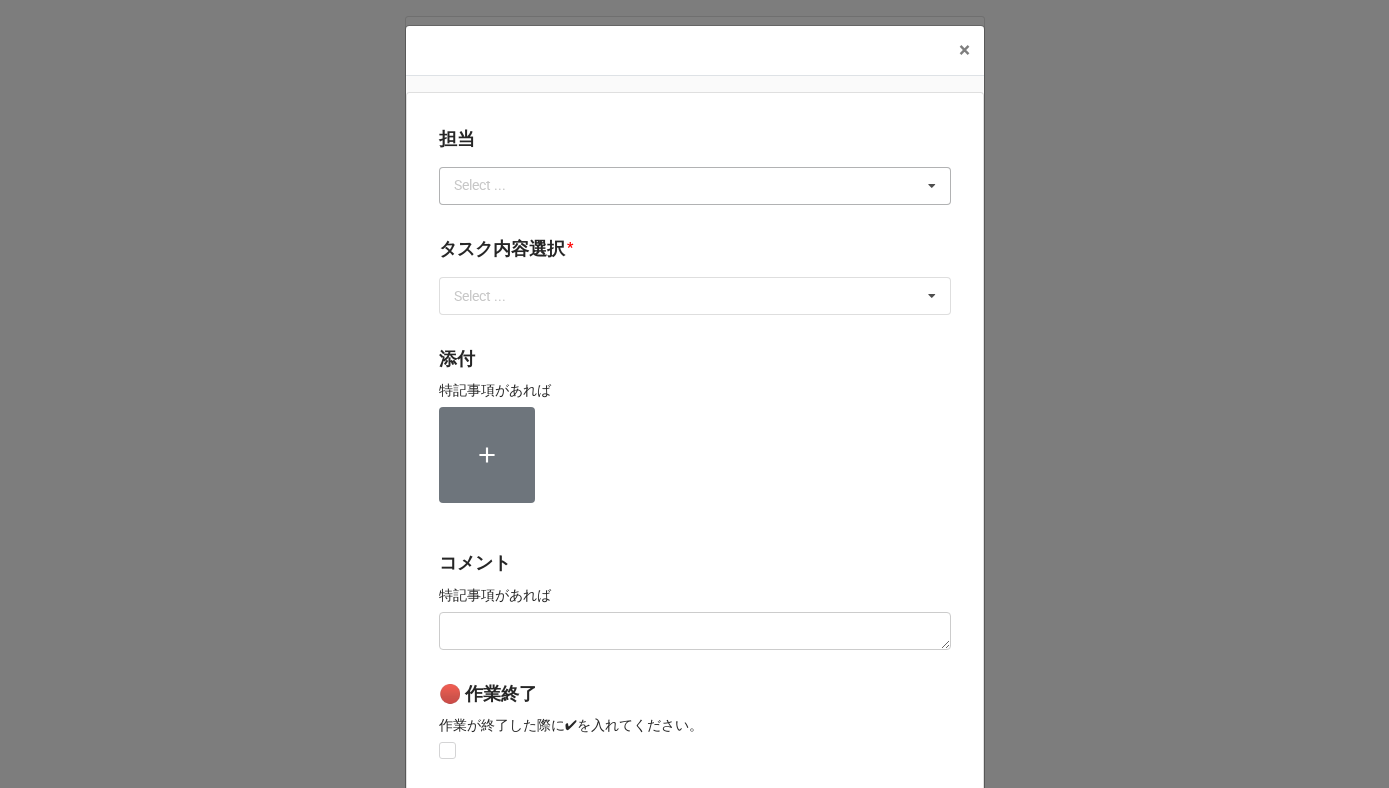 click on "Select ... No results found." at bounding box center [695, 186] 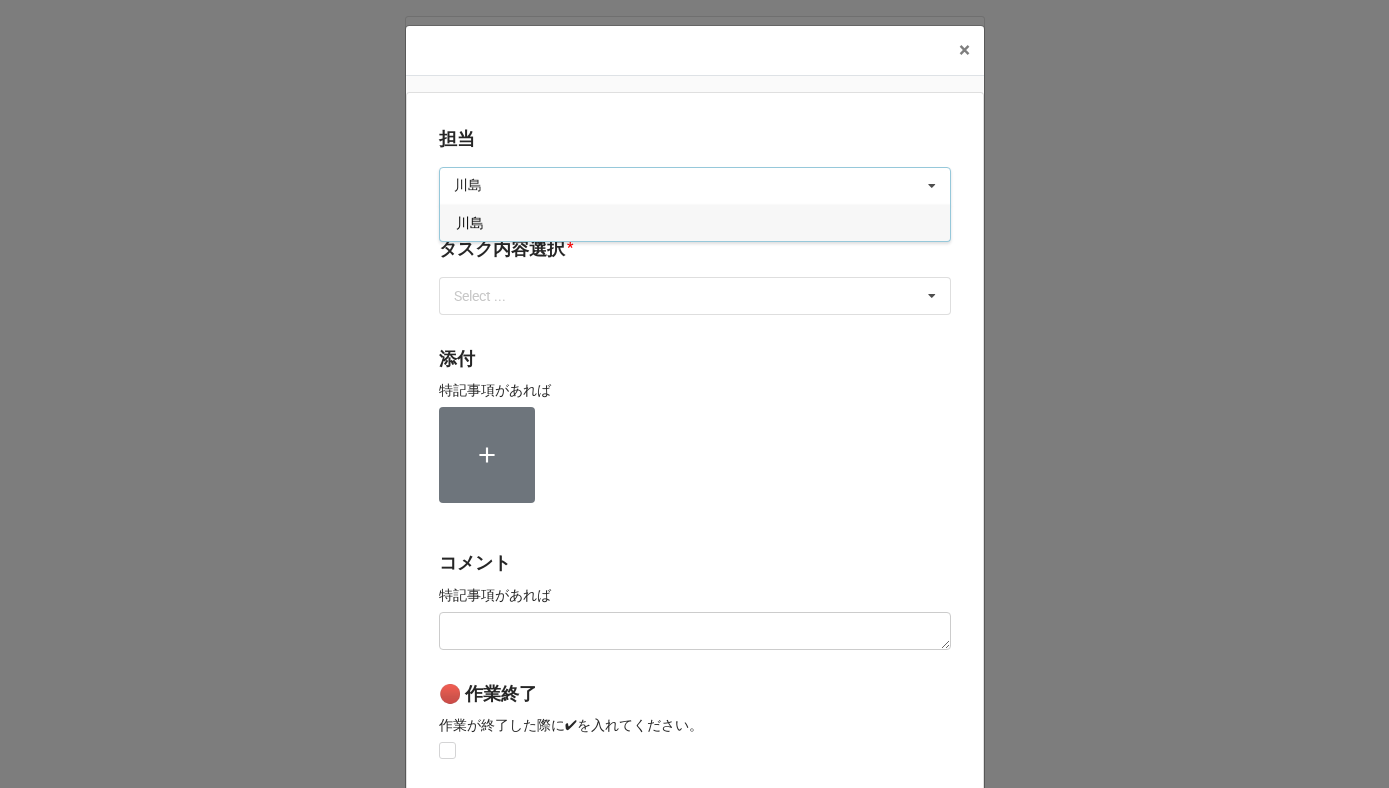 type on "川島" 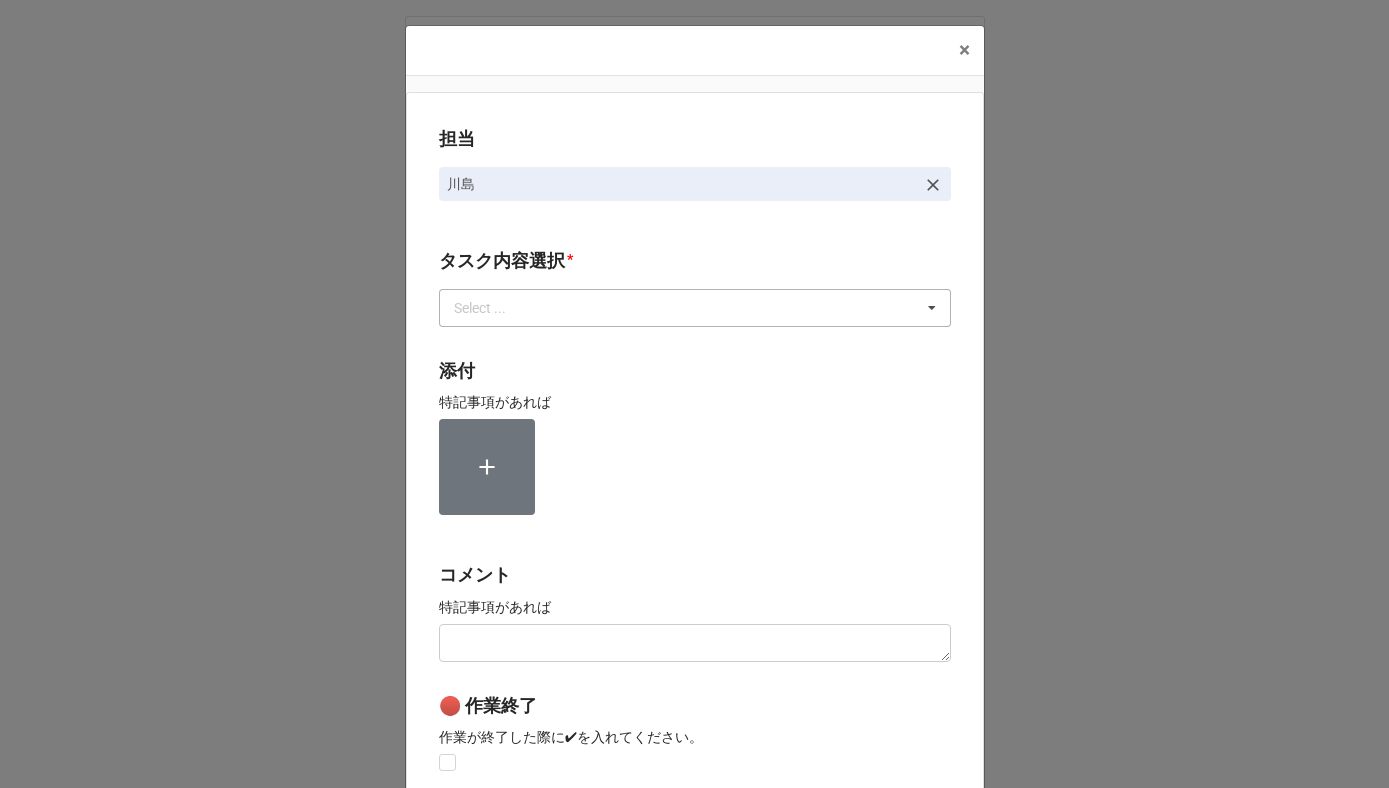 click on "Select ... 1~13一気通貫に作業中 0.リスト催促 1.リスト回収/再掲検索 2.期待値精査 3.画像/サンプル手配(画像内訳) 4.Checkin(使用不可) 5.前納品申請 6.コレクション土台作成 7.リネーム 8.Airtable土台作成 9.寸法情報をコレクションにアップ 10.ピッチ 11.検品報告回収 12.画像パスQC 13.最終数量反映 14.コレクションQC/反映 15.荷物探し中 *イレギュラー問題 B4Fで土台からアップまで担当する 内容更新(SALE開催に影響なし)" at bounding box center [695, 308] 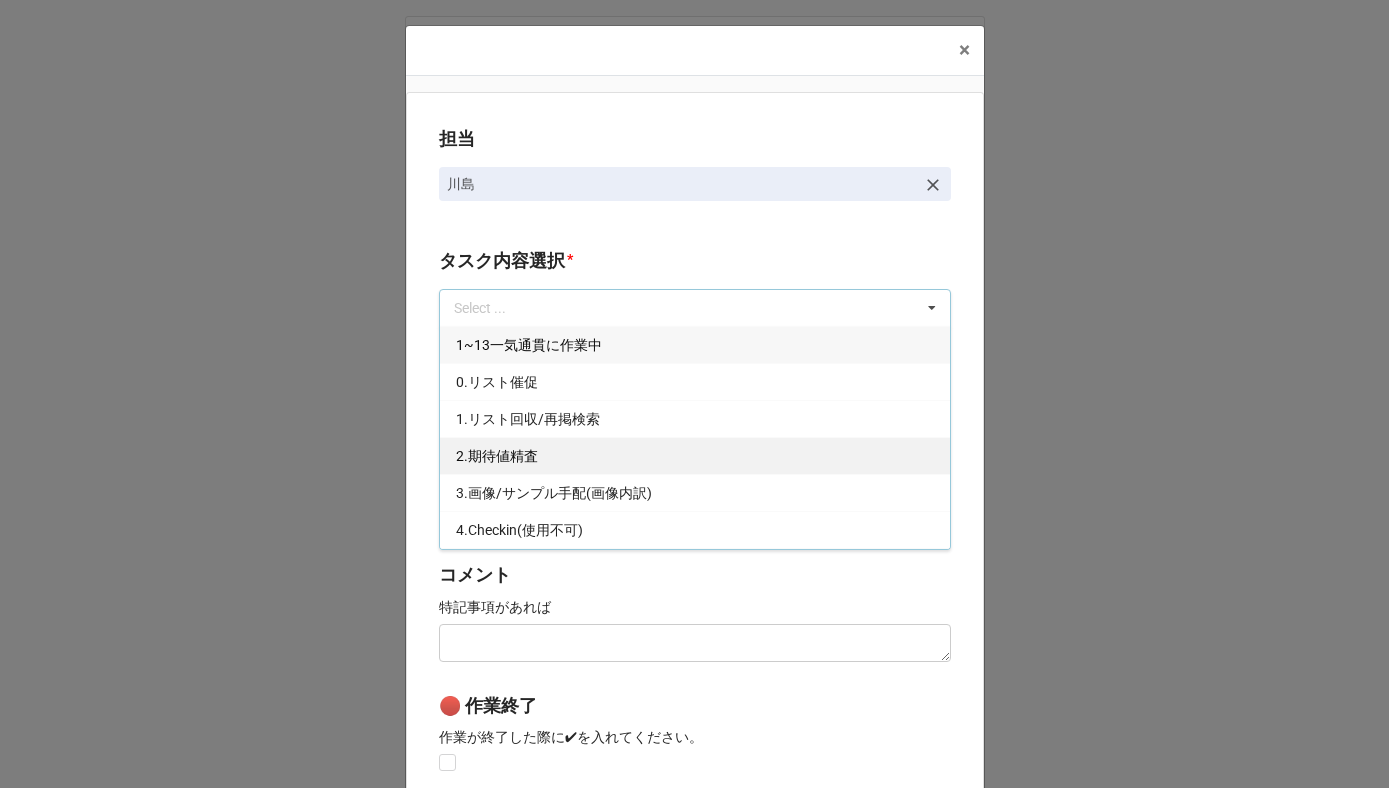 click on "2.期待値精査" at bounding box center [497, 456] 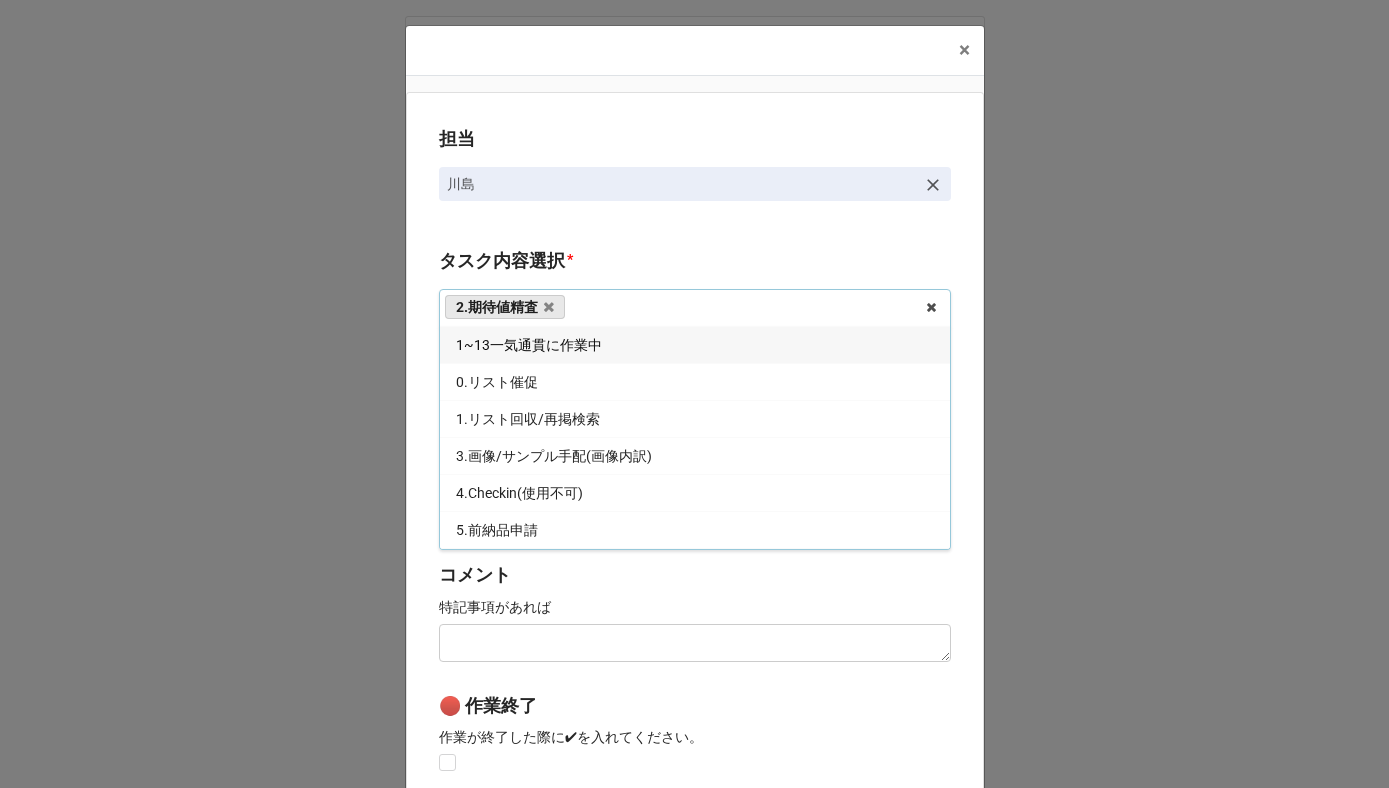 click on "担当 [PERSON_NAME][GEOGRAPHIC_DATA]内容選択 * 2.期待値精査 1~13一気通貫に作業中 0.リスト催促 1.リスト回収/再掲検索 3.画像/サンプル手配(画像内訳) 4.Checkin(使用不可) 5.前納品申請 6.コレクション土台作成 7.リネーム 8.Airtable土台作成 9.寸法情報をコレクションにアップ 10.ピッチ 11.検品報告回収 12.画像パスQC 13.最終数量反映 14.コレクションQC/反映 15.荷物探し中 *イレギュラー問題 B4Fで土台からアップまで担当する 内容更新(SALE開催に影響なし) 添付 特記事項があれば
コメント 特記事項があれば
🔴 作業終了 作業が終了した際に✔︎を入れてください。
Save" at bounding box center [695, 495] 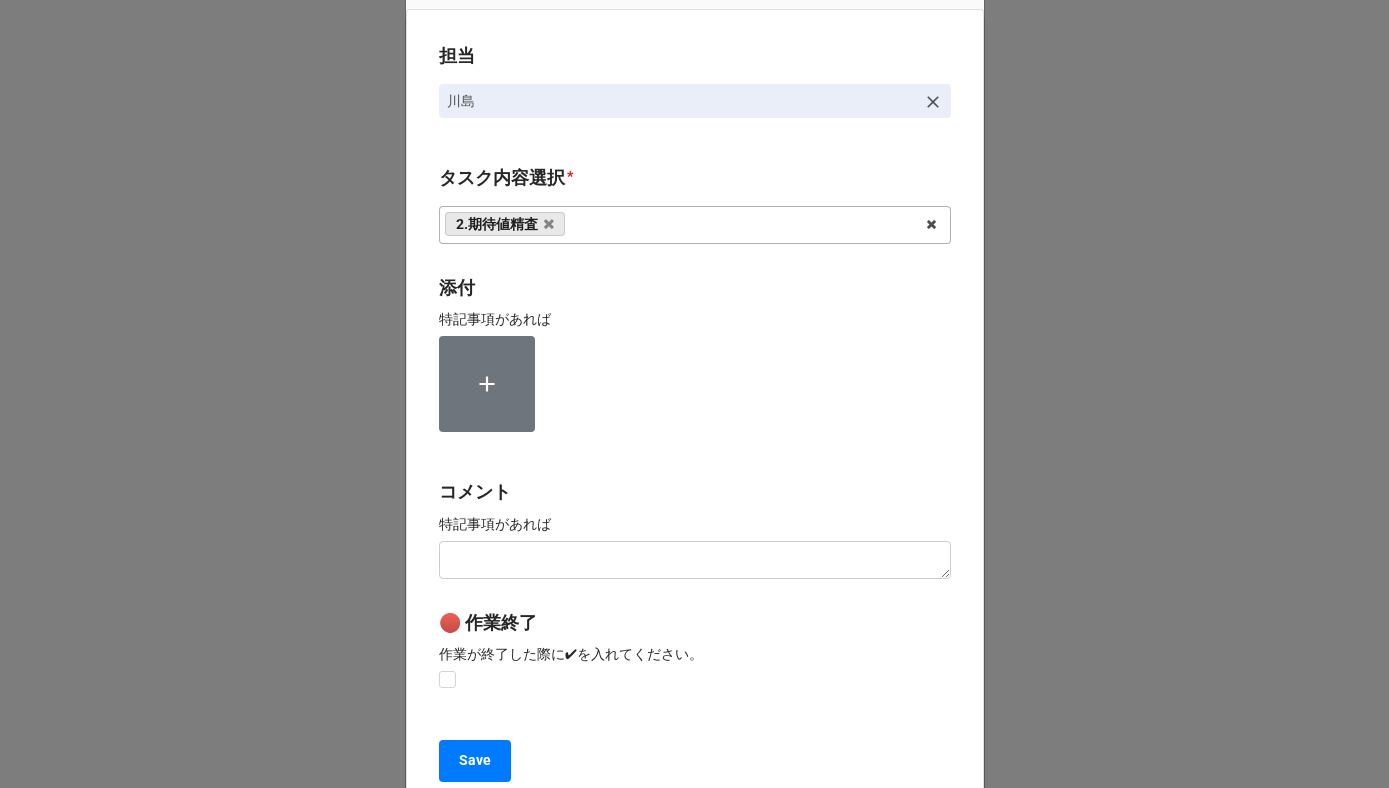 scroll, scrollTop: 267, scrollLeft: 0, axis: vertical 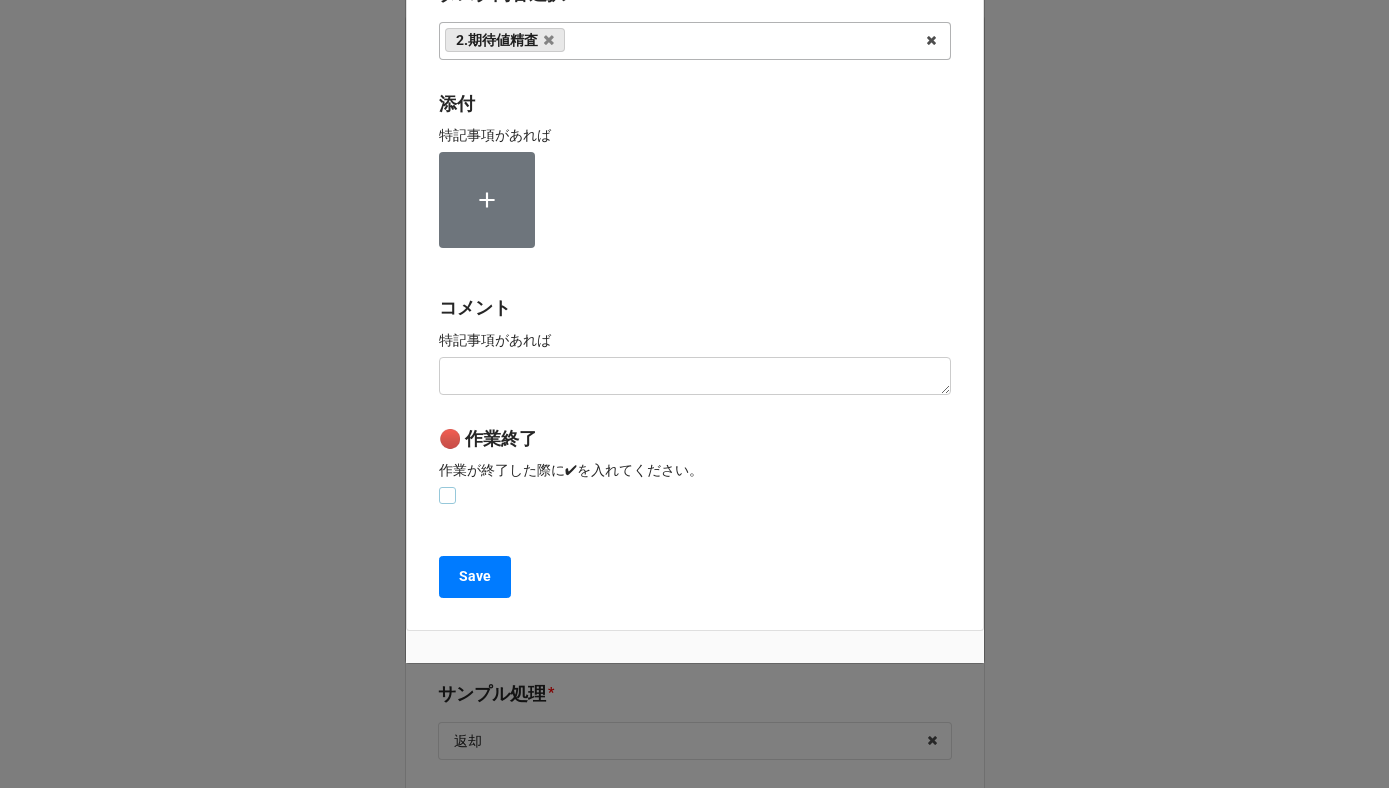 click at bounding box center [447, 487] 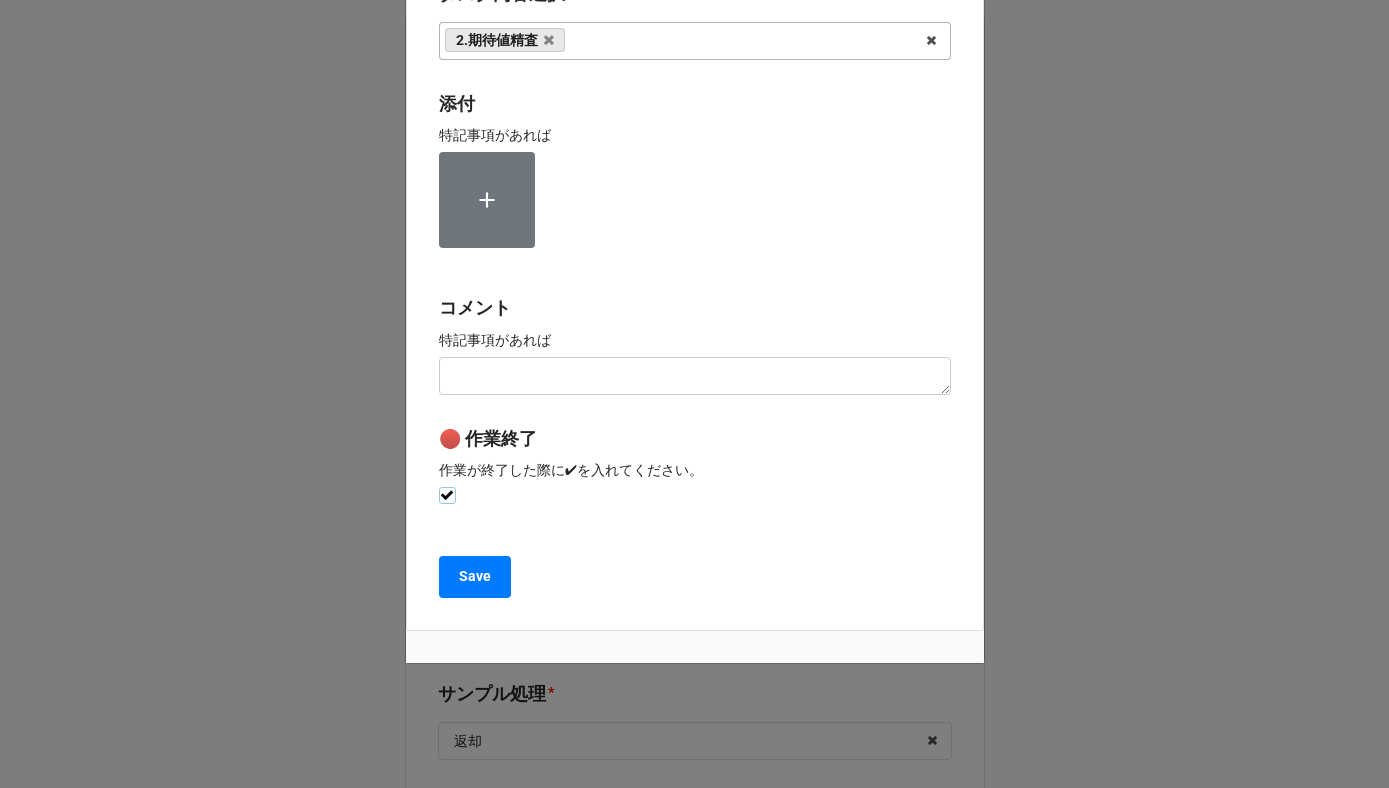 checkbox on "true" 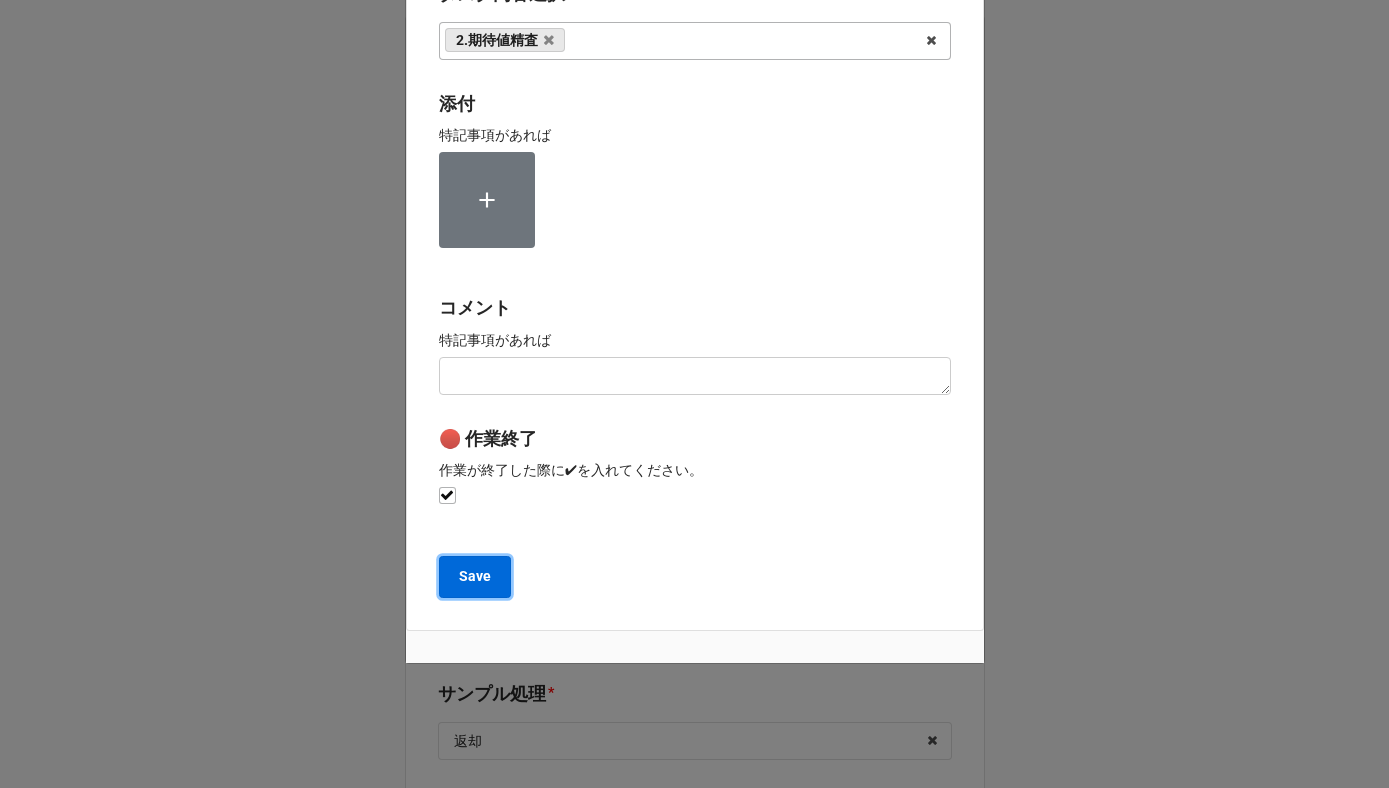 click on "Save" at bounding box center (475, 577) 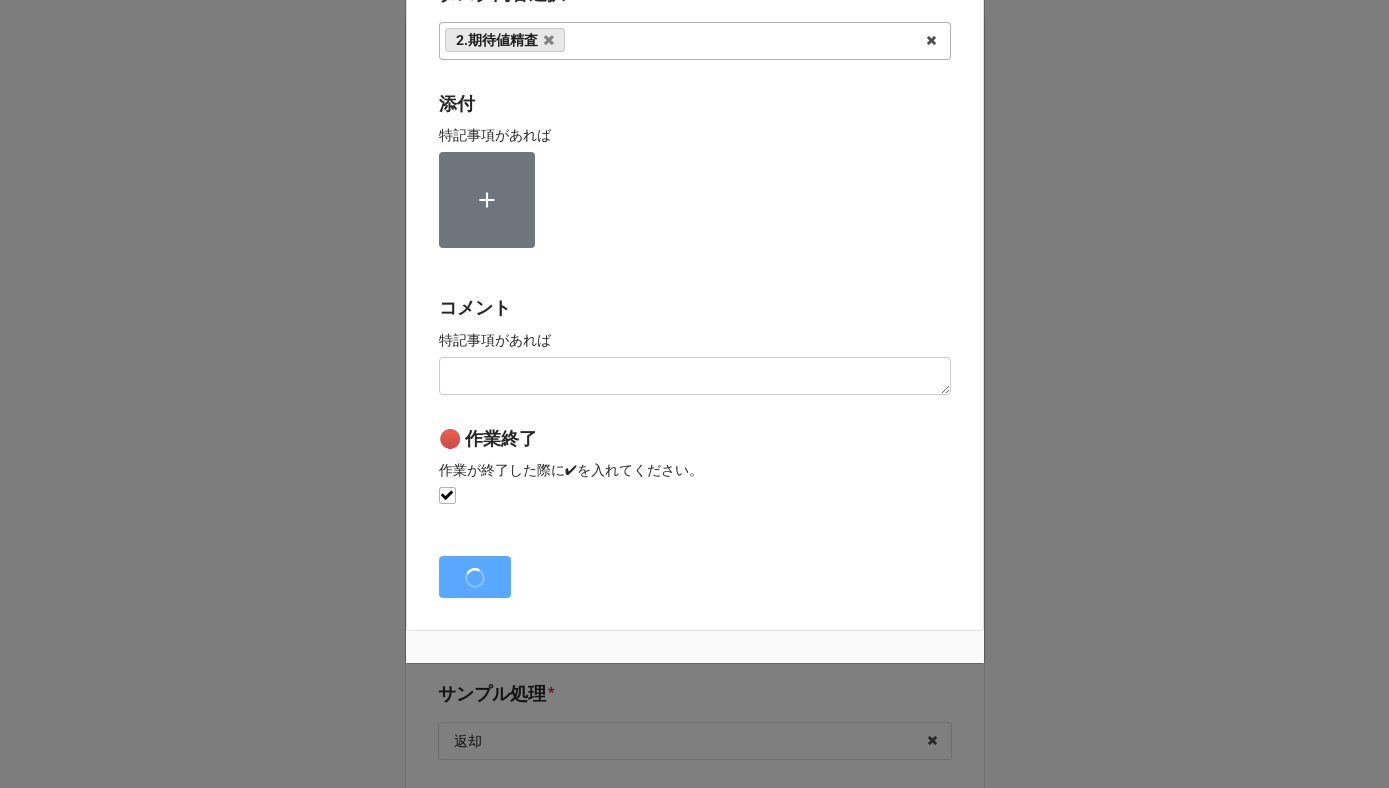 type on "x" 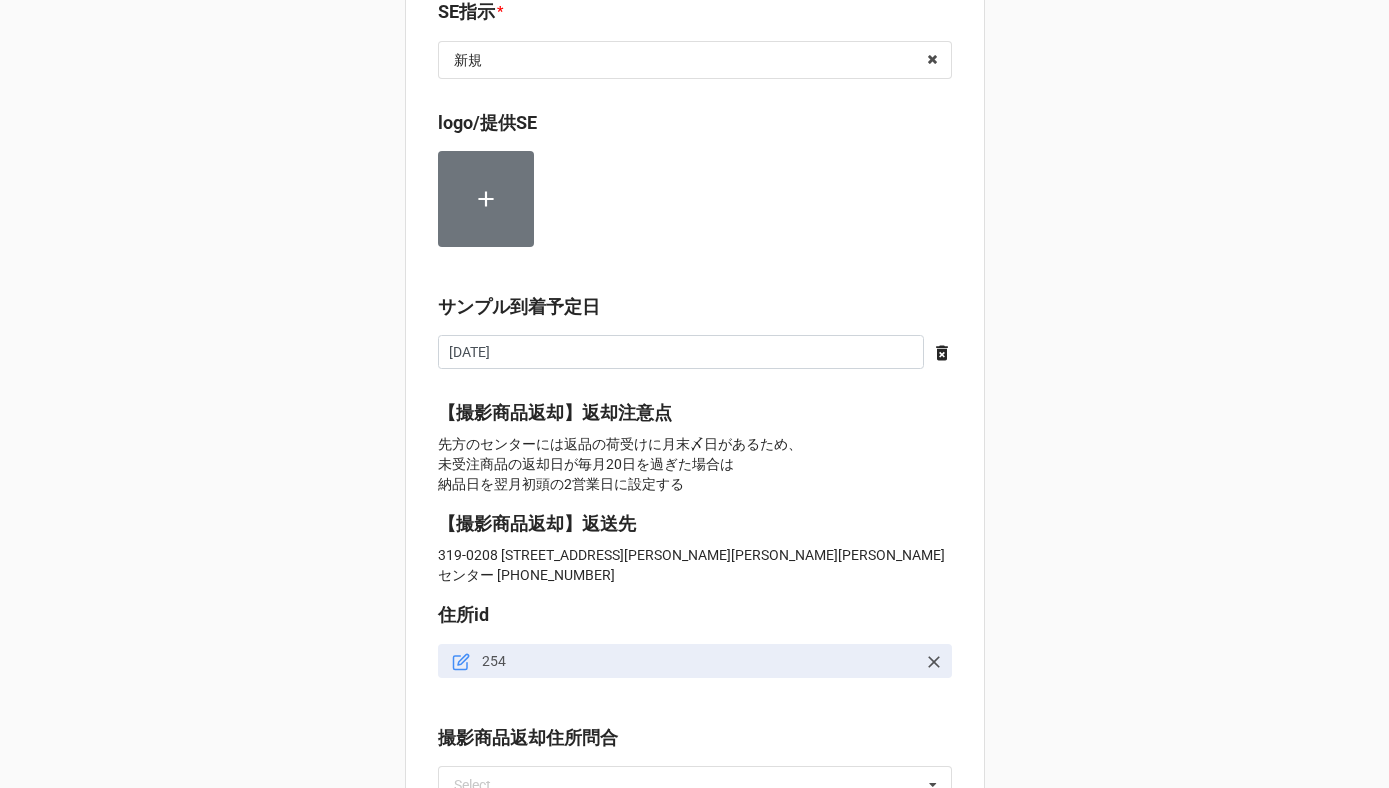 scroll, scrollTop: 2341, scrollLeft: 0, axis: vertical 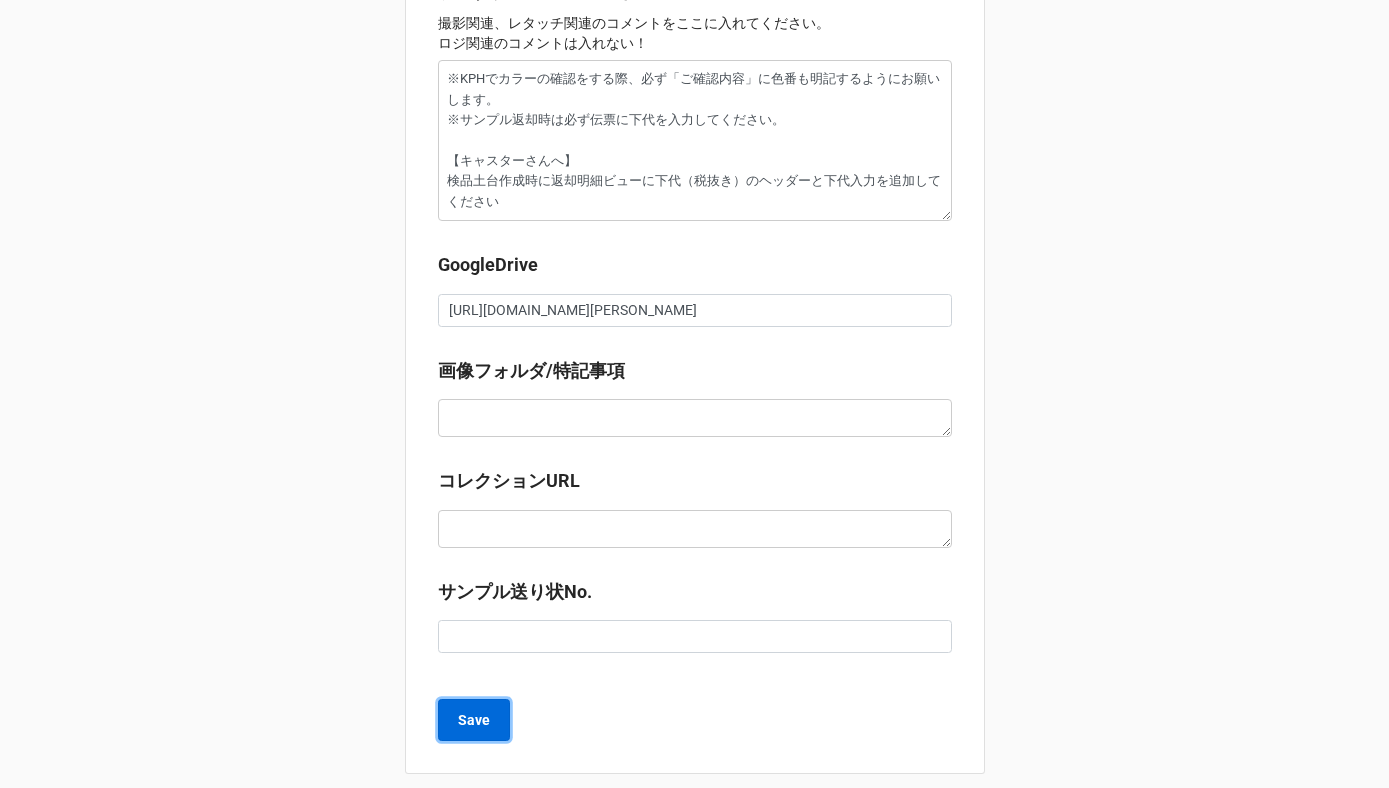 click on "Save" at bounding box center [474, 720] 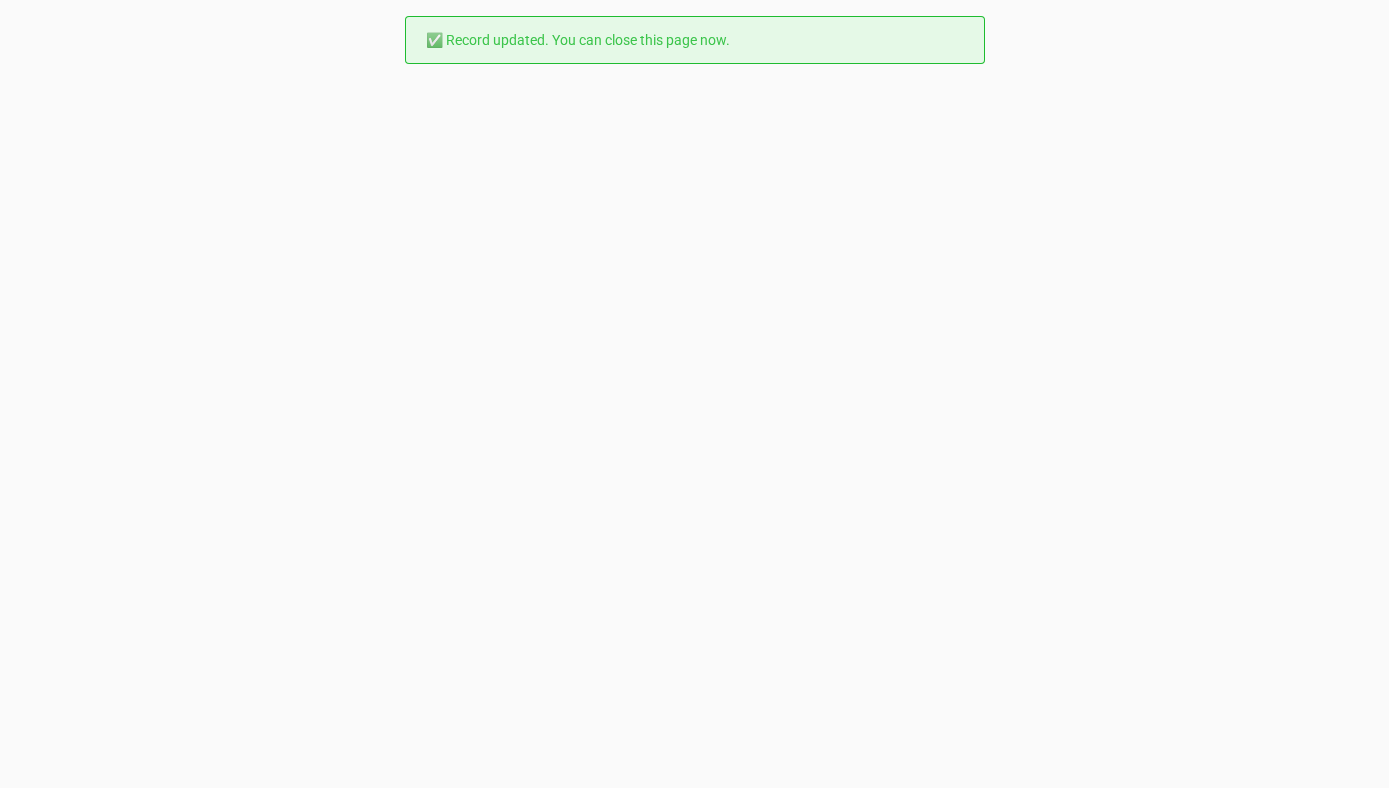 scroll, scrollTop: 0, scrollLeft: 0, axis: both 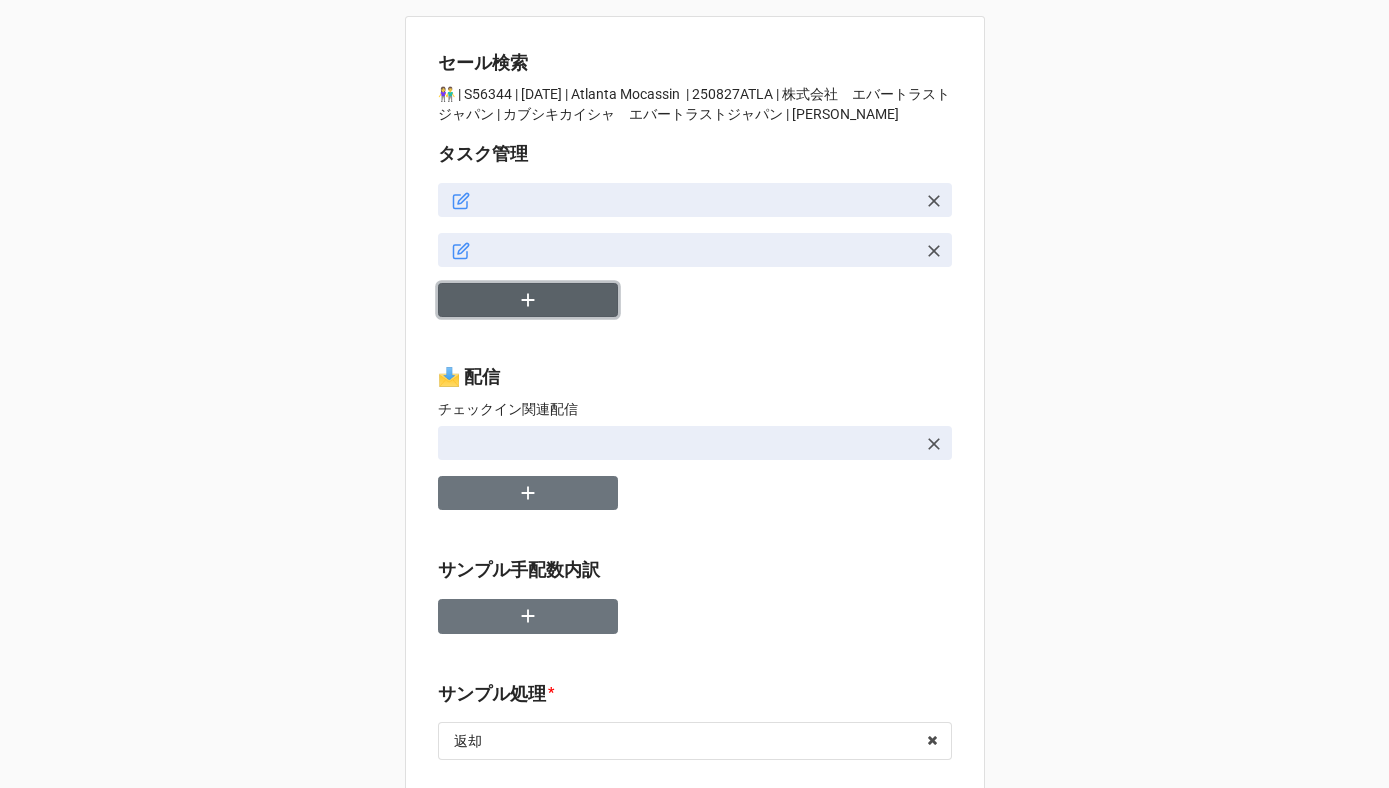 click at bounding box center [528, 300] 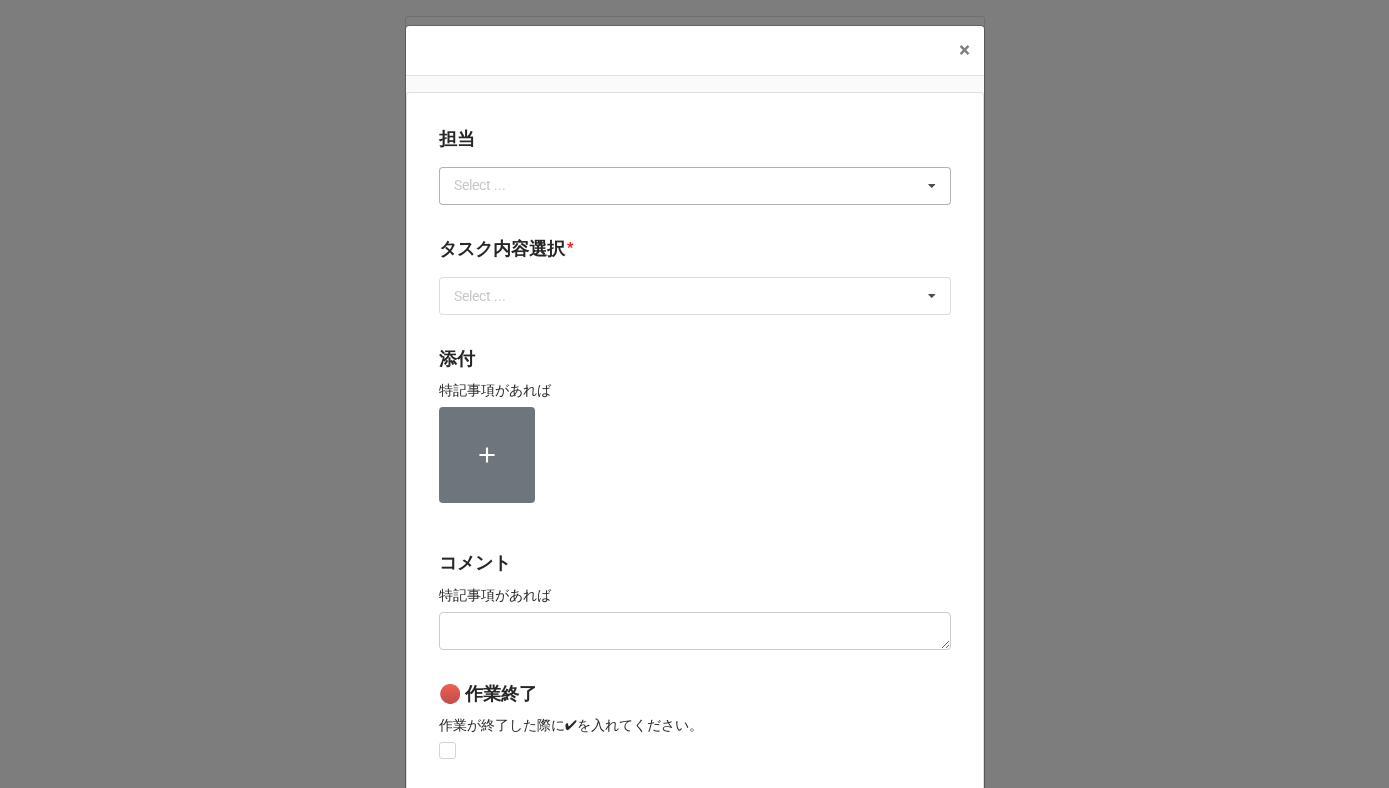 click on "Select ..." at bounding box center [492, 185] 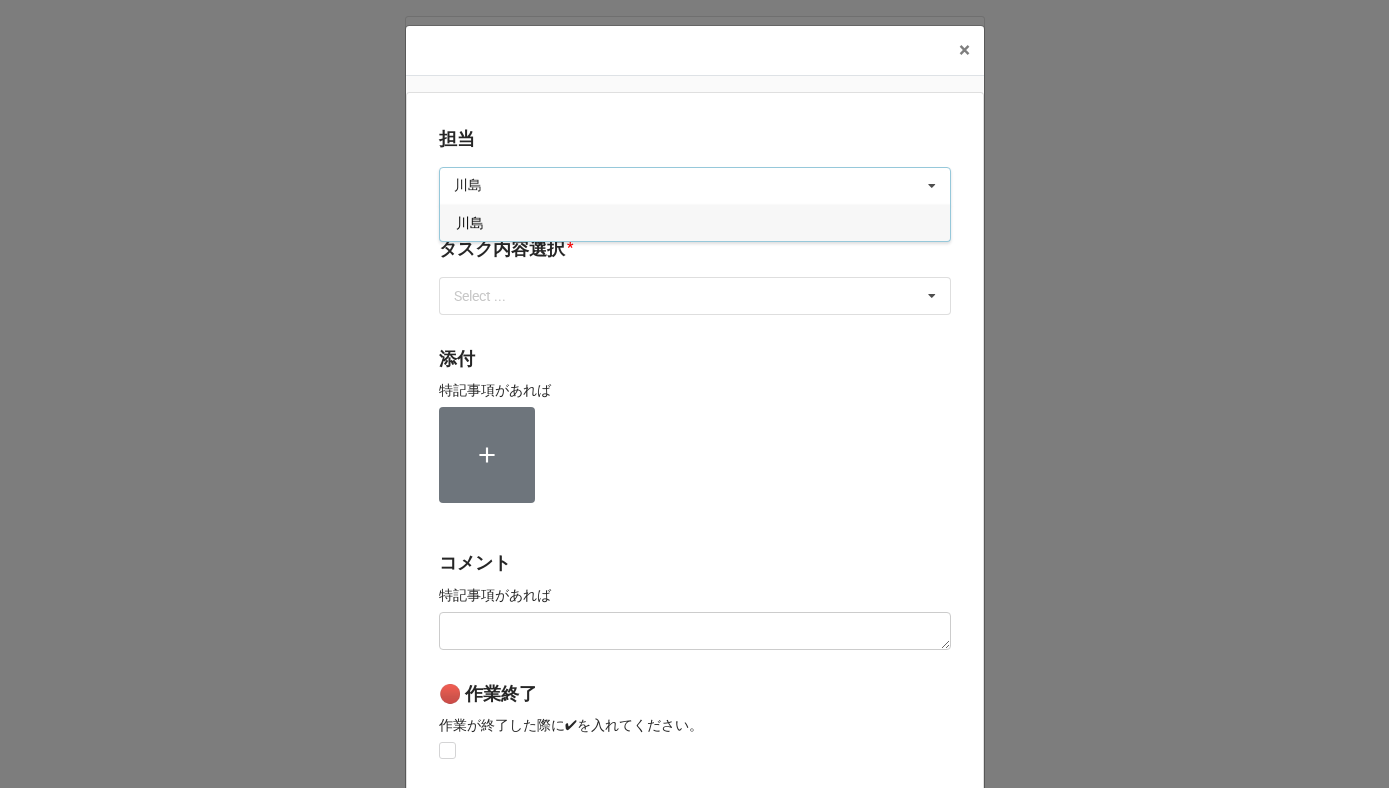 type on "川島" 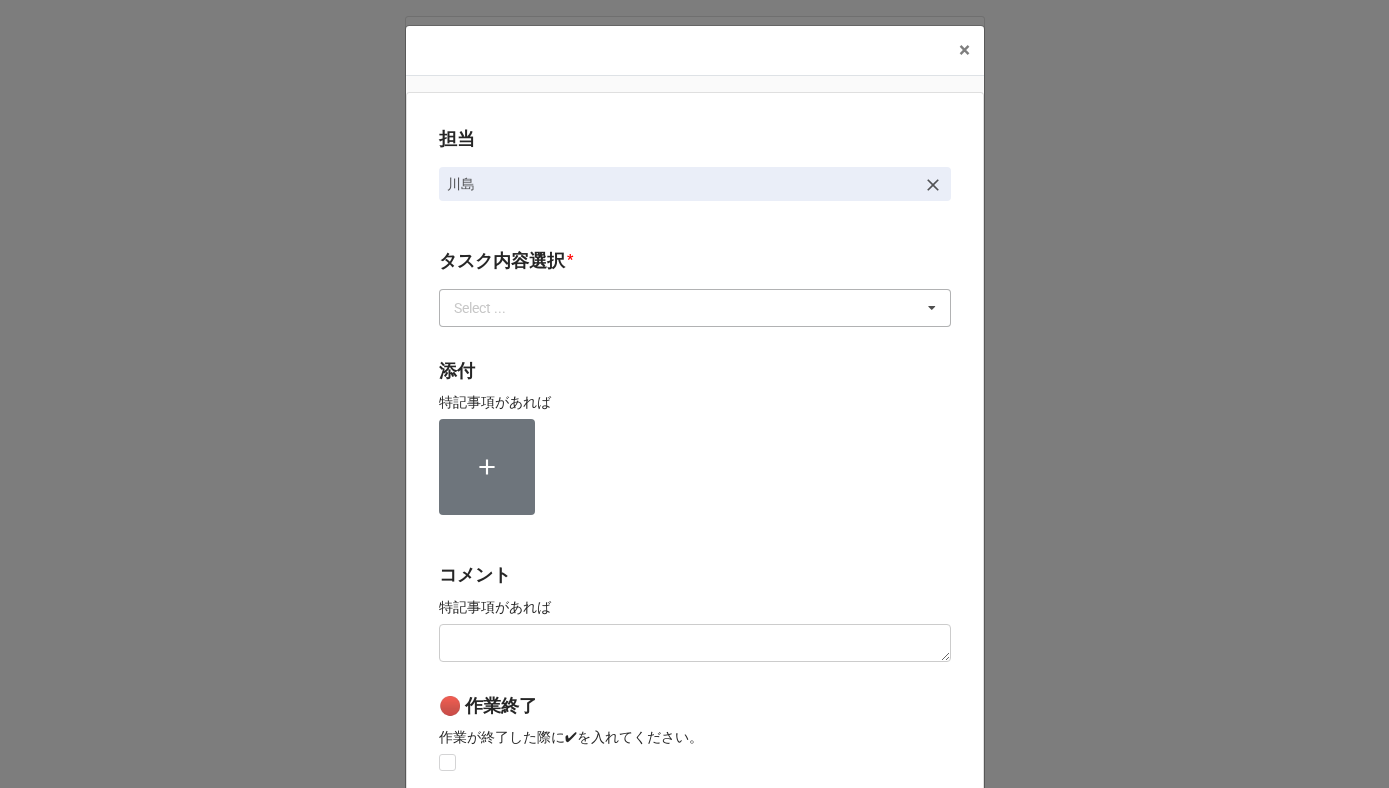 click on "Select ..." at bounding box center (492, 307) 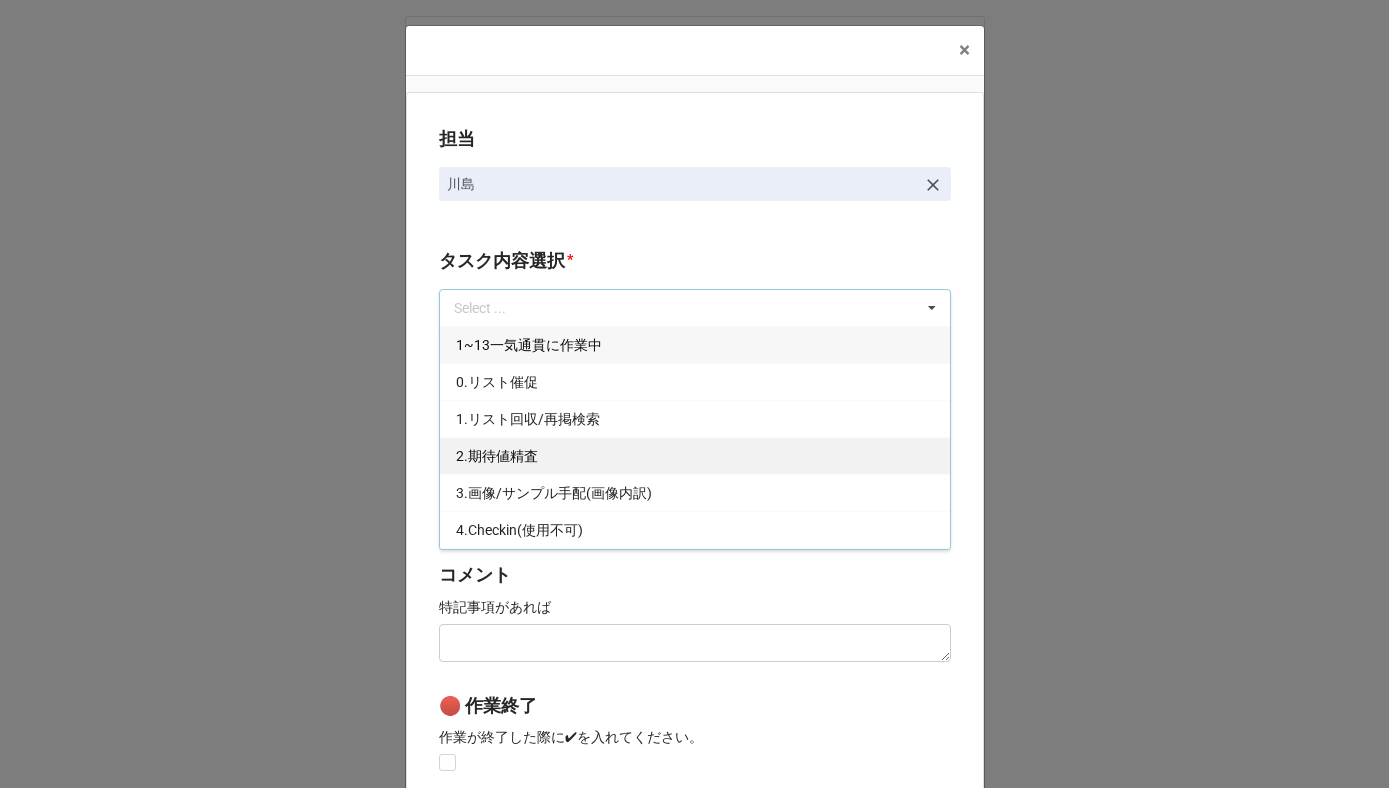 click on "2.期待値精査" at bounding box center [497, 456] 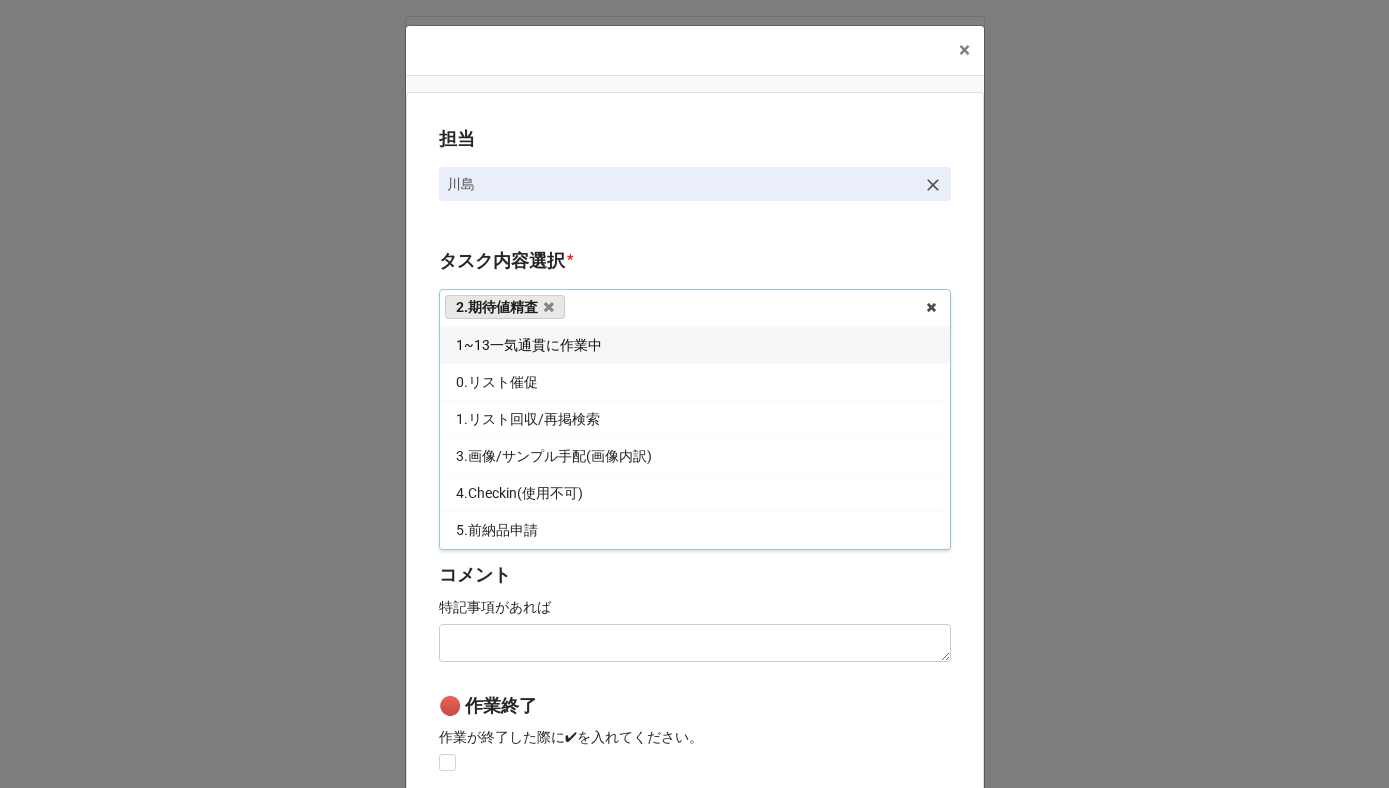 click on "担当 [PERSON_NAME][GEOGRAPHIC_DATA]内容選択 * 2.期待値精査 1~13一気通貫に作業中 0.リスト催促 1.リスト回収/再掲検索 3.画像/サンプル手配(画像内訳) 4.Checkin(使用不可) 5.前納品申請 6.コレクション土台作成 7.リネーム 8.Airtable土台作成 9.寸法情報をコレクションにアップ 10.ピッチ 11.検品報告回収 12.画像パスQC 13.最終数量反映 14.コレクションQC/反映 15.荷物探し中 *イレギュラー問題 B4Fで土台からアップまで担当する 内容更新(SALE開催に影響なし) 添付 特記事項があれば
コメント 特記事項があれば
🔴 作業終了 作業が終了した際に✔︎を入れてください。
Save" at bounding box center [695, 495] 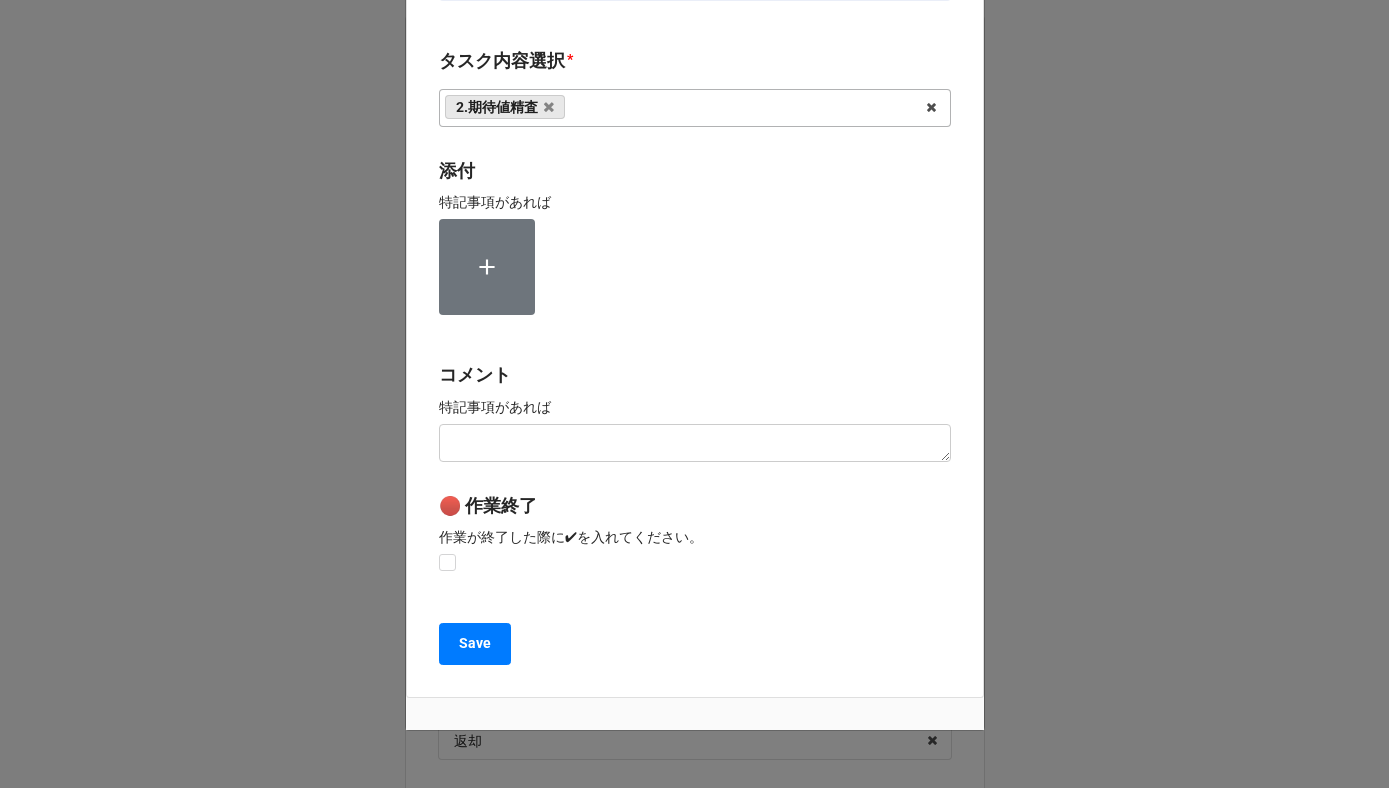 scroll, scrollTop: 267, scrollLeft: 0, axis: vertical 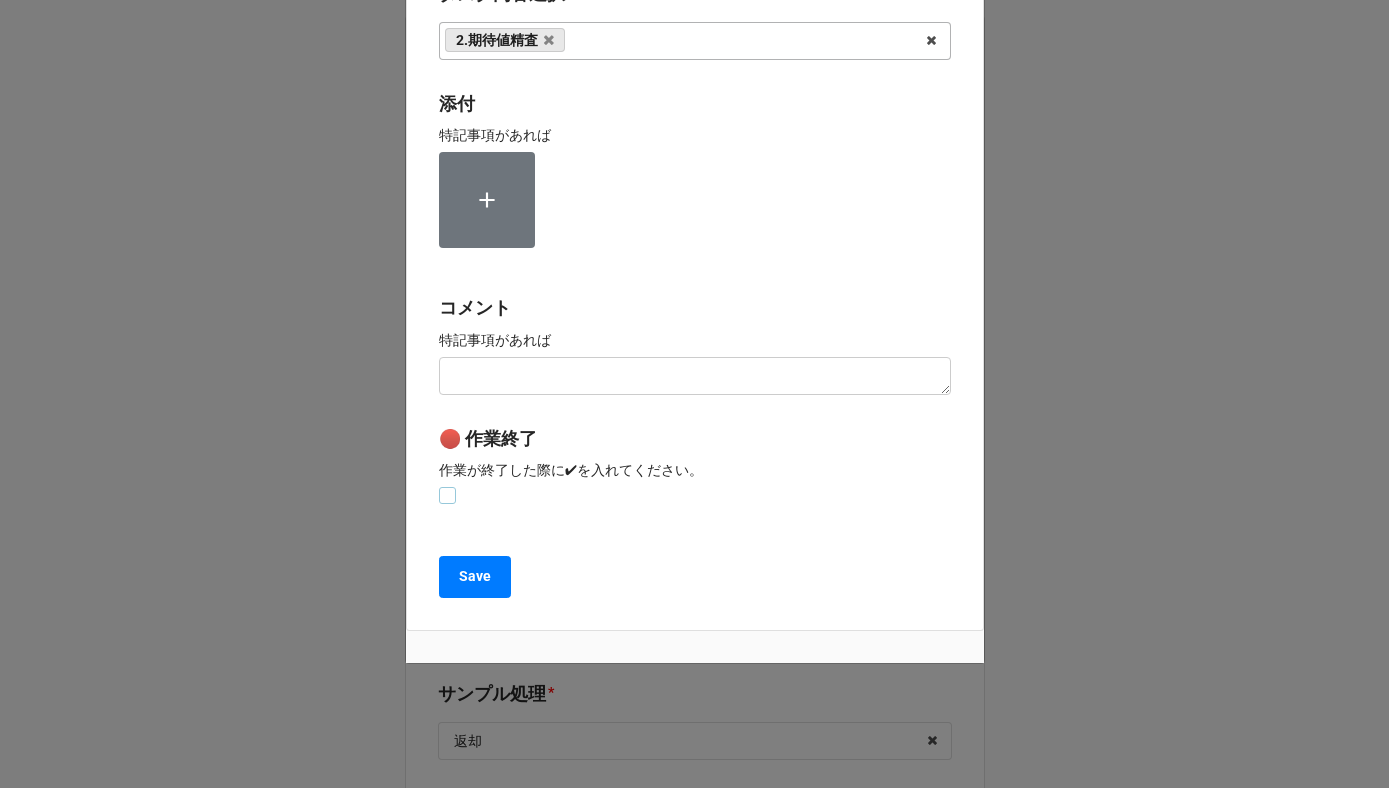 click at bounding box center [447, 487] 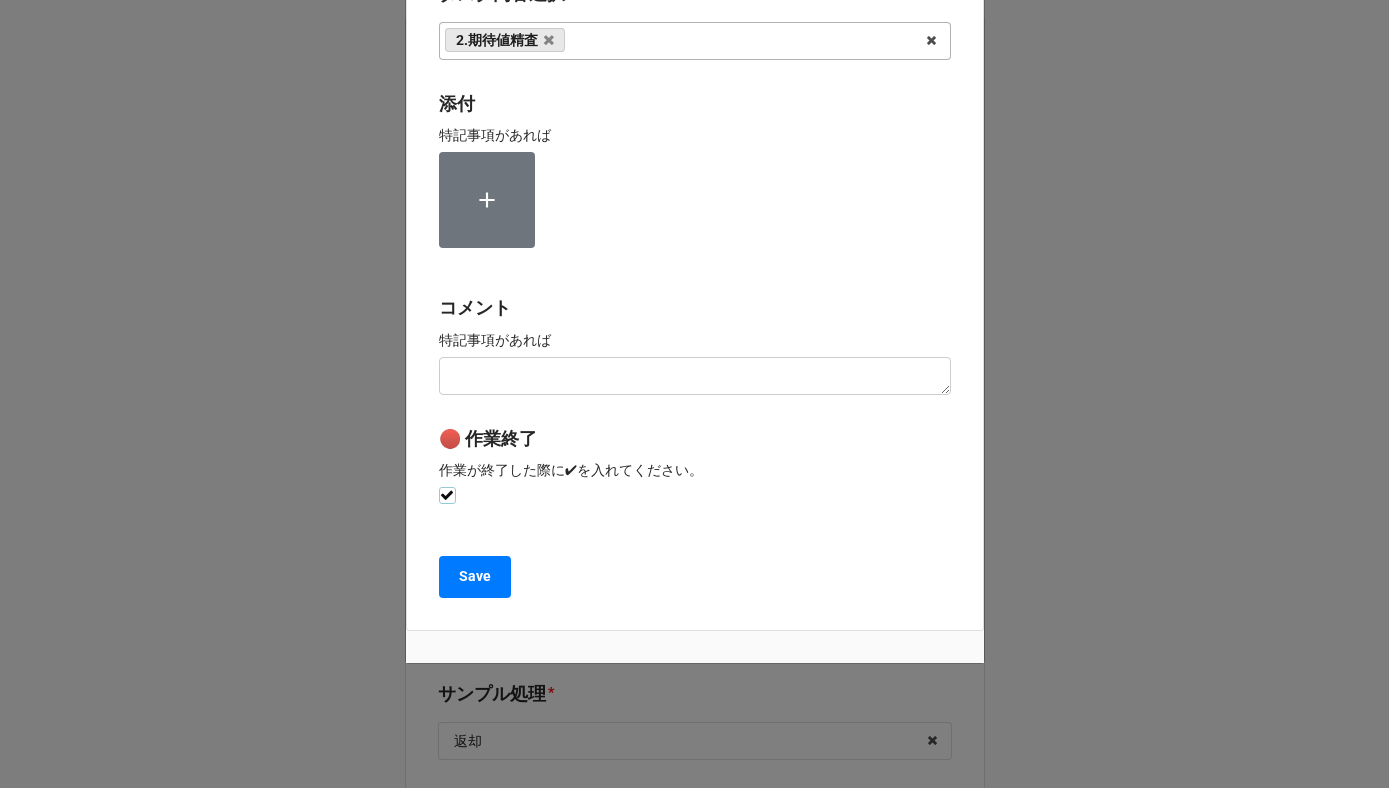 checkbox on "true" 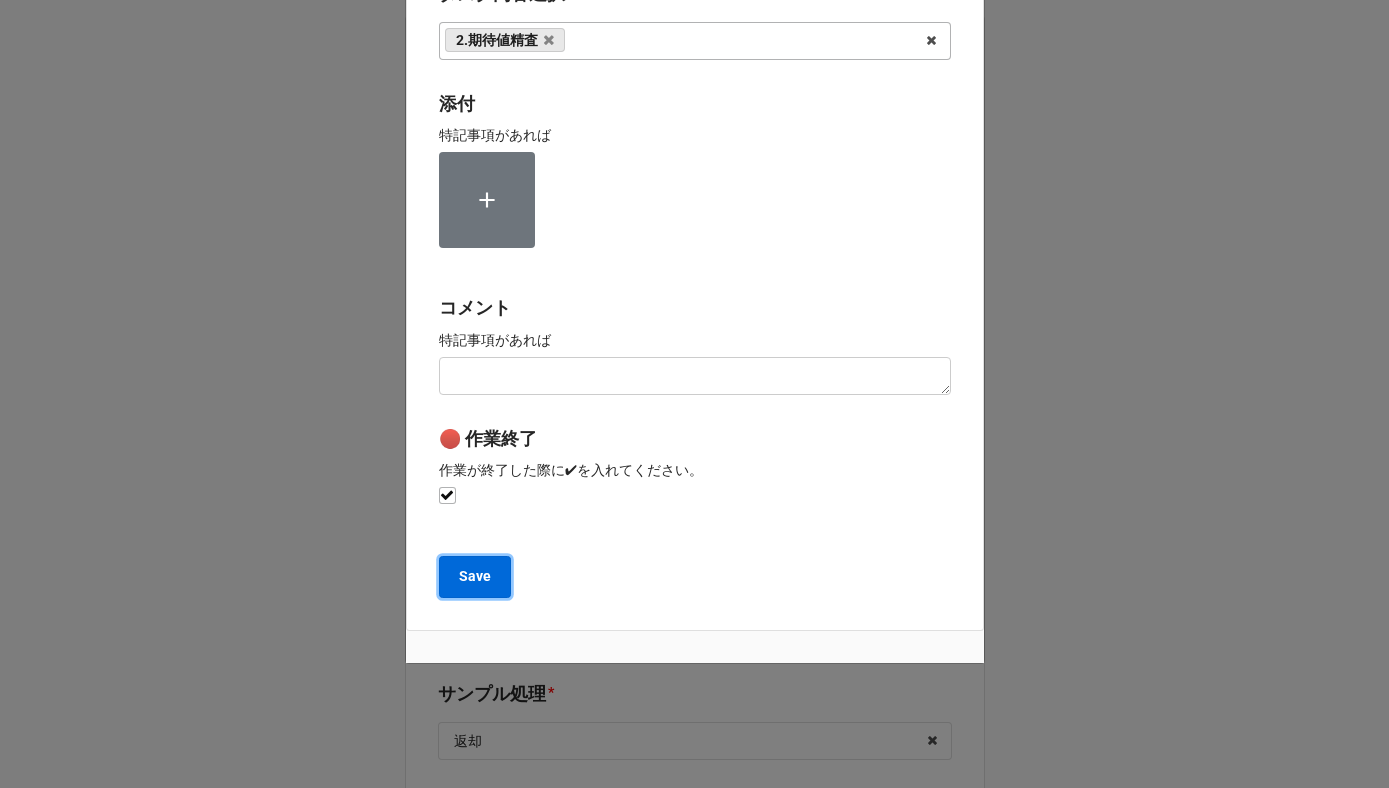 click on "Save" at bounding box center (475, 577) 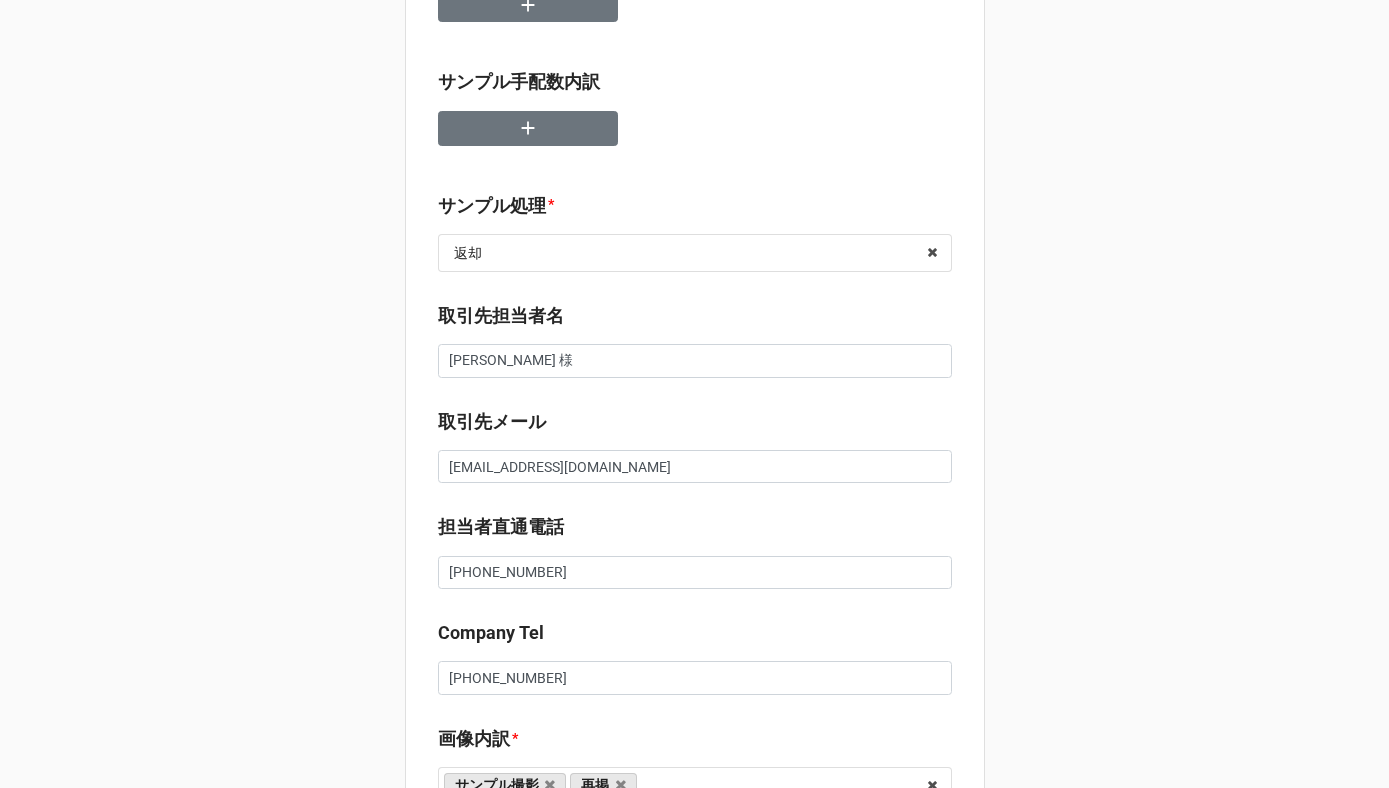 scroll, scrollTop: 548, scrollLeft: 0, axis: vertical 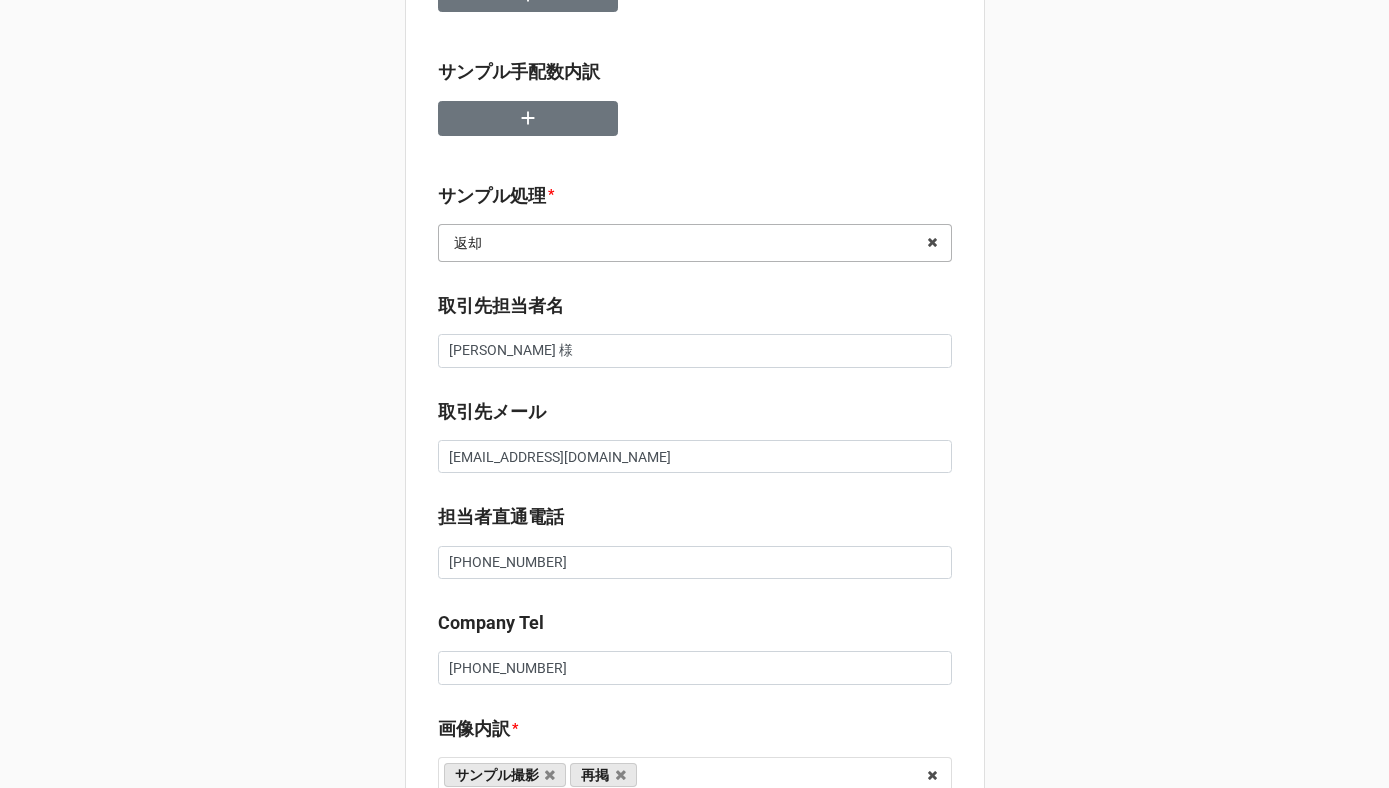 click at bounding box center [696, 243] 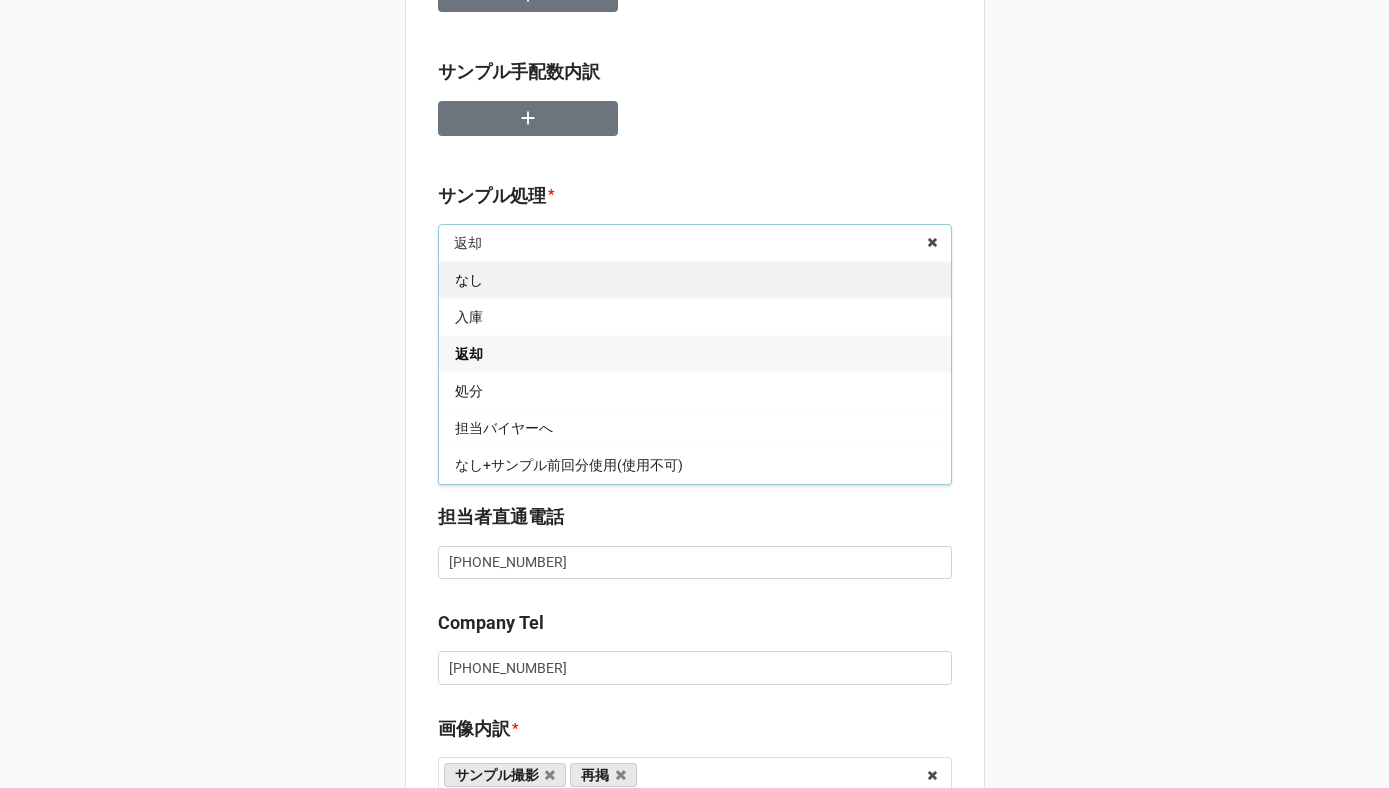click on "なし" at bounding box center (695, 279) 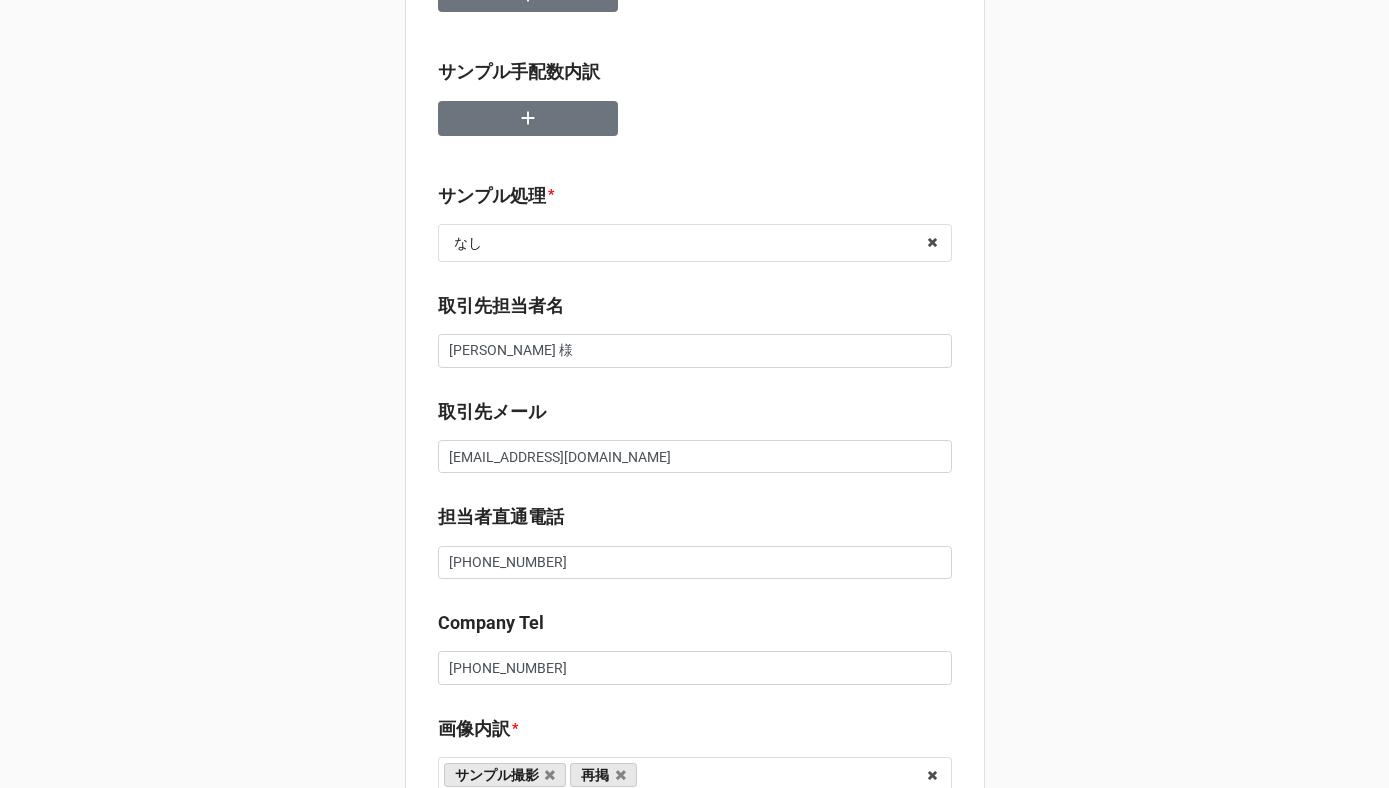 click on "サンプル処理" at bounding box center [492, 196] 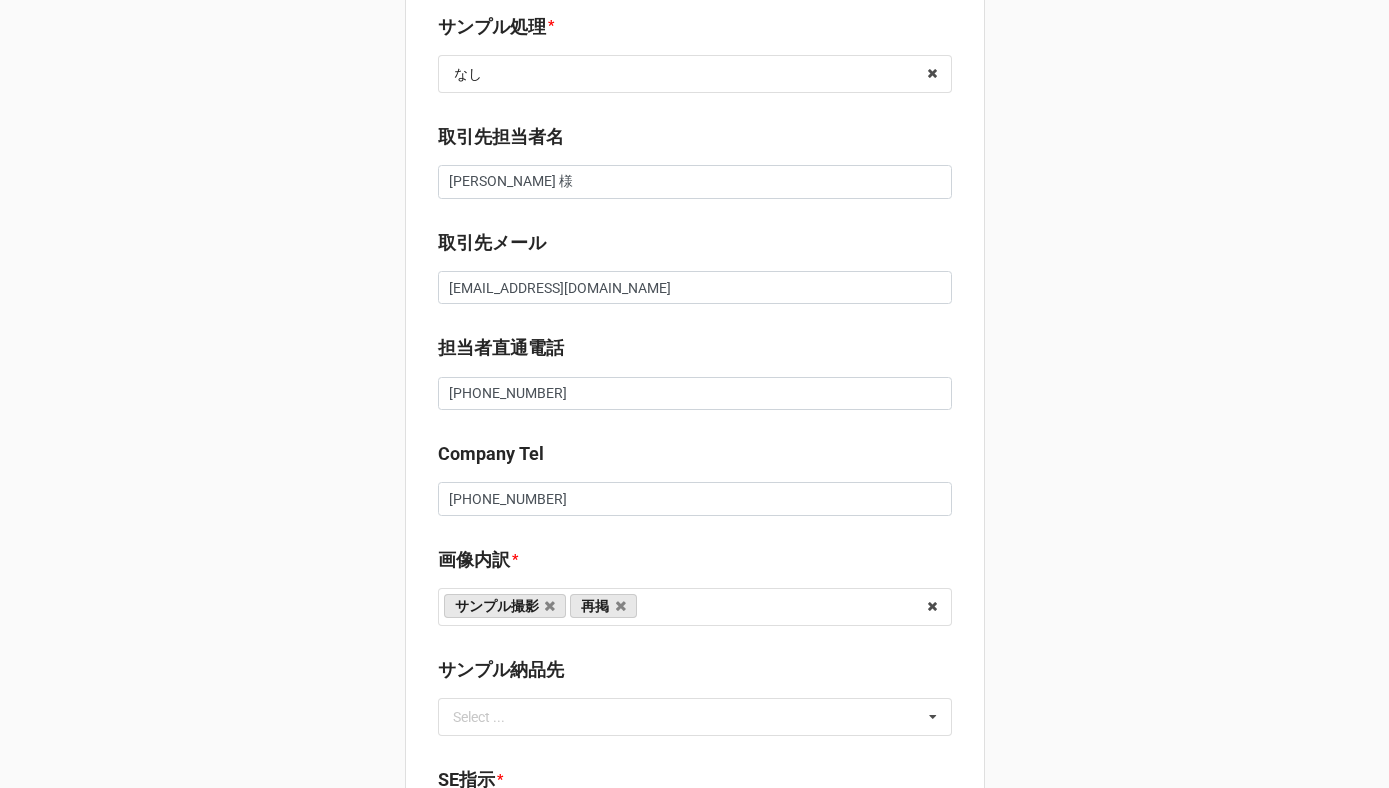 scroll, scrollTop: 889, scrollLeft: 0, axis: vertical 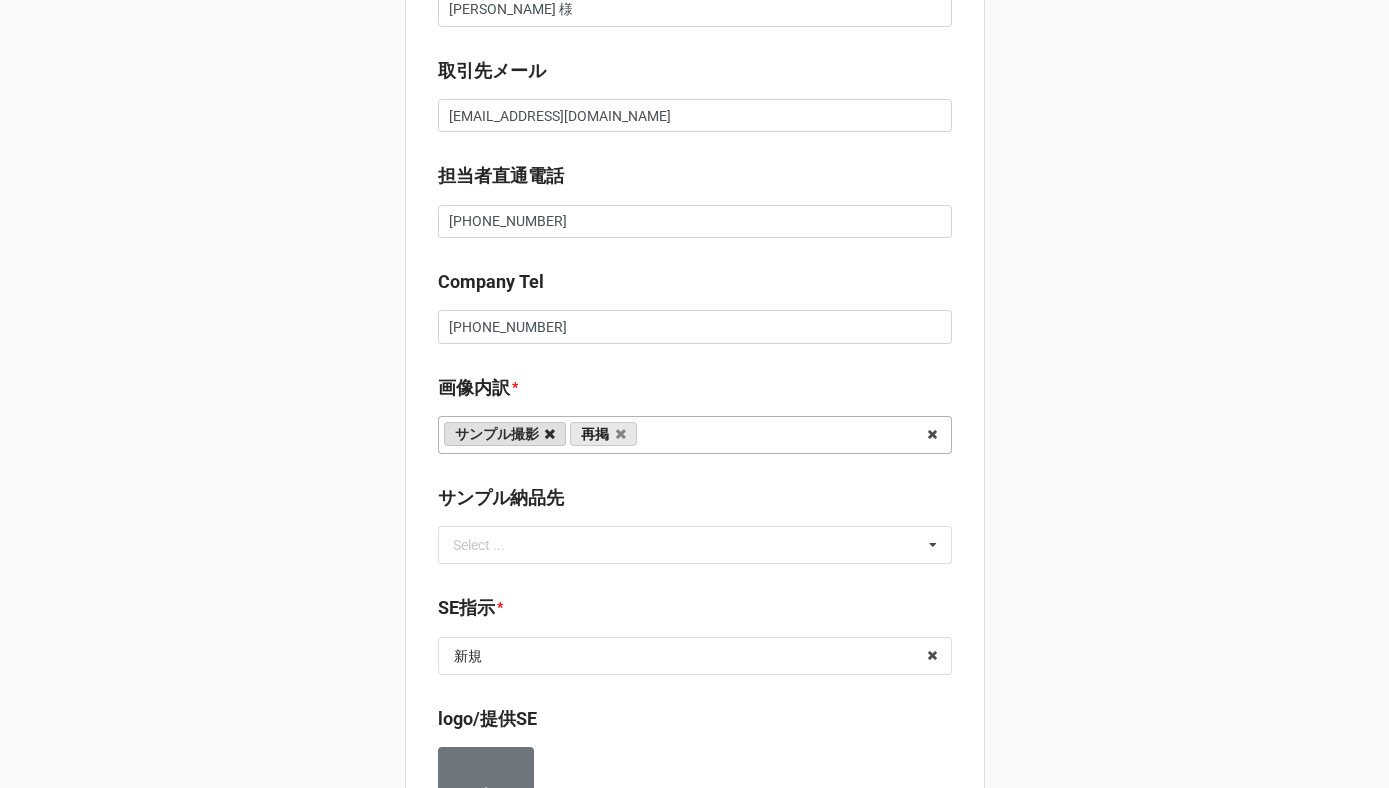 click at bounding box center [550, 434] 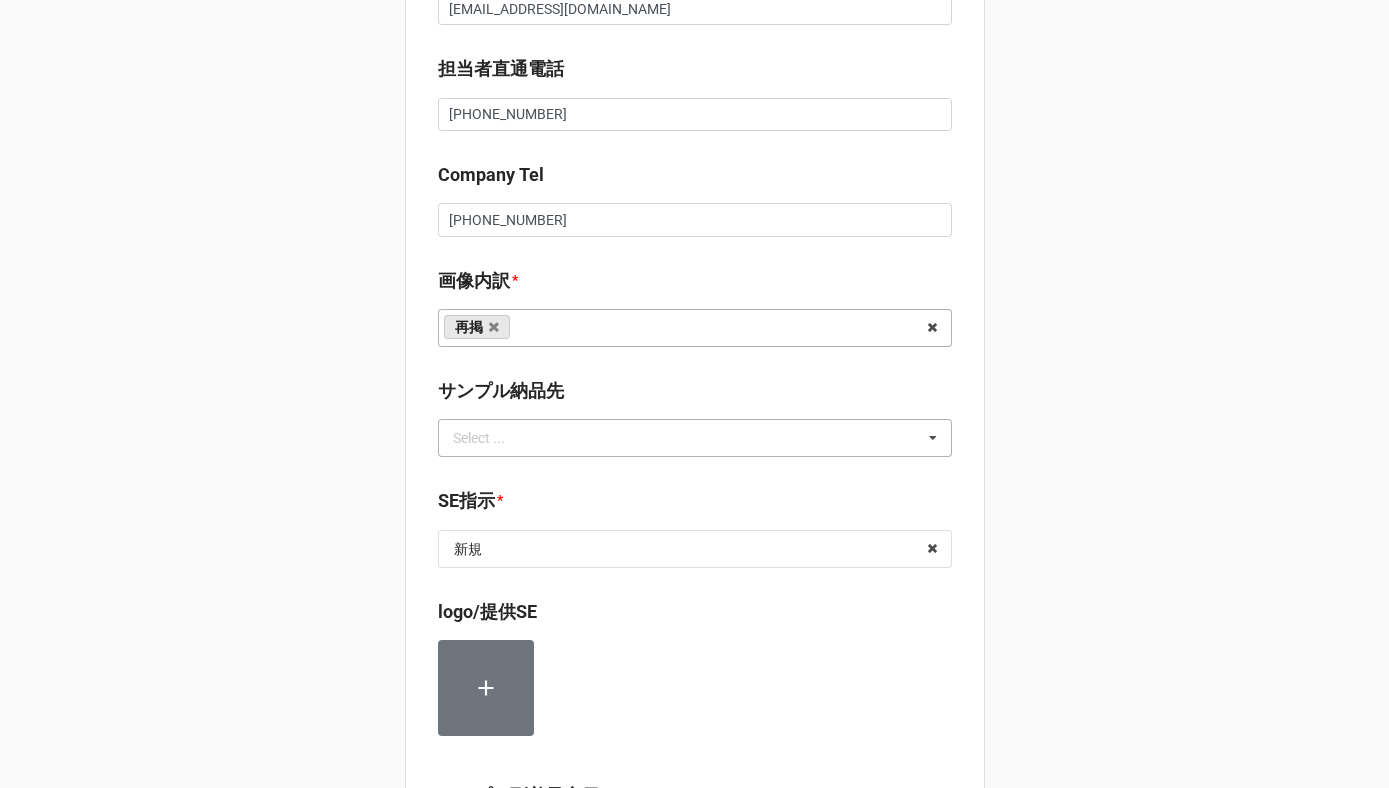 scroll, scrollTop: 1037, scrollLeft: 0, axis: vertical 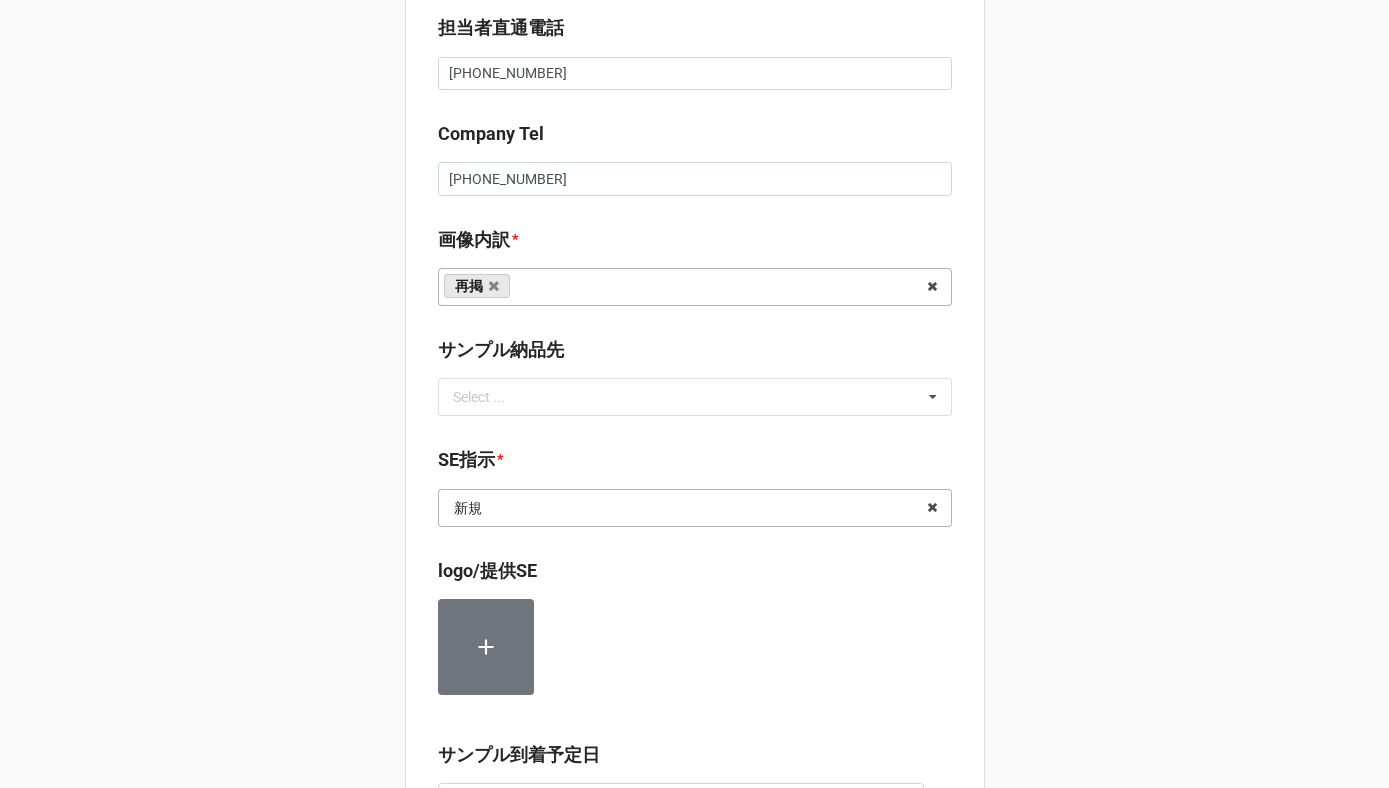 click at bounding box center (696, 508) 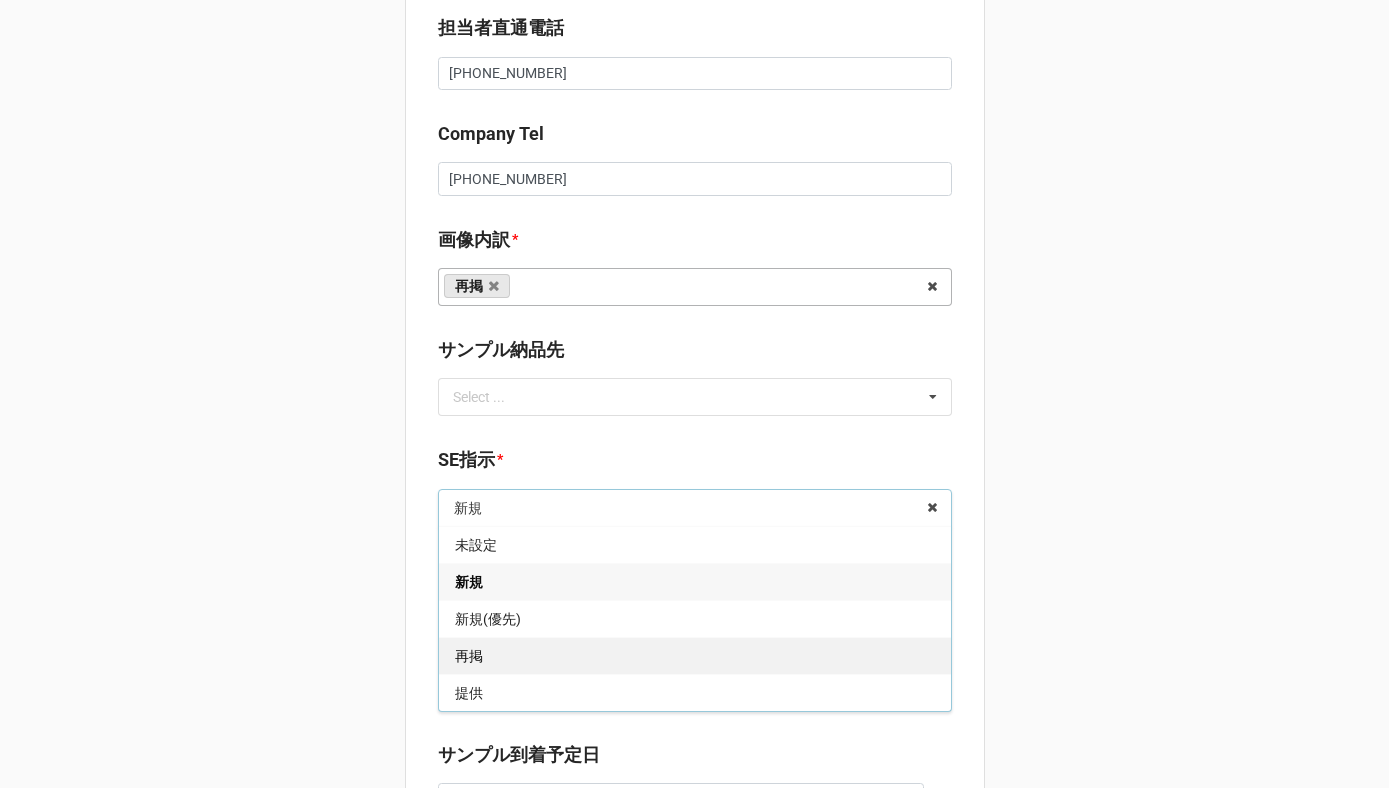 click on "再掲" at bounding box center [695, 655] 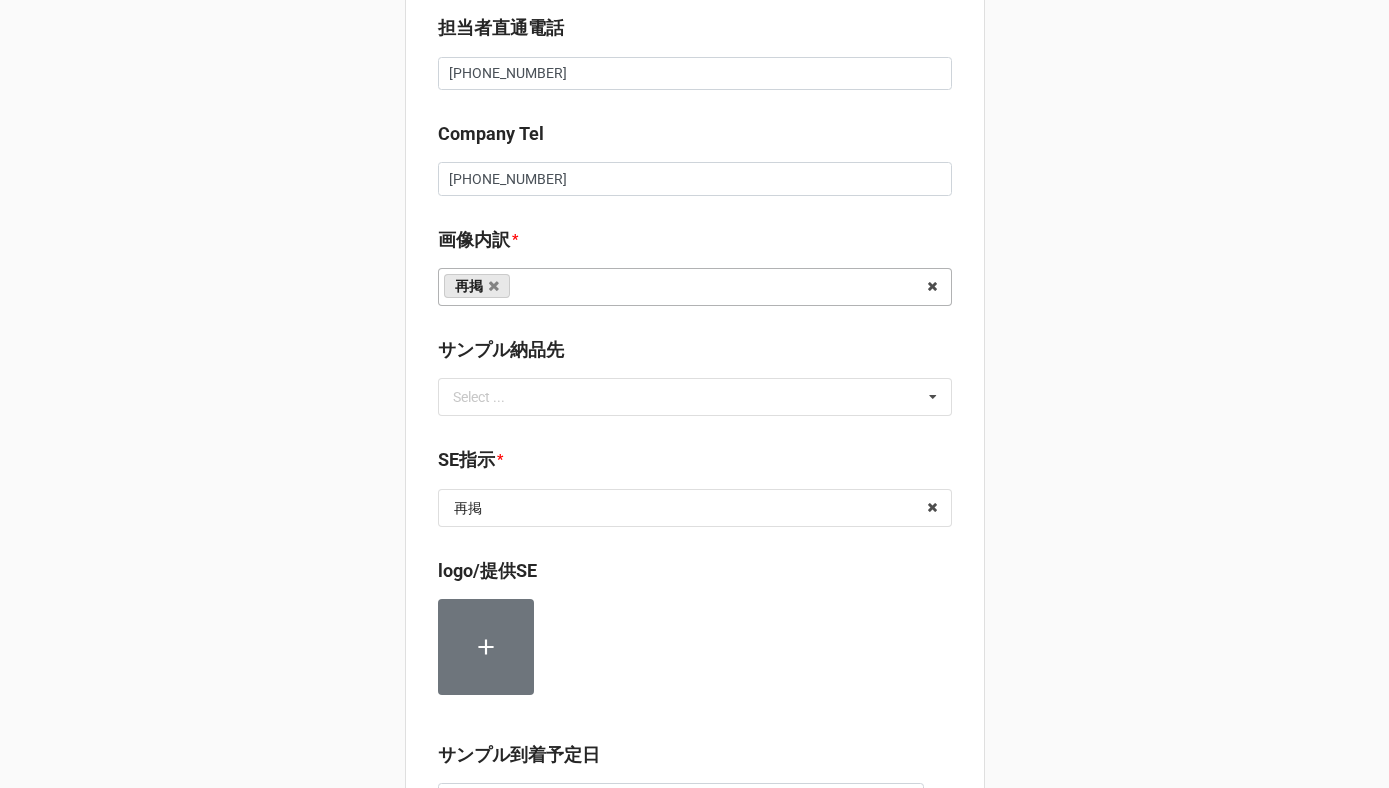 click on "セール検索 👫 | S56344 | 08/27 (水) | Atlanta Mocassin  | 250827ATLA | 株式会社　エバートラストジャパン | カブシキカイシャ　エバートラストジャパン | 川島 タスク管理 ✔︎0.リスト催促|Sales Admin| 1.リスト回収/再掲検索|SA佐藤| ✔︎2.期待値精査|川島| 📩 配信 チェックイン関連配信
7/23-Checkin催促✔︎配信済 サンプル手配数内訳 サンプル処理 * なし なし 入庫 返却 処分 担当バイヤーへ なし+サンプル前回分使用(使用不可) 返却-撮影後すぐに(使用不可) 絶対返却(使用不可) 返却,入庫(使用不可) 返却,処分 入庫,返却 入庫,なし なし,入庫 返却,なし 返却,入庫 なし,返却 取引先担当者名 五十嵐 様 取引先メール tigarashi@etjapan.com 担当者直通電話 03-6280-6960 Company Tel 03-6280-6960 画像内訳 * 再掲 サンプル撮影 提供画像 APIデータ SE用サンプルのみ到着 SE用サンプル倉庫取寄せ * 27" at bounding box center (694, 429) 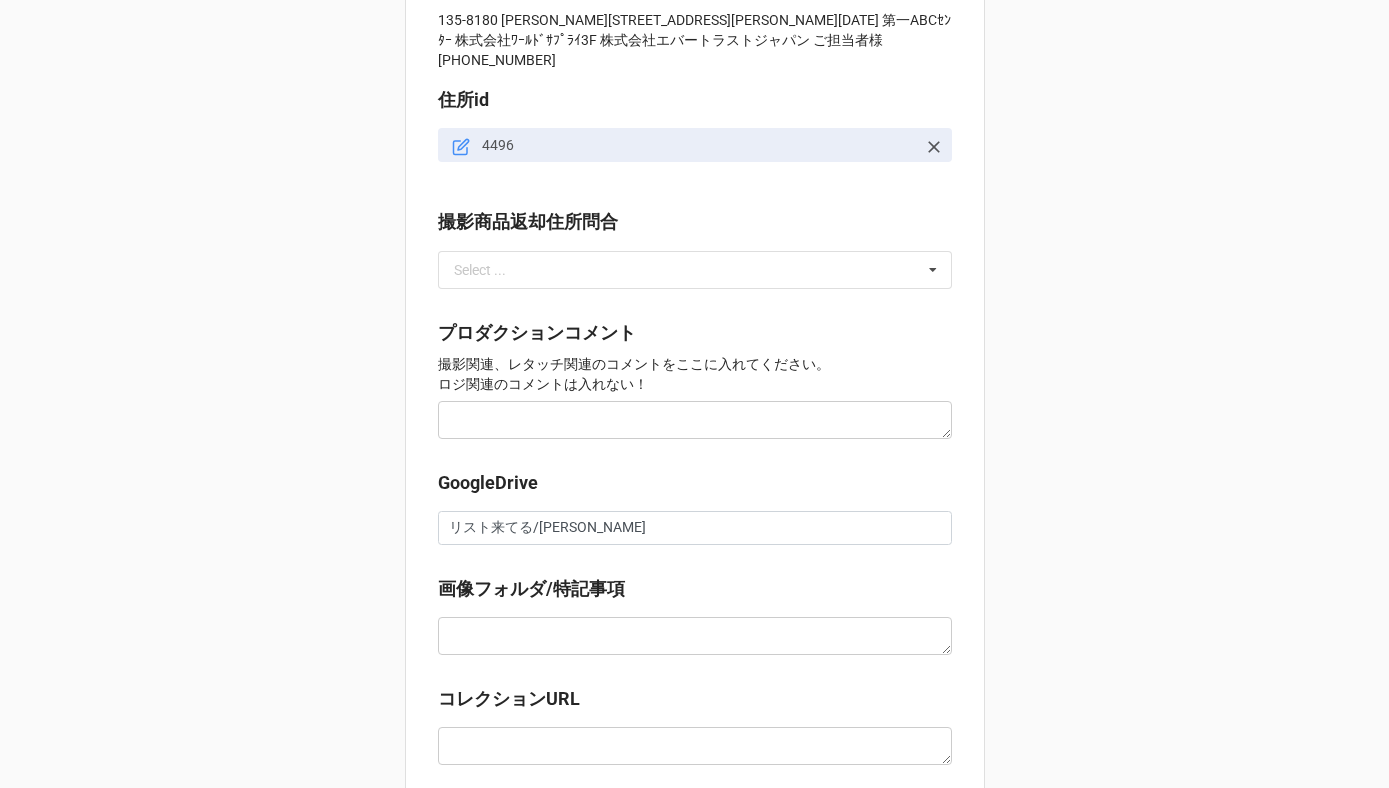 scroll, scrollTop: 2126, scrollLeft: 0, axis: vertical 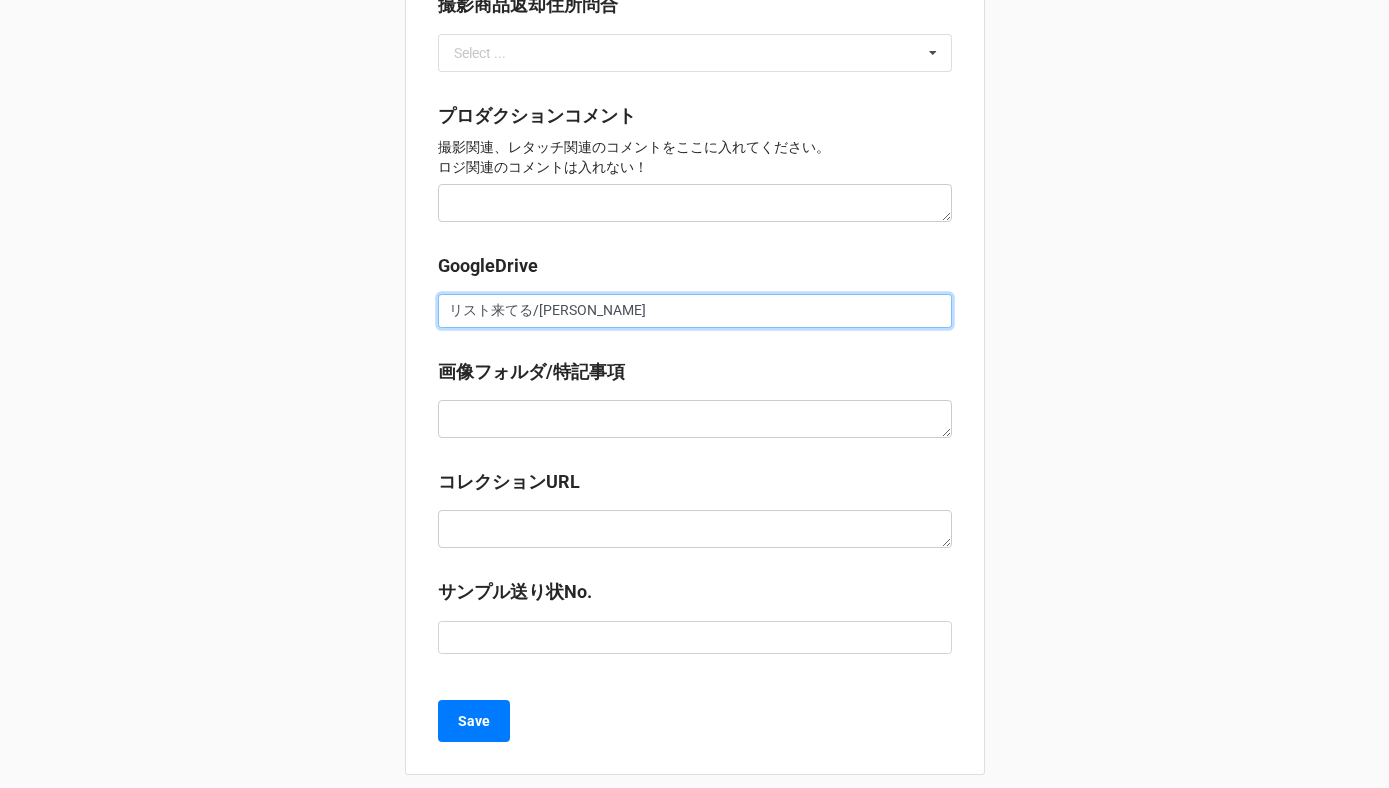 drag, startPoint x: 520, startPoint y: 295, endPoint x: 359, endPoint y: 295, distance: 161 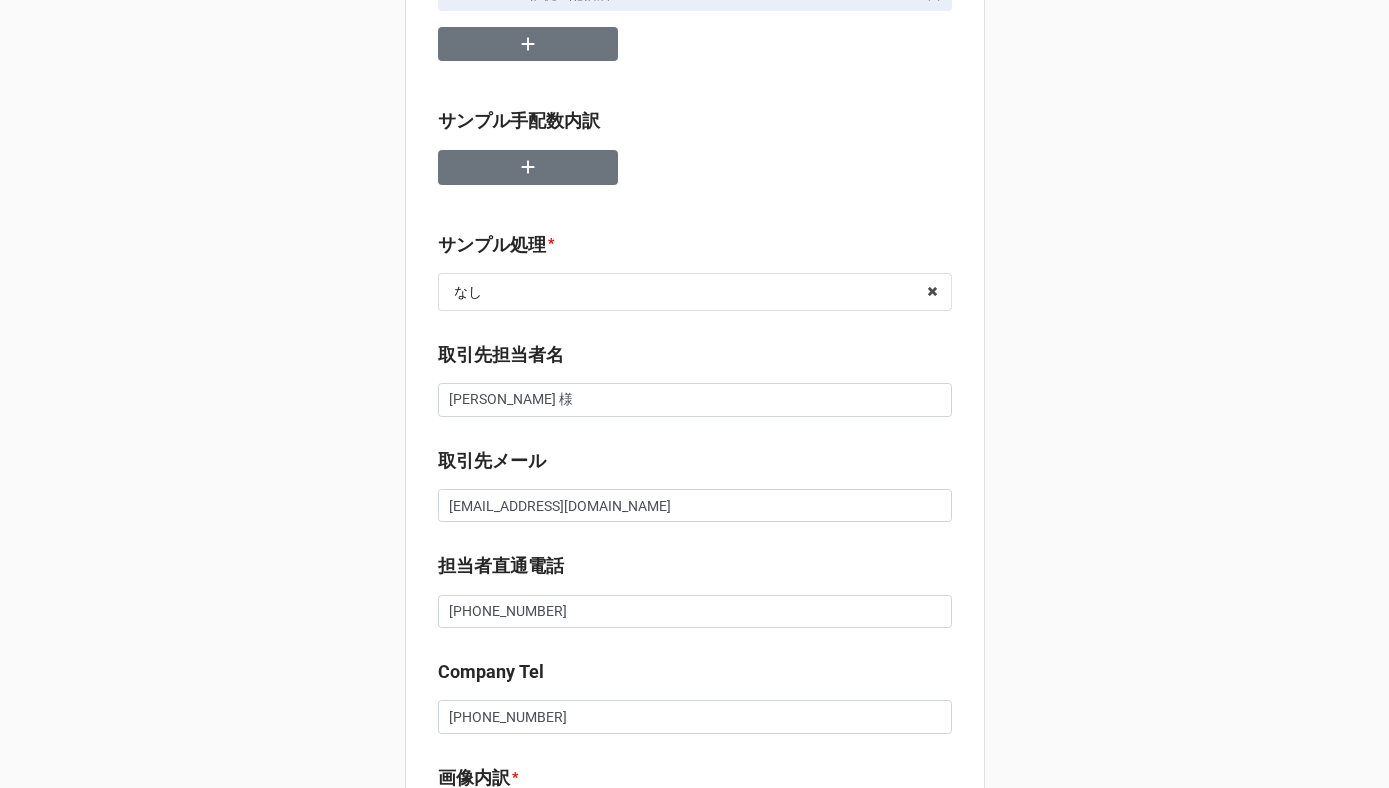 scroll, scrollTop: 0, scrollLeft: 0, axis: both 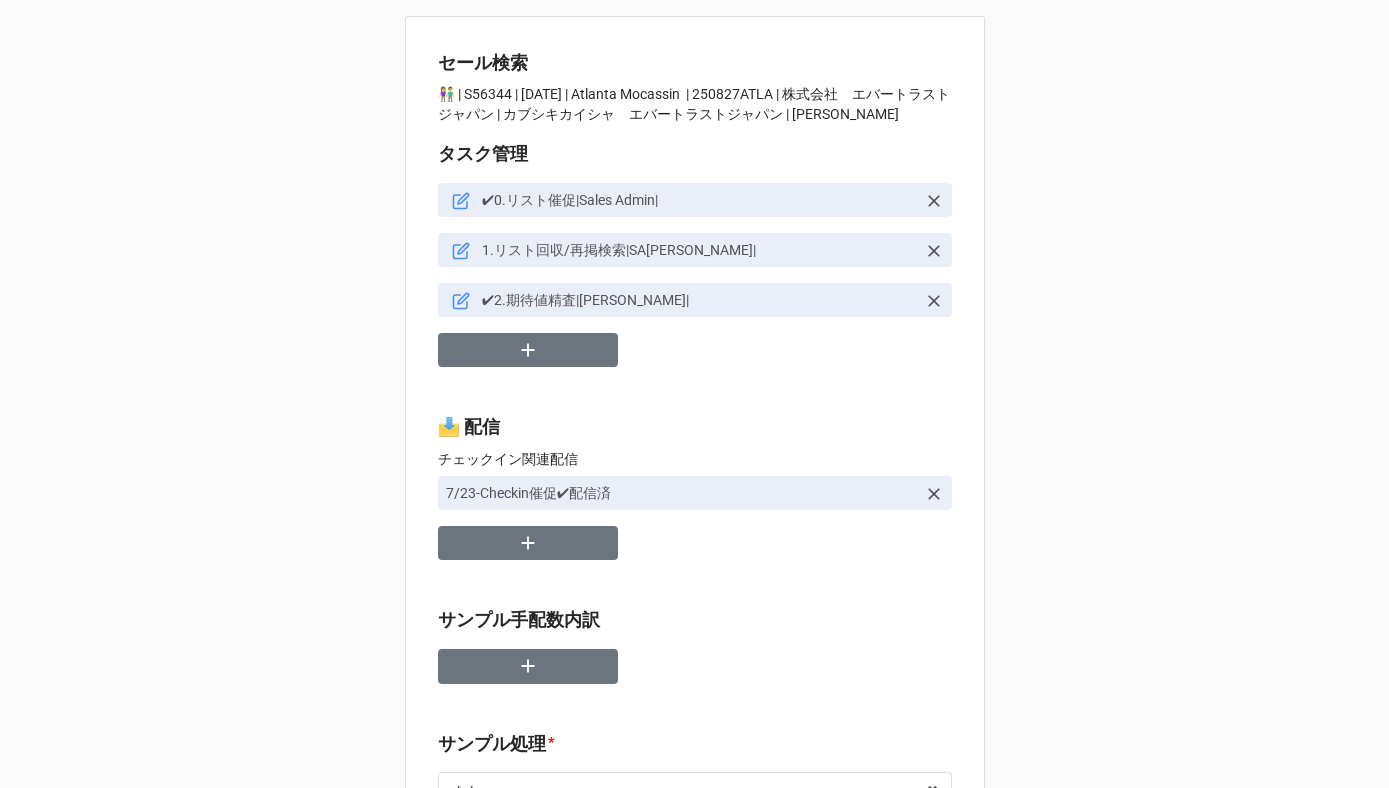 click on "👫 | S56344 | 08/27 (水) | Atlanta Mocassin  | 250827ATLA | 株式会社　エバートラストジャパン | カブシキカイシャ　エバートラストジャパン | 川島" at bounding box center (695, 104) 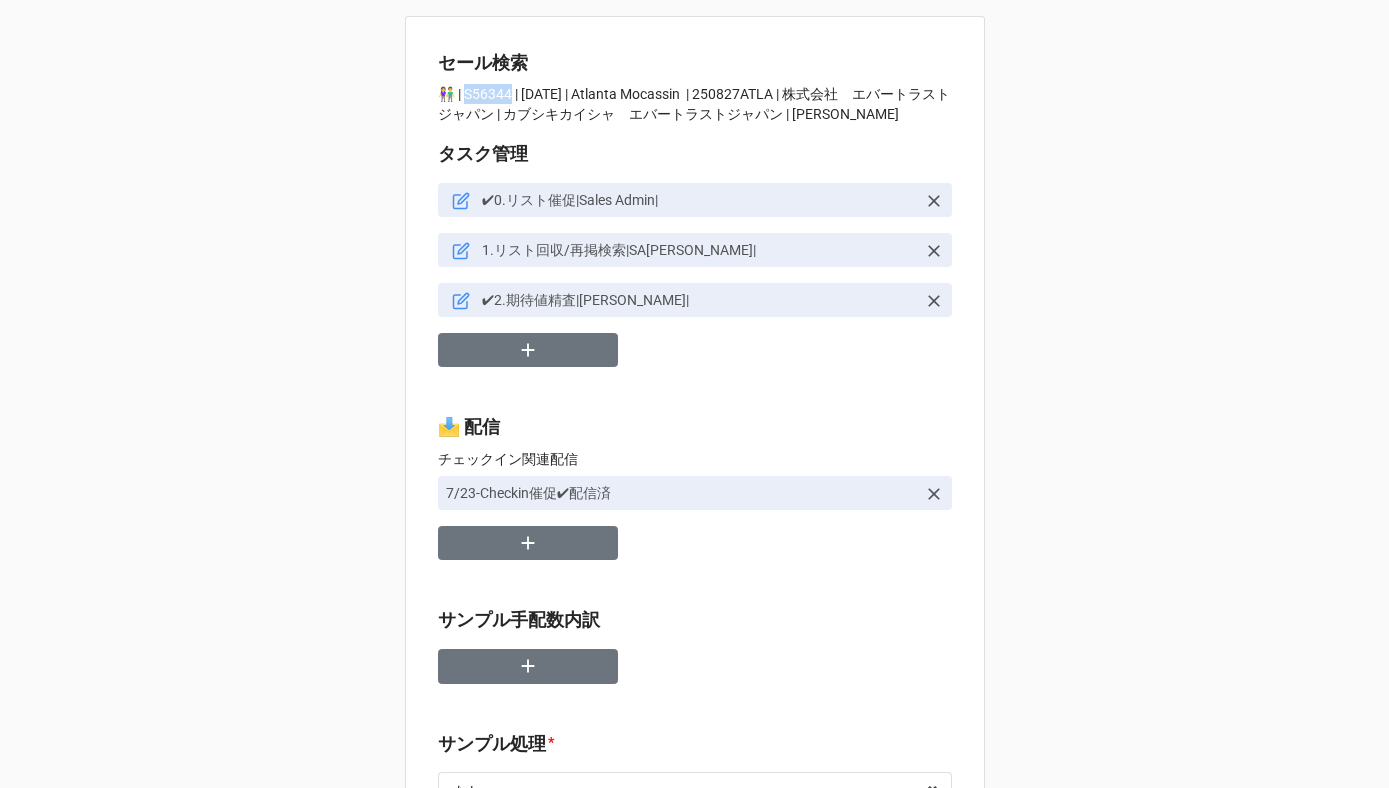 click on "👫 | S56344 | 08/27 (水) | Atlanta Mocassin  | 250827ATLA | 株式会社　エバートラストジャパン | カブシキカイシャ　エバートラストジャパン | 川島" at bounding box center [695, 104] 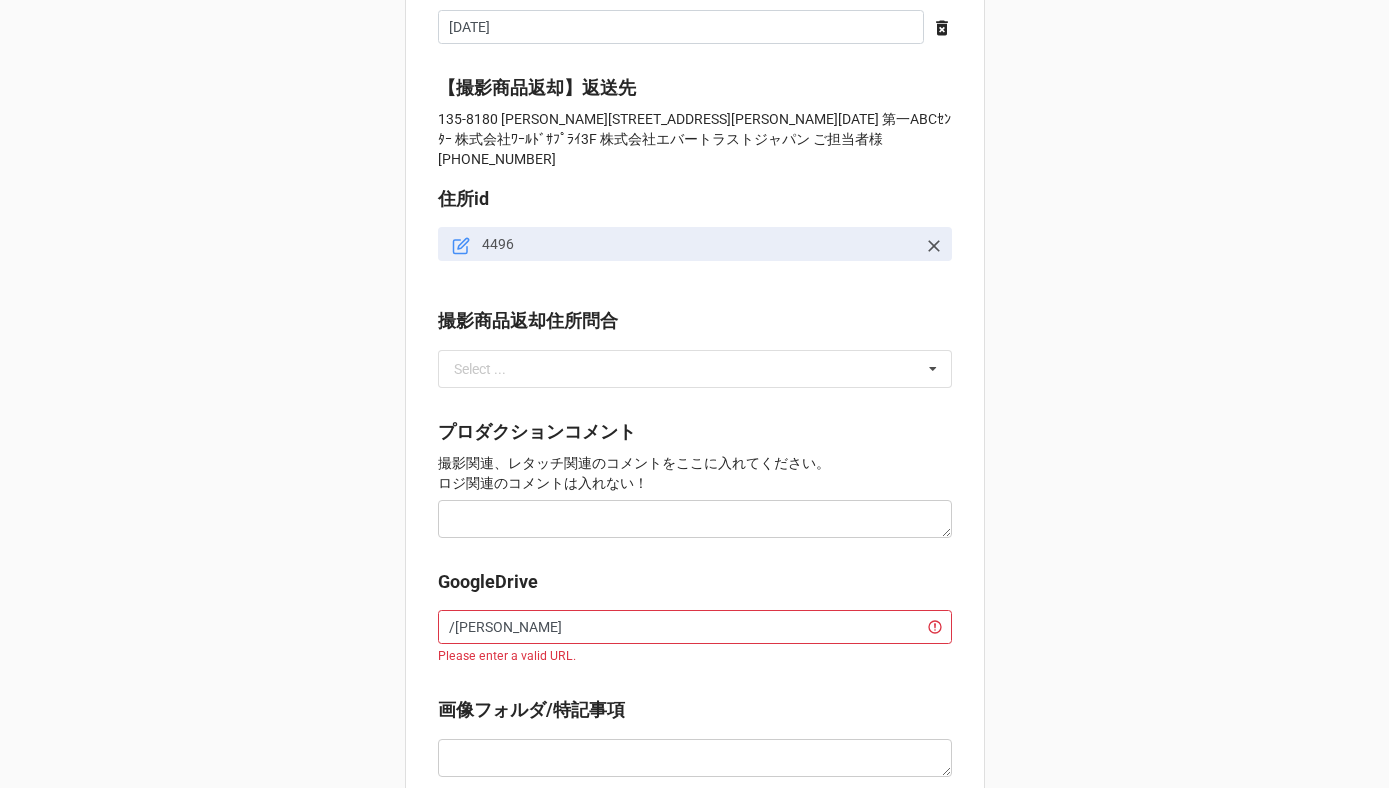 scroll, scrollTop: 1981, scrollLeft: 0, axis: vertical 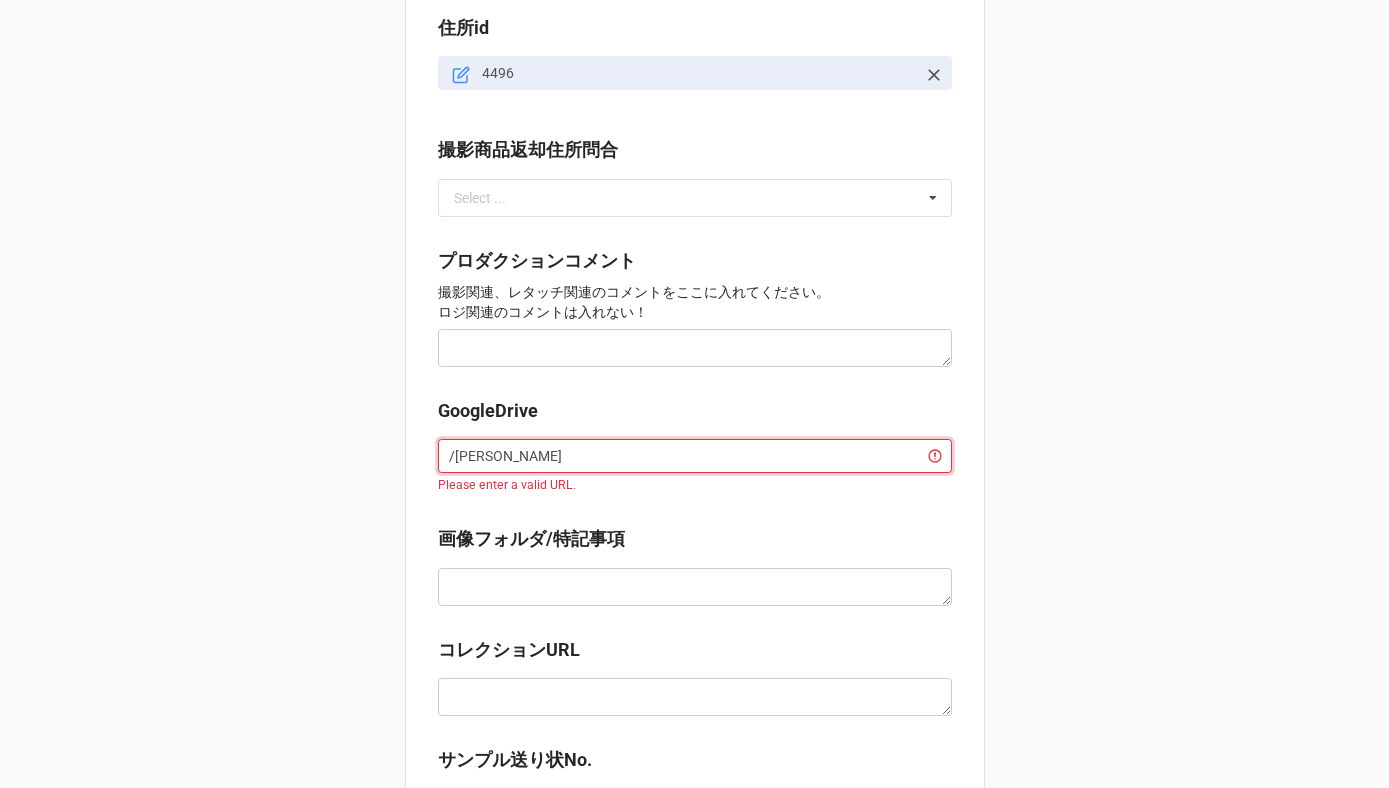 click on "/佐藤さん" at bounding box center [695, 456] 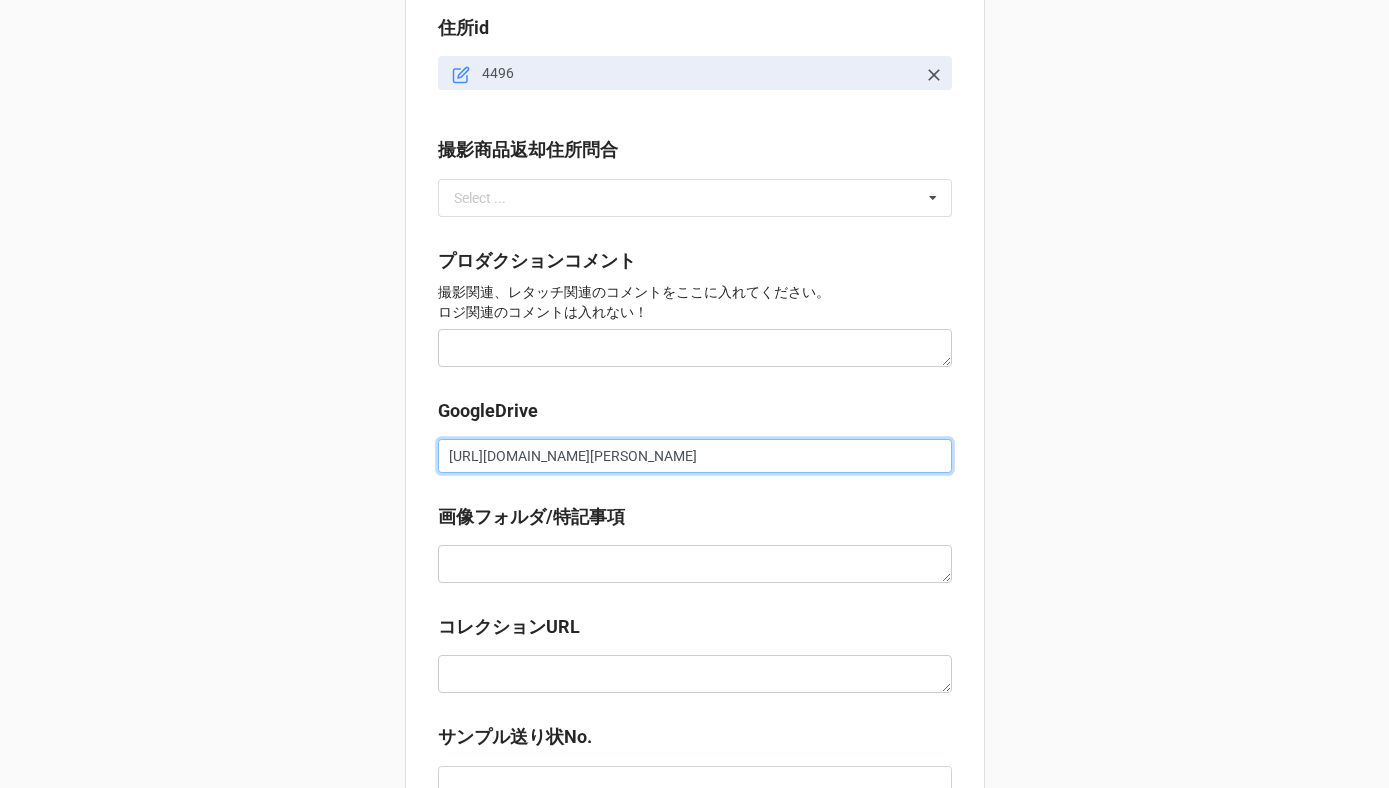 scroll, scrollTop: 0, scrollLeft: 301, axis: horizontal 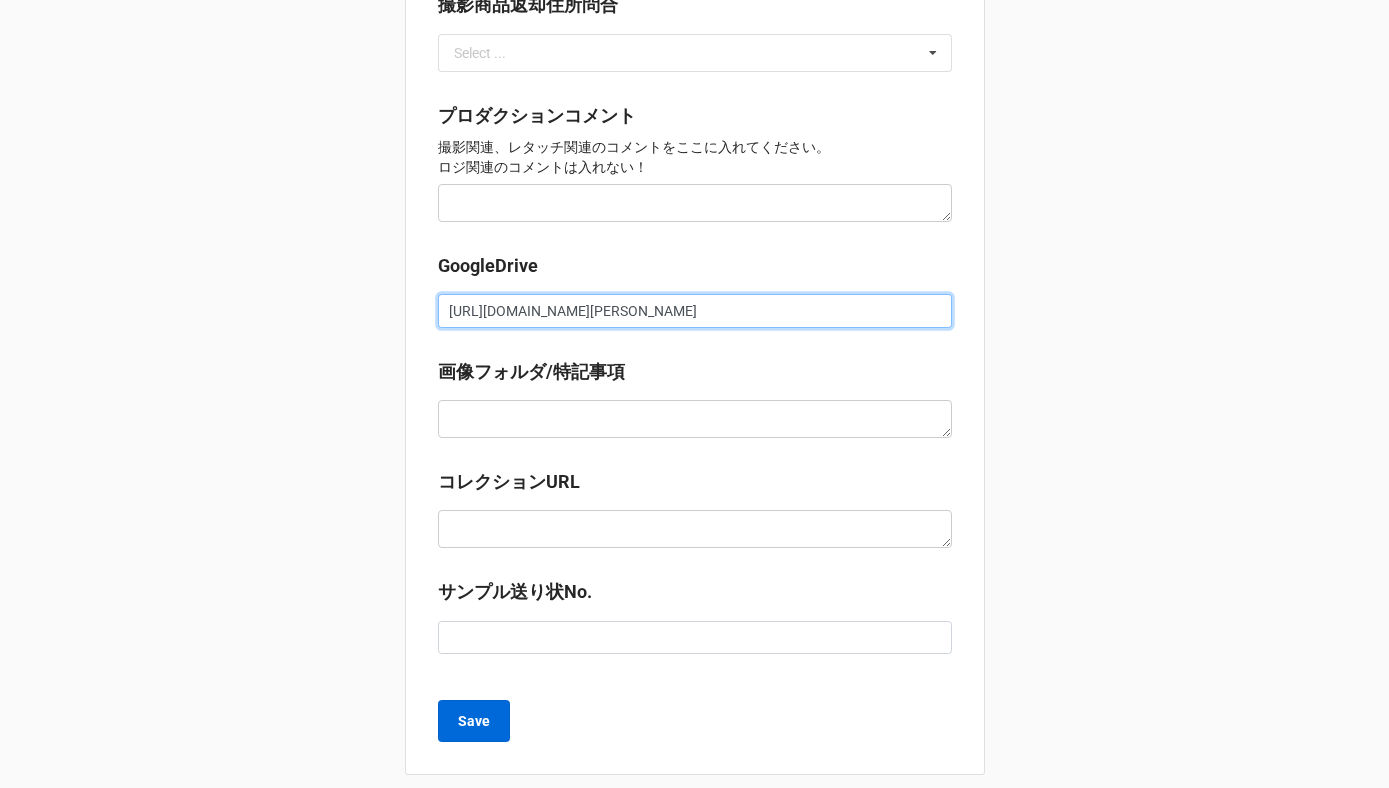 type on "https://docs.google.com/spreadsheets/d/12fHNapiNyWLMpoPjFmLT_imvP0Am1ktU/edit?gid=355069824#gid=355069824/佐藤さん" 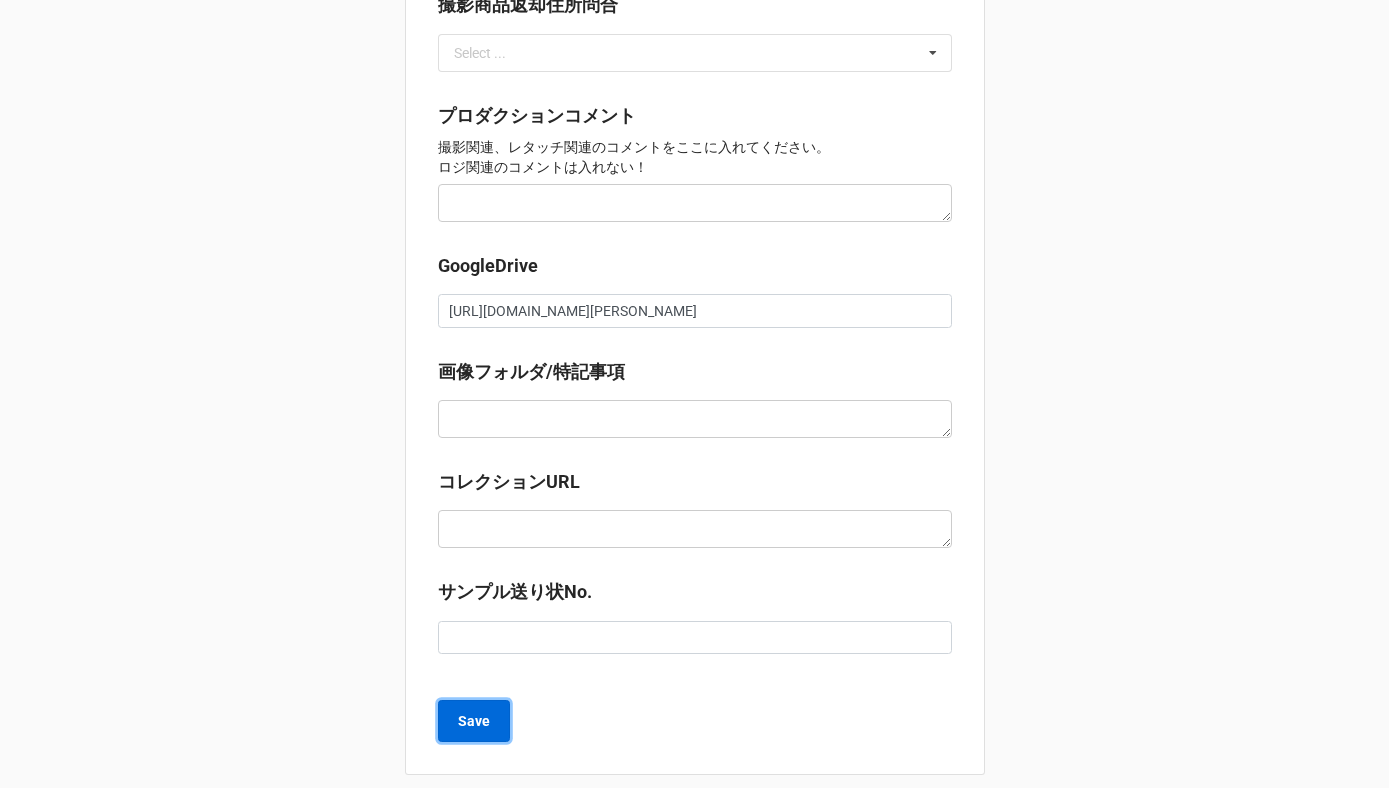 scroll, scrollTop: 0, scrollLeft: 0, axis: both 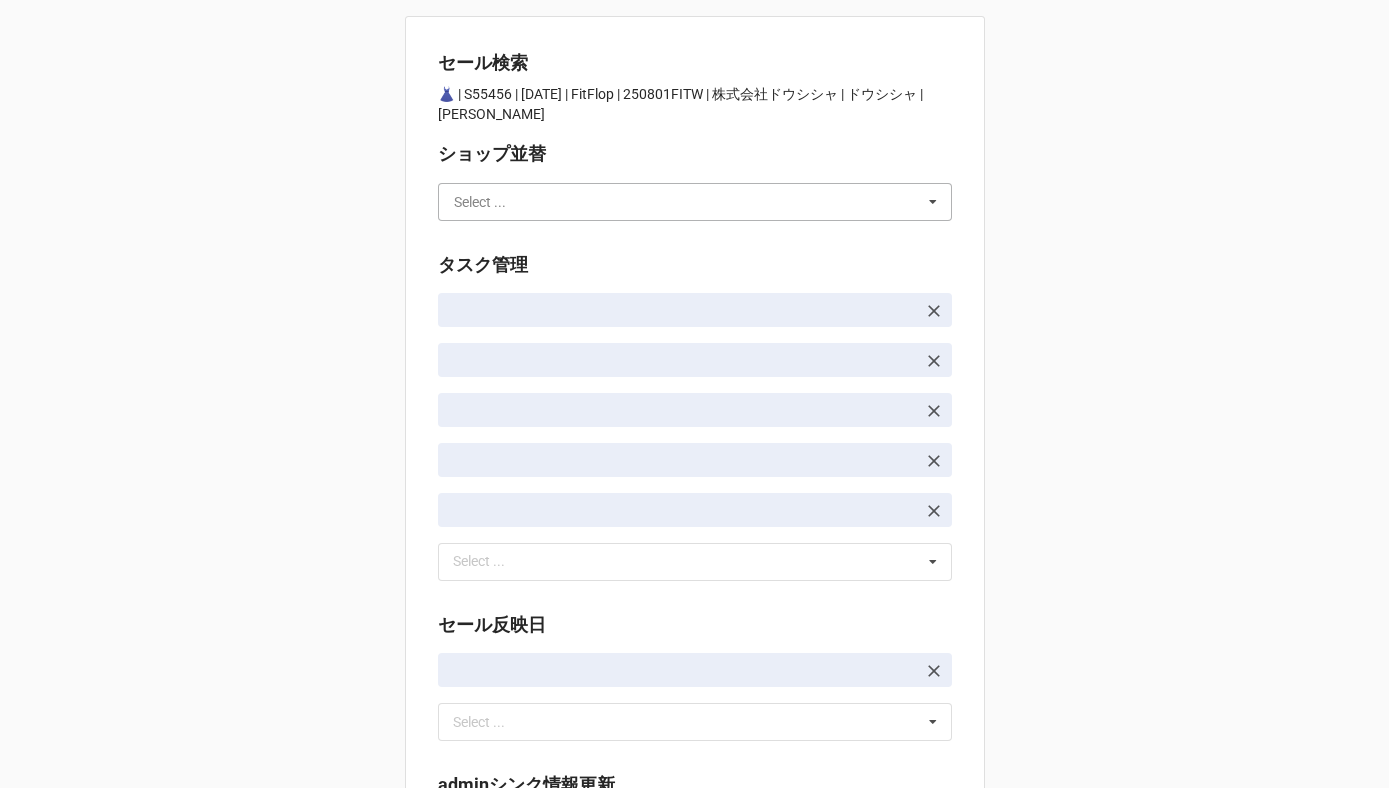 click at bounding box center (696, 202) 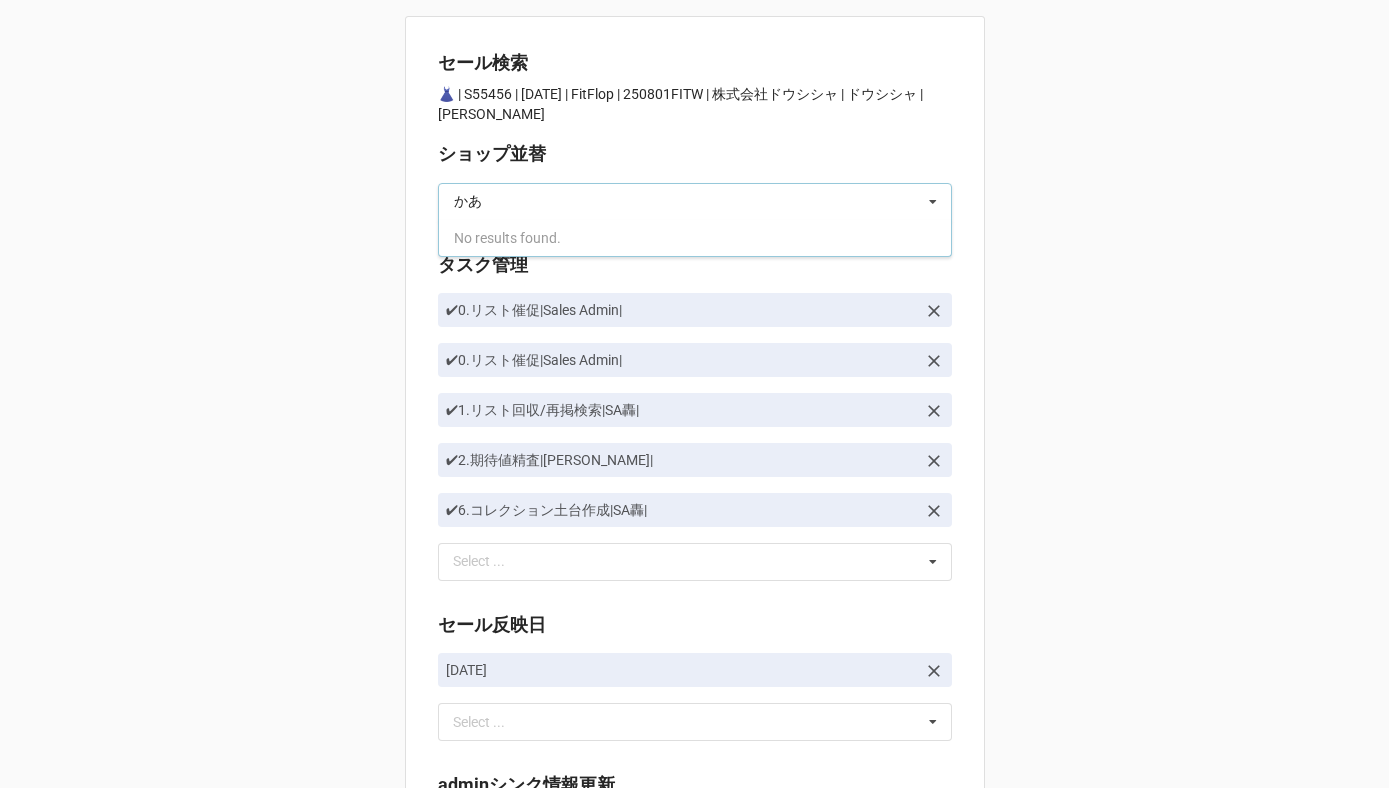 type on "か" 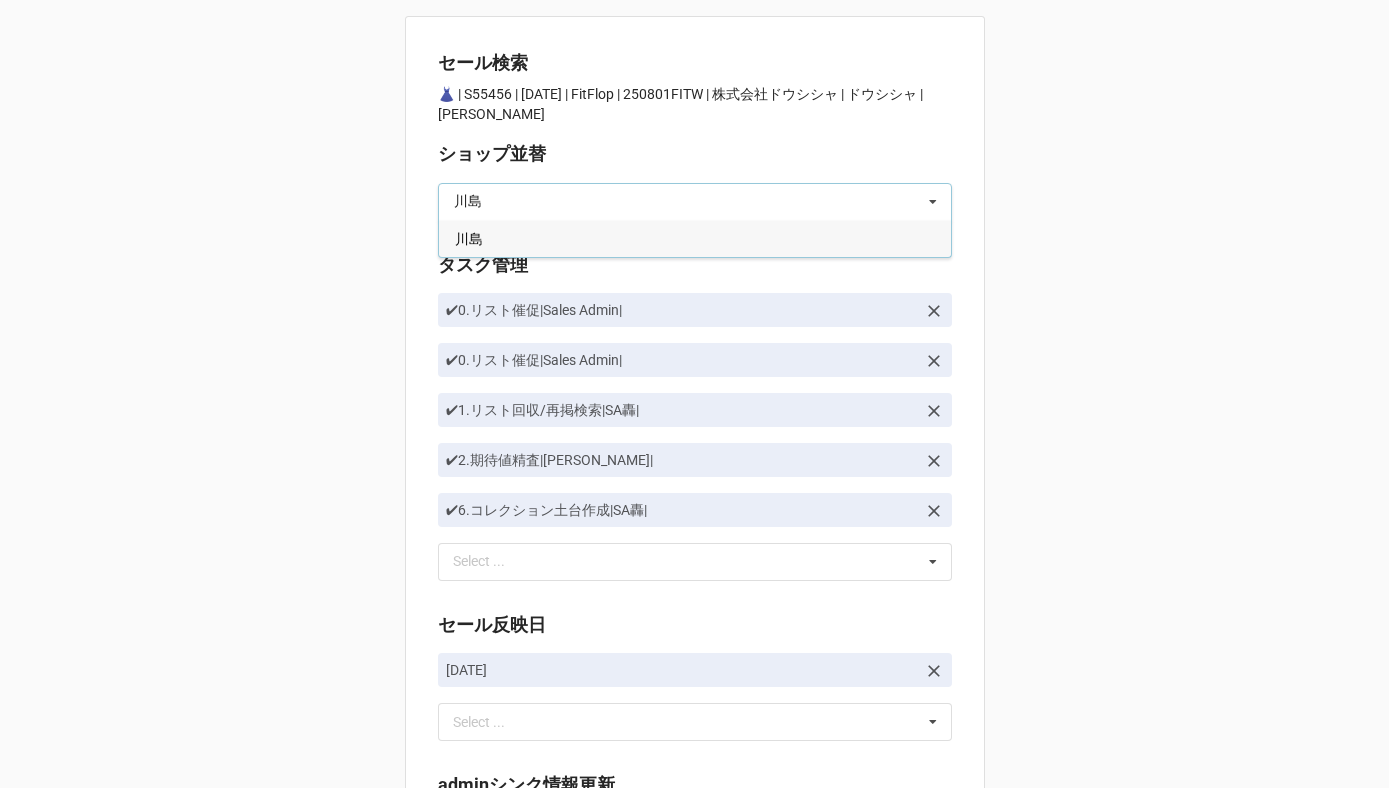 type on "川島" 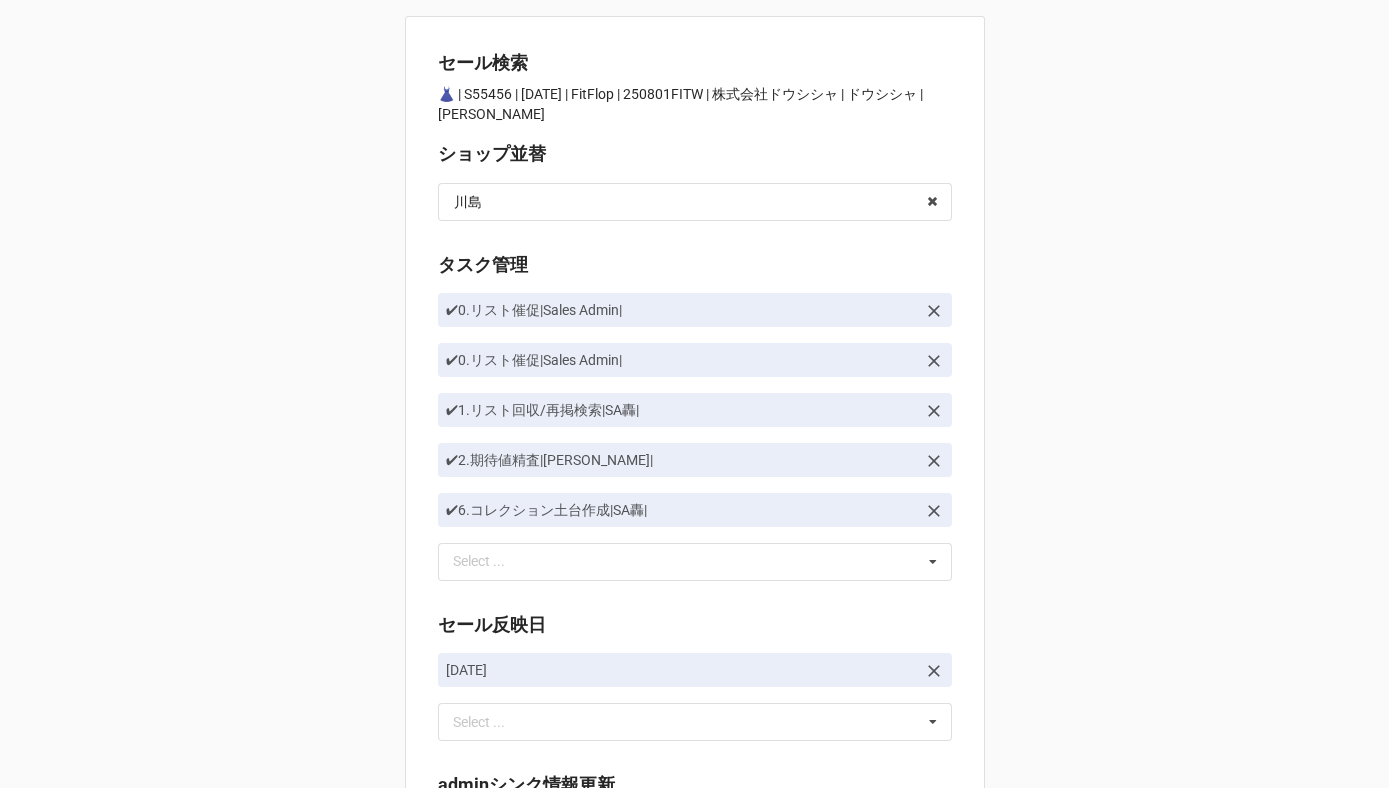 scroll, scrollTop: 191, scrollLeft: 0, axis: vertical 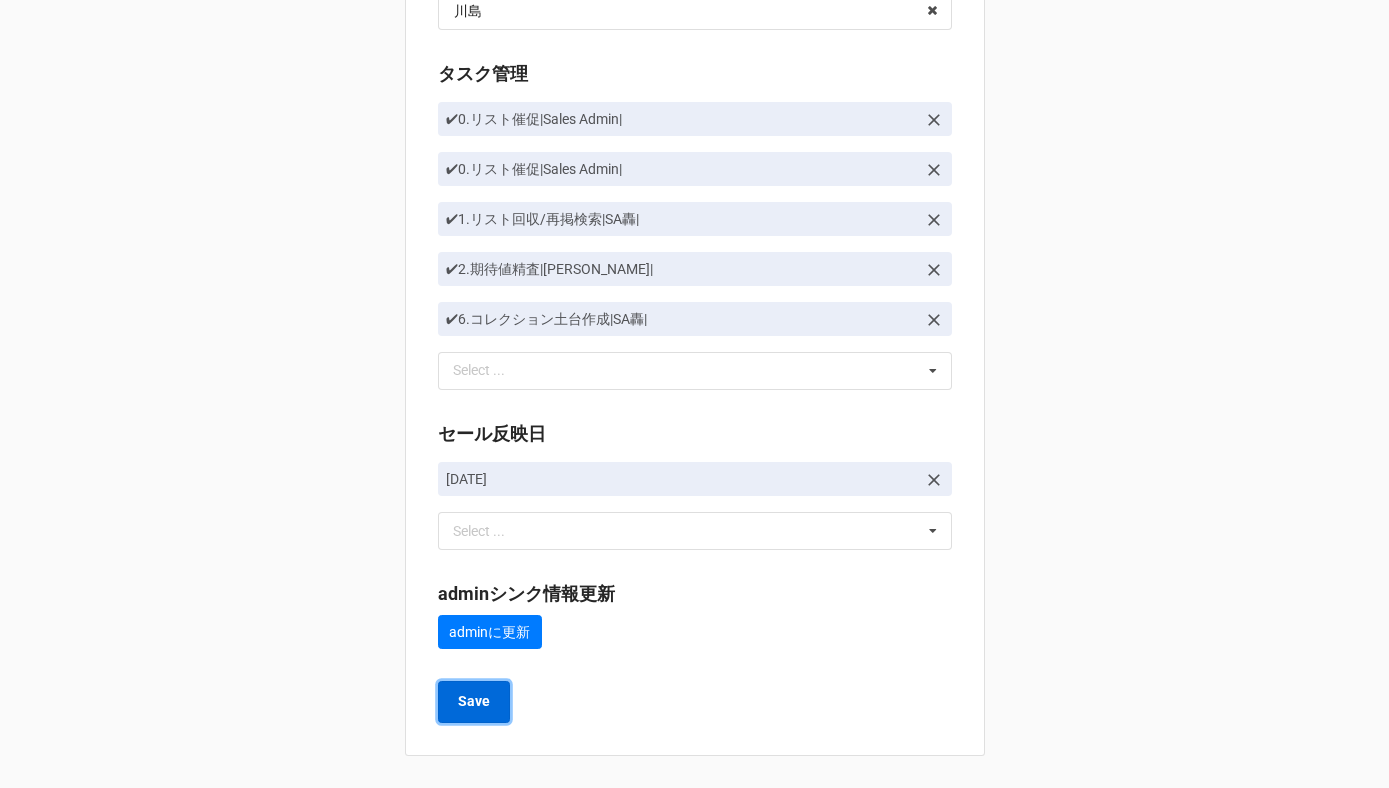 click on "Save" at bounding box center [474, 702] 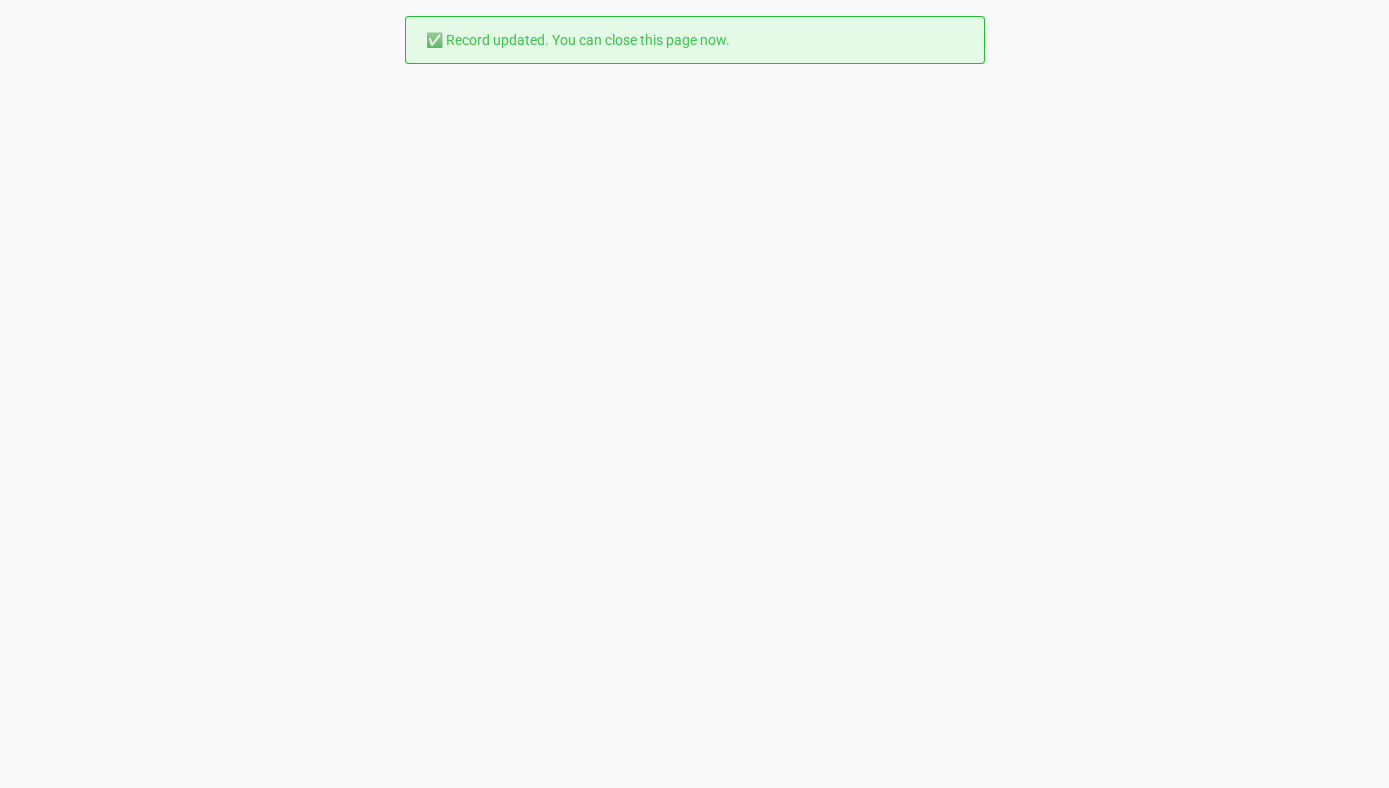 scroll, scrollTop: 0, scrollLeft: 0, axis: both 